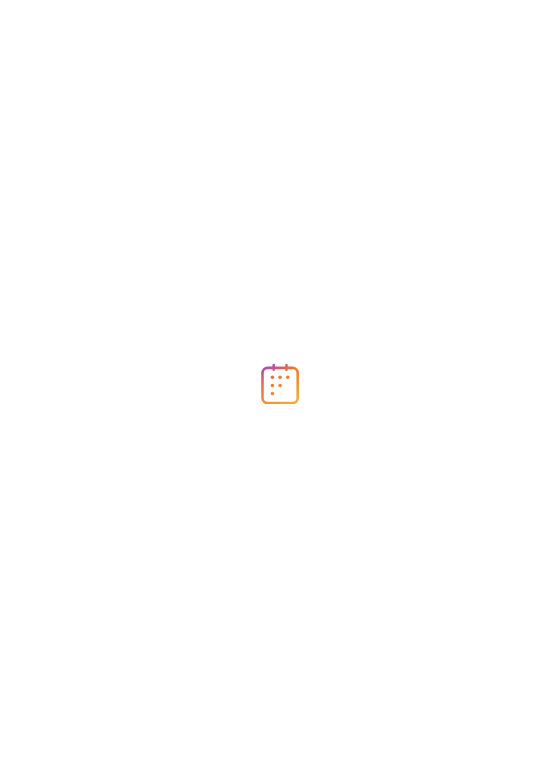 scroll, scrollTop: 0, scrollLeft: 0, axis: both 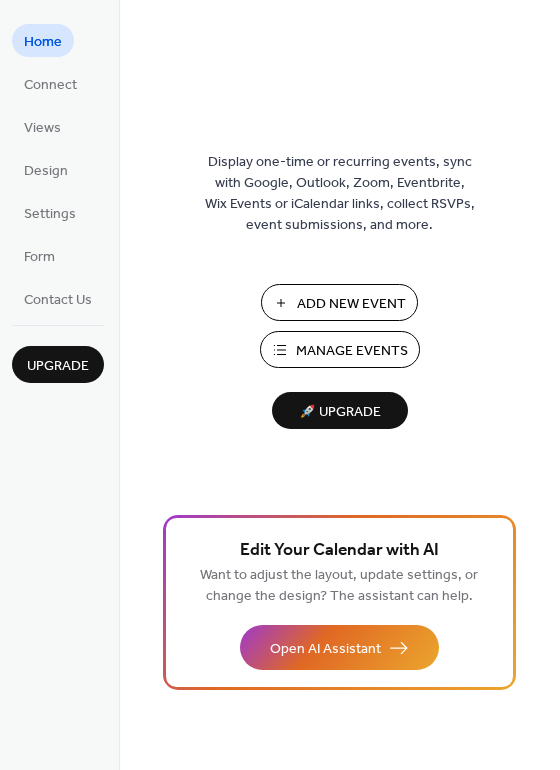 click on "Manage Events" at bounding box center [352, 351] 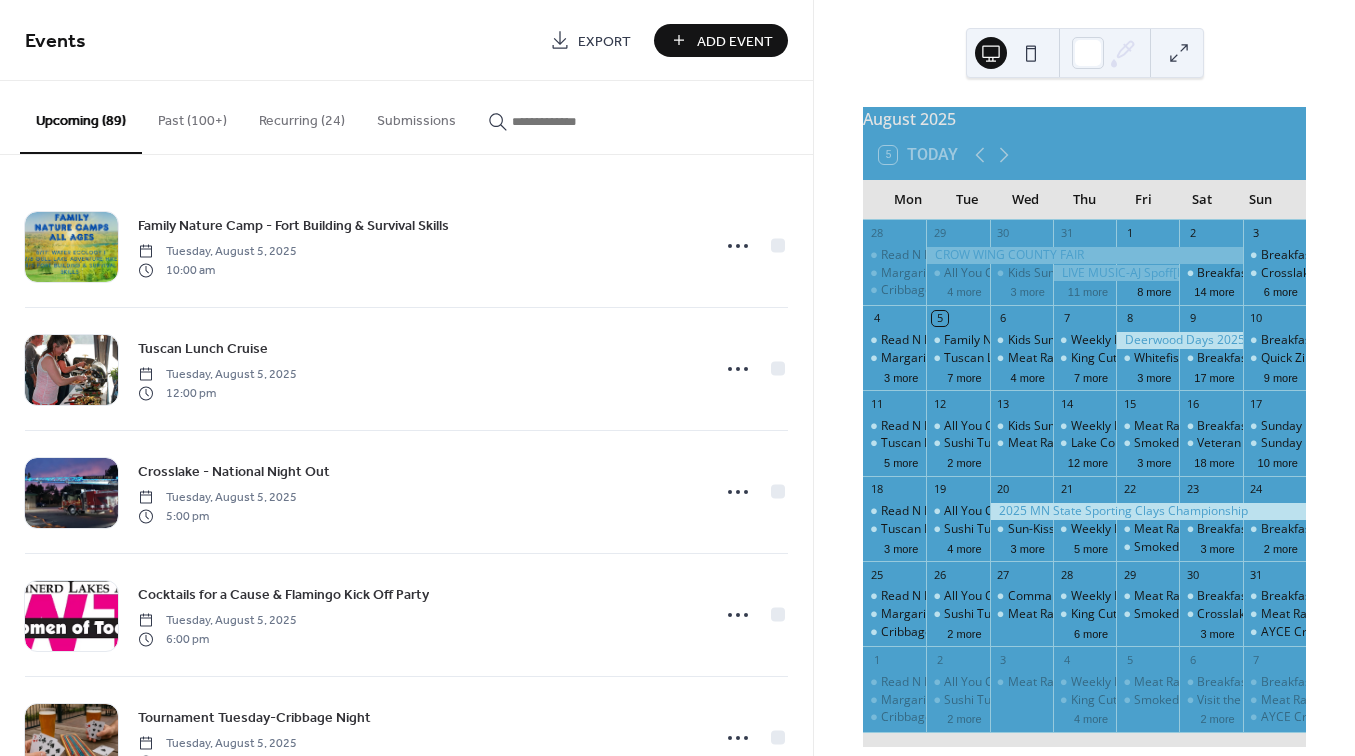 scroll, scrollTop: 0, scrollLeft: 0, axis: both 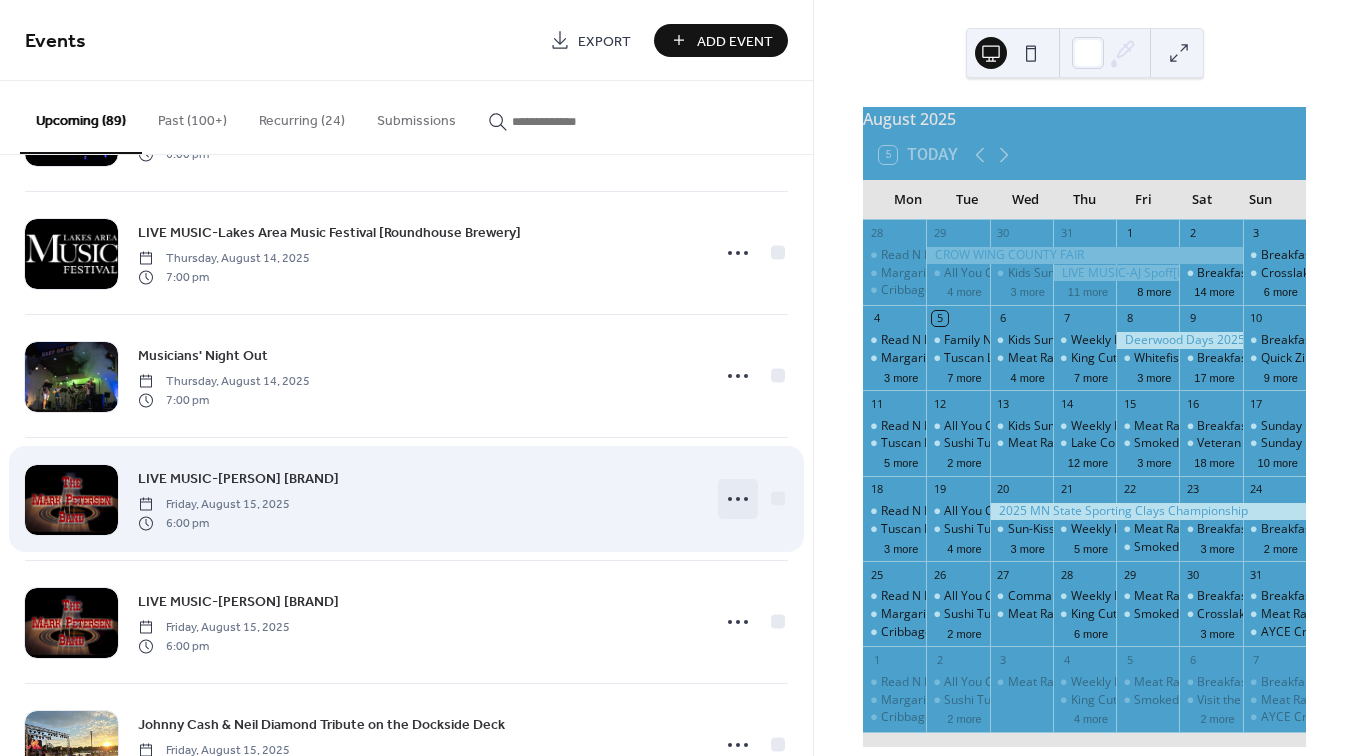 click 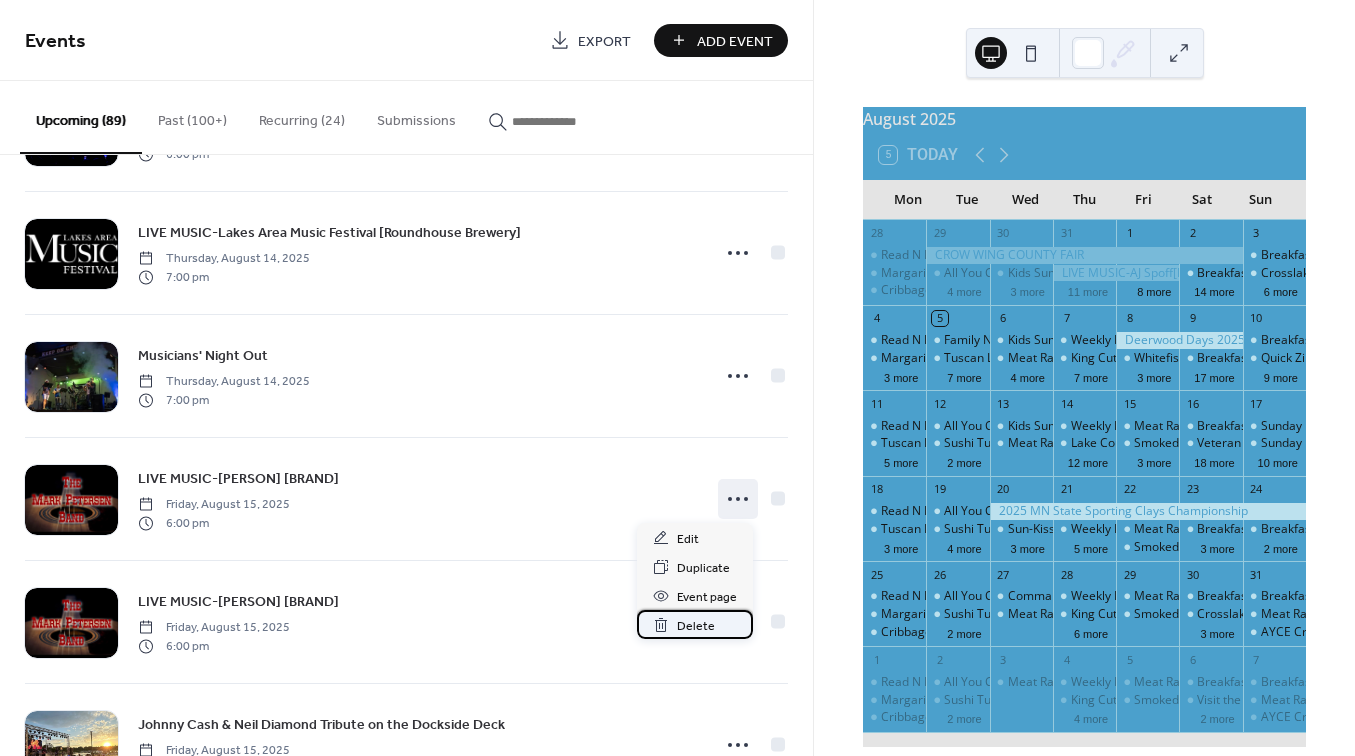 click on "Delete" at bounding box center (696, 626) 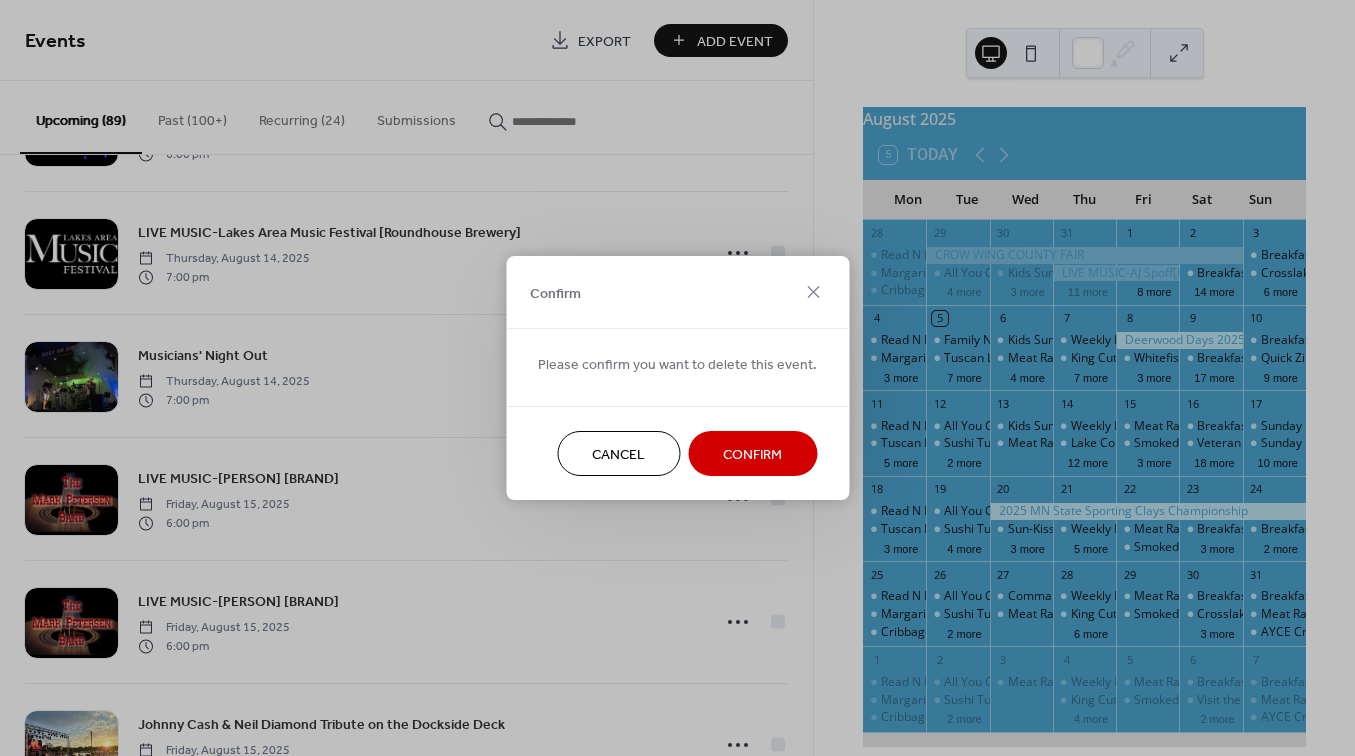 click on "Confirm" at bounding box center (752, 455) 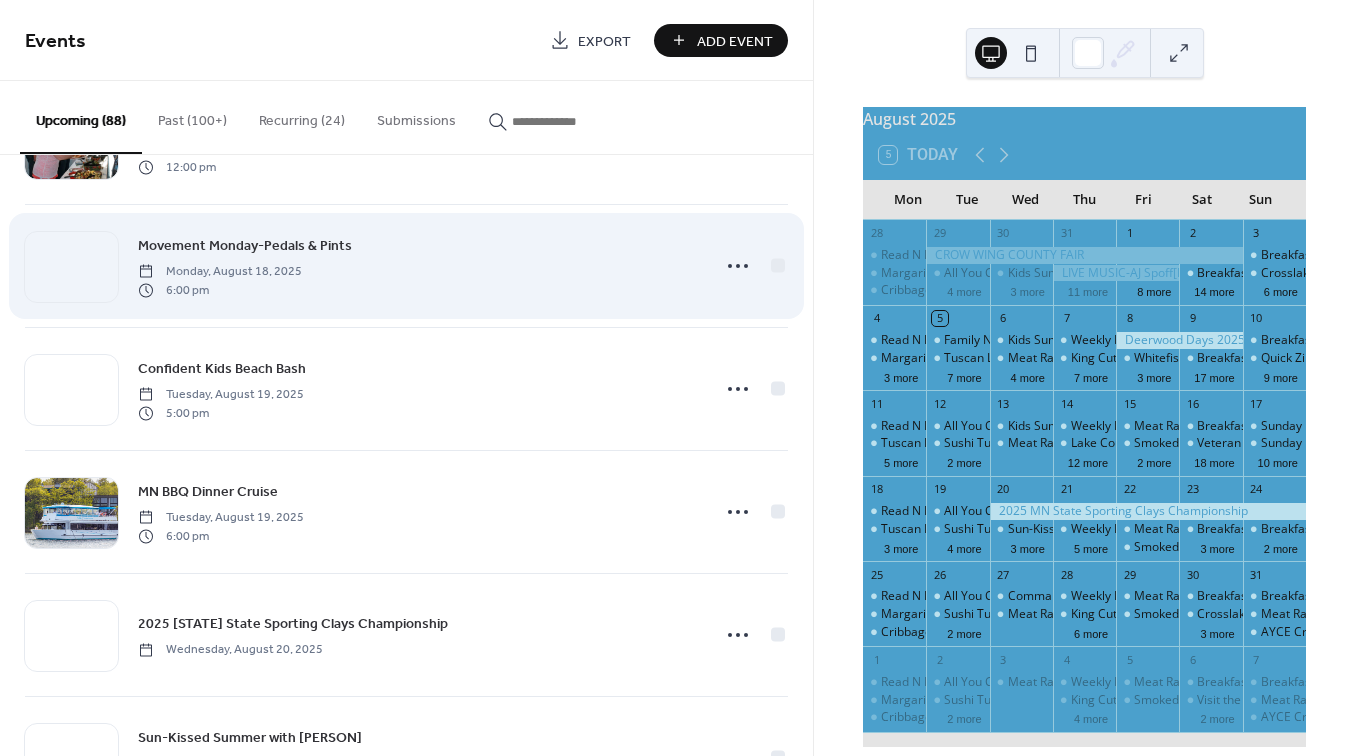 scroll, scrollTop: 9449, scrollLeft: 0, axis: vertical 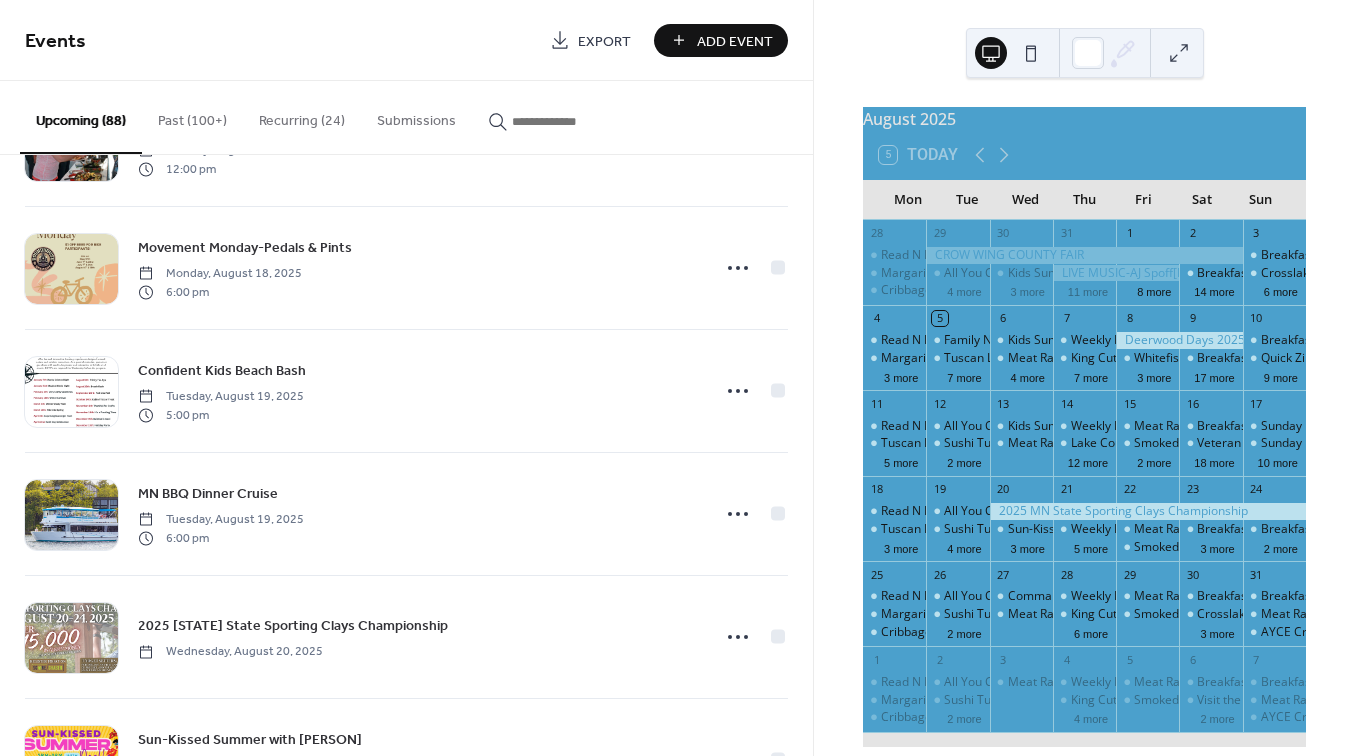 click on "Add Event" at bounding box center [735, 41] 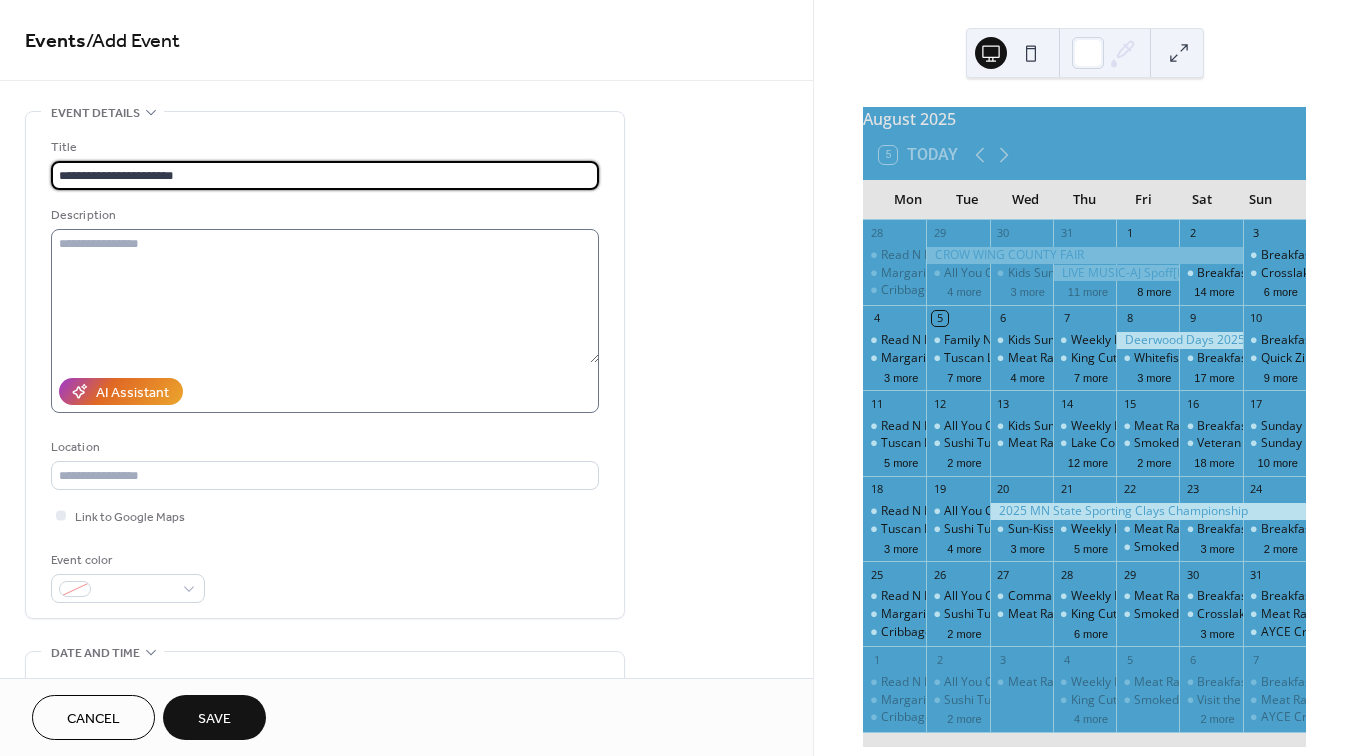 type on "**********" 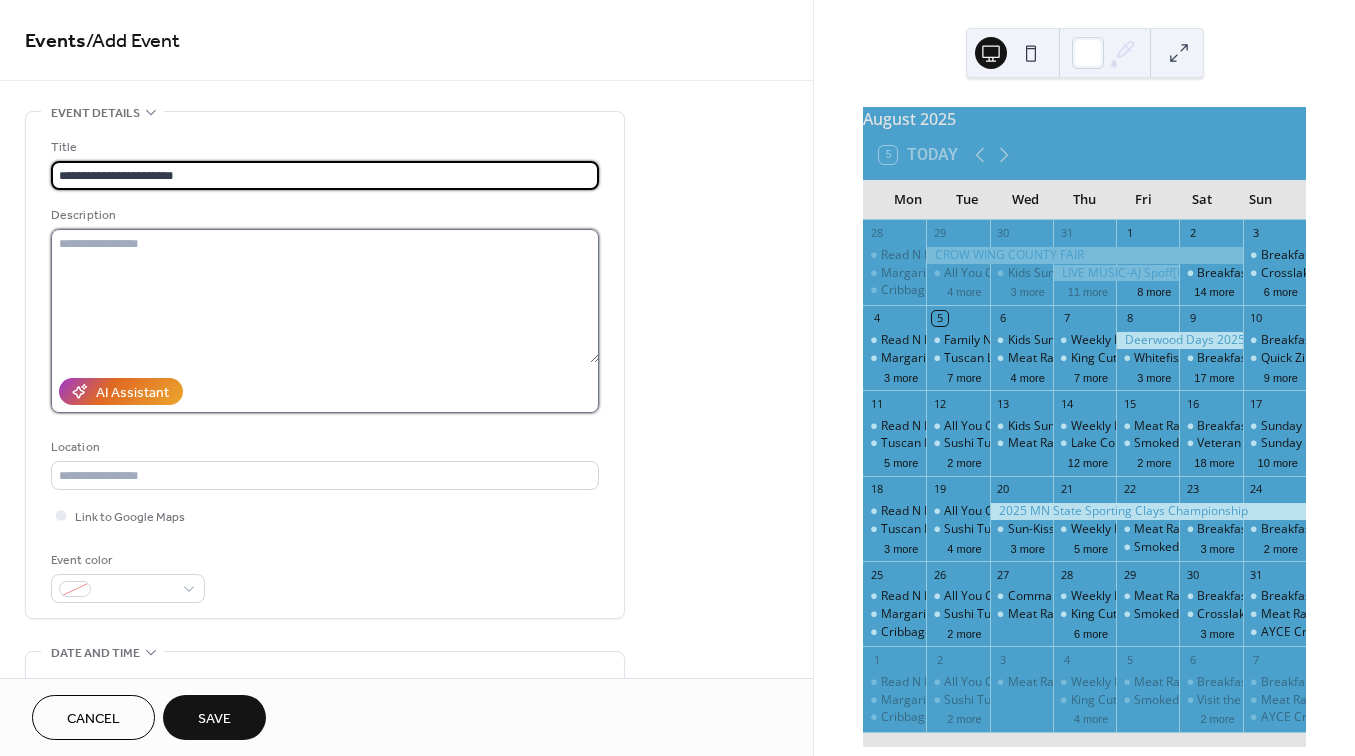 click at bounding box center [325, 296] 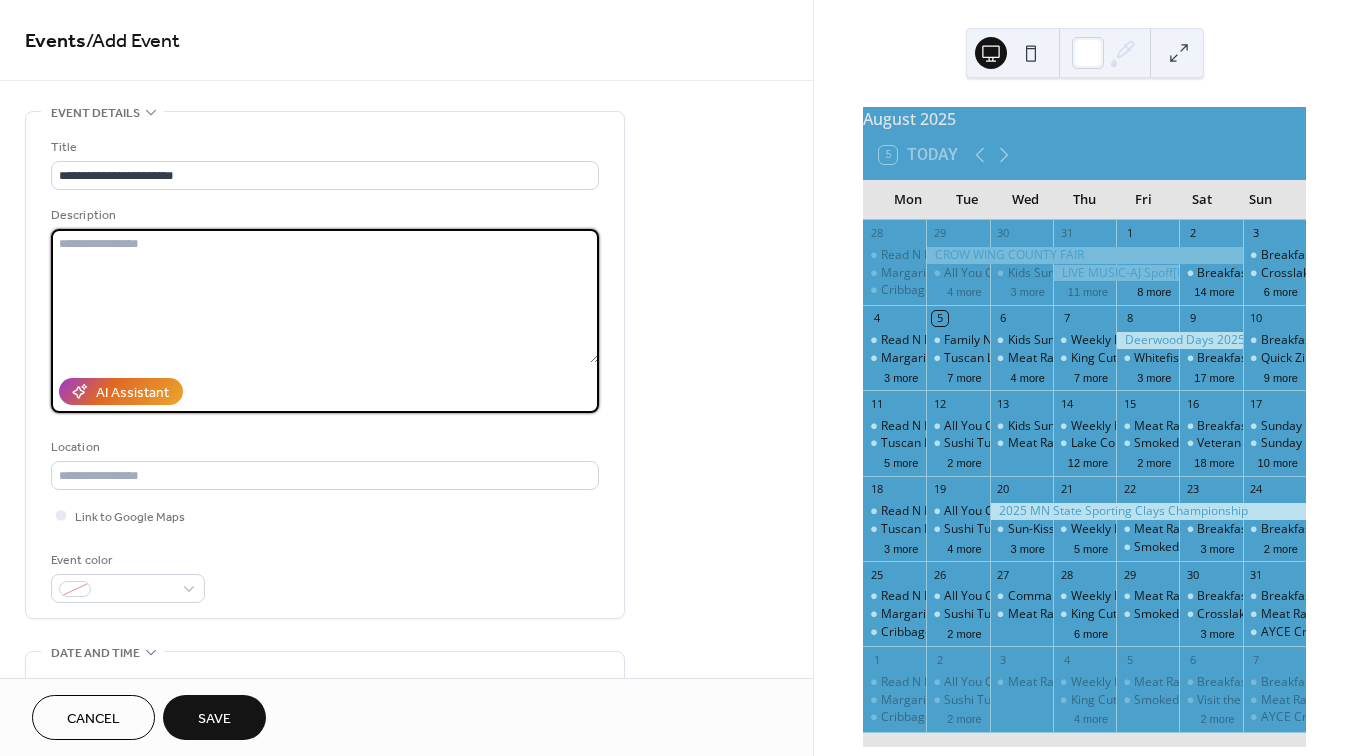paste on "**********" 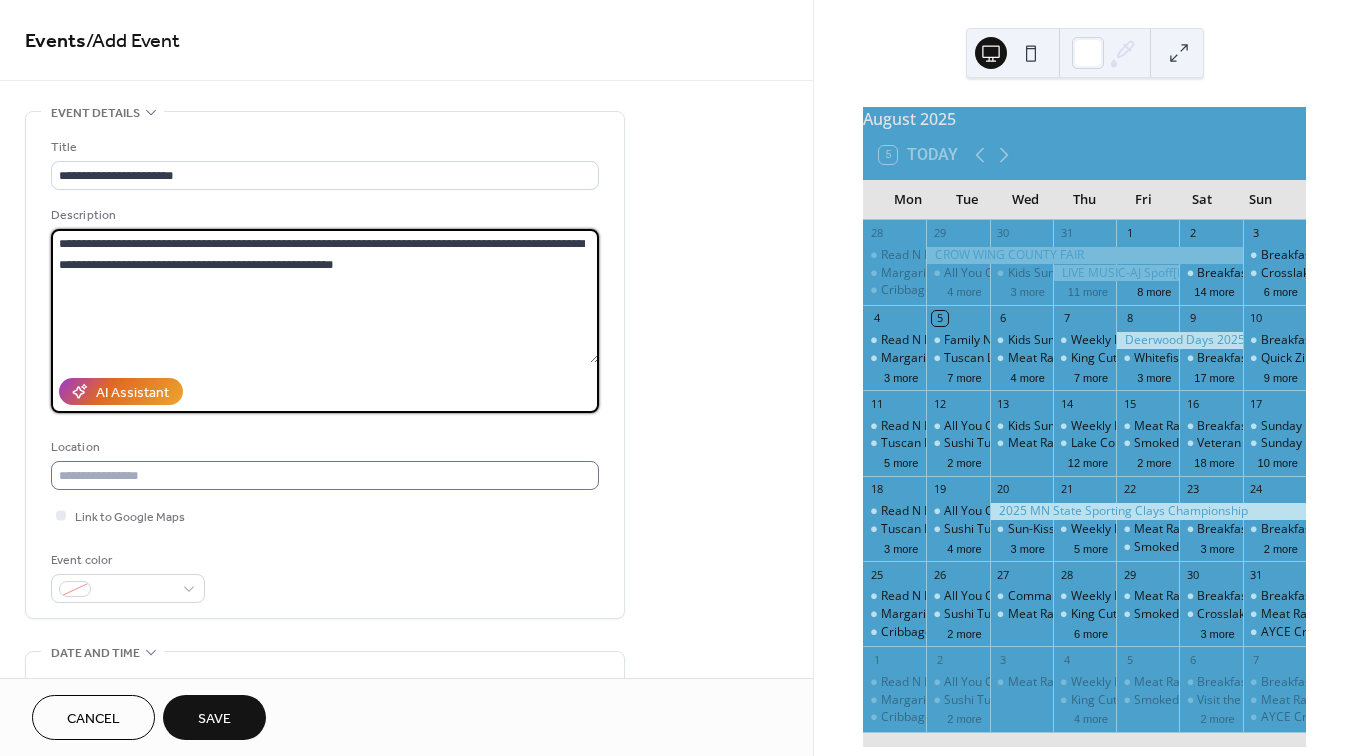 type on "**********" 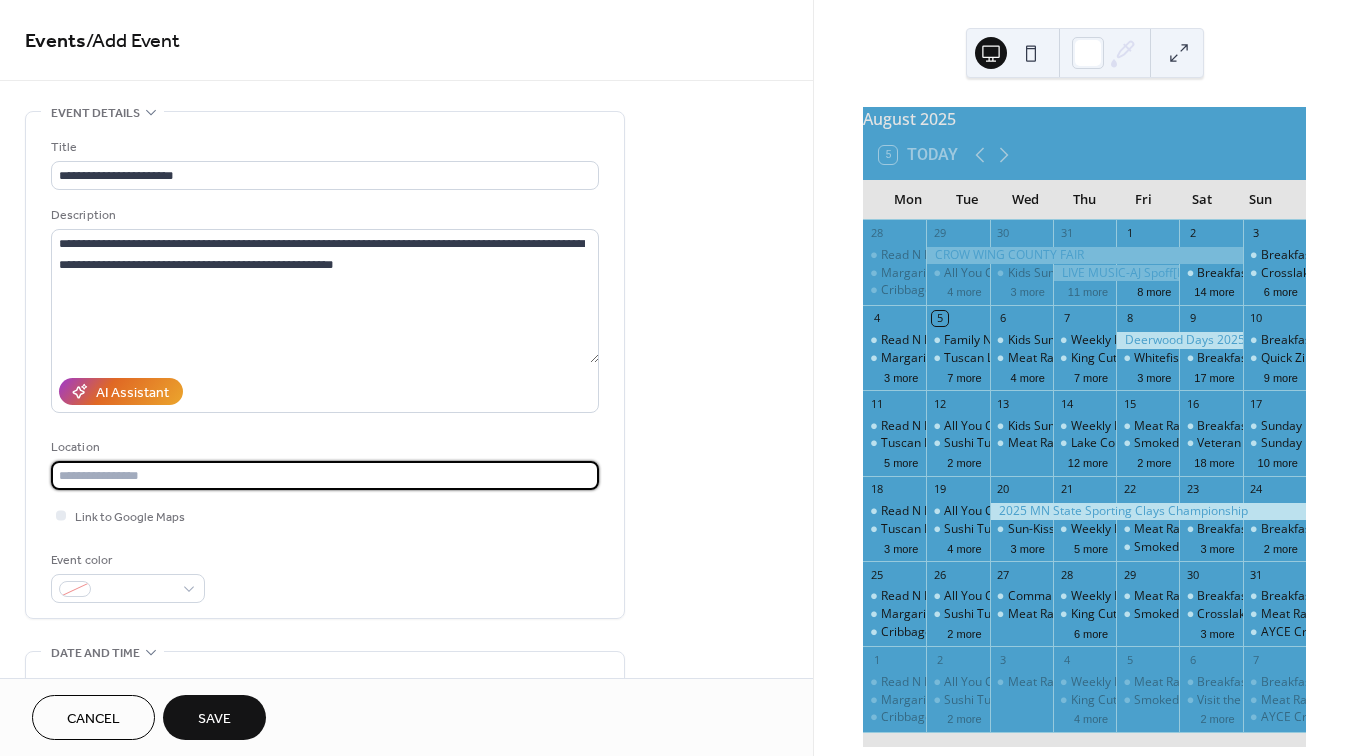 click at bounding box center (325, 475) 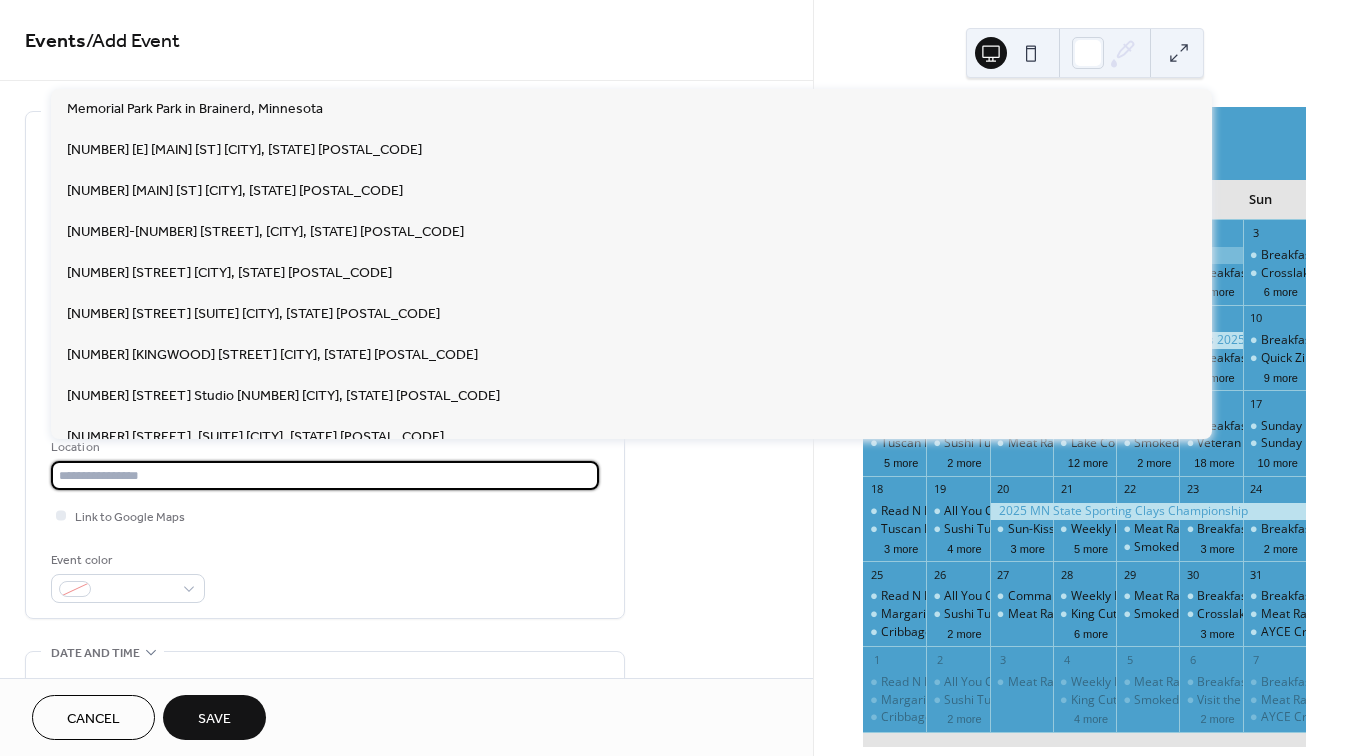 paste on "**********" 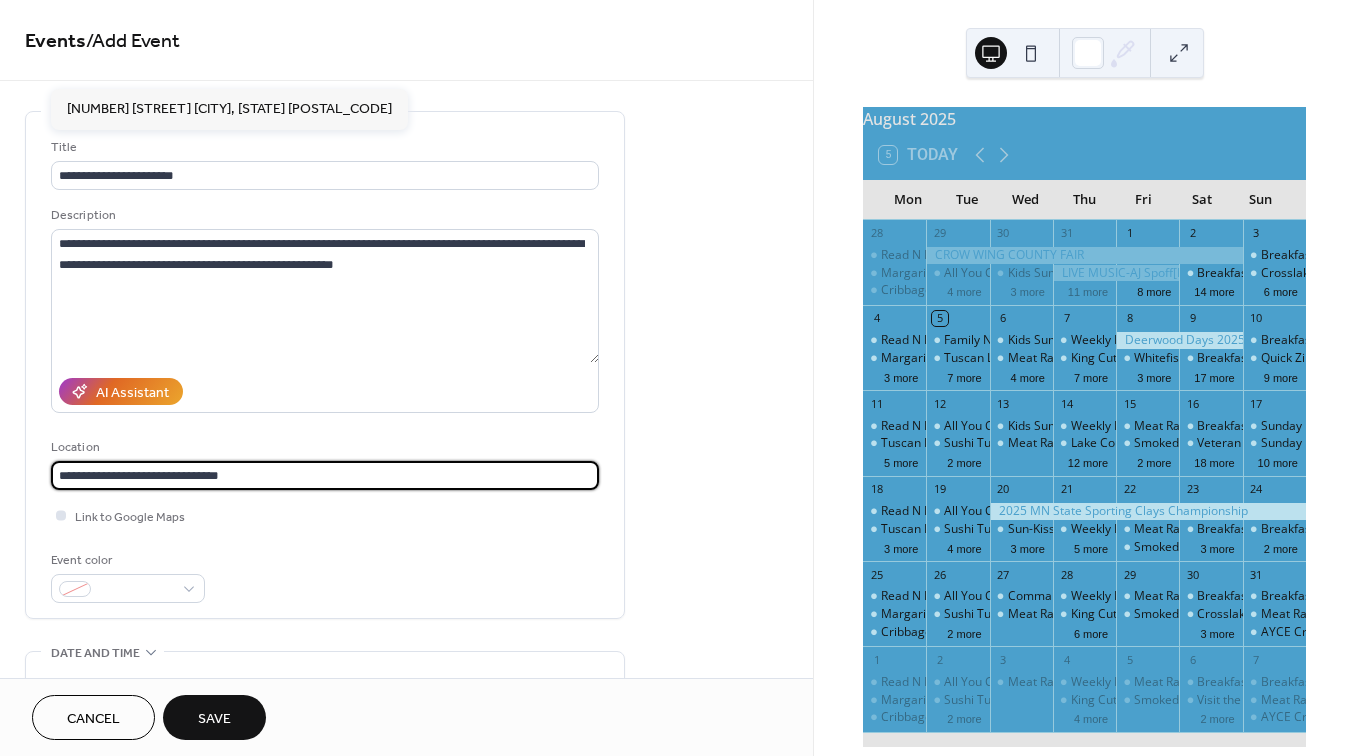 type on "**********" 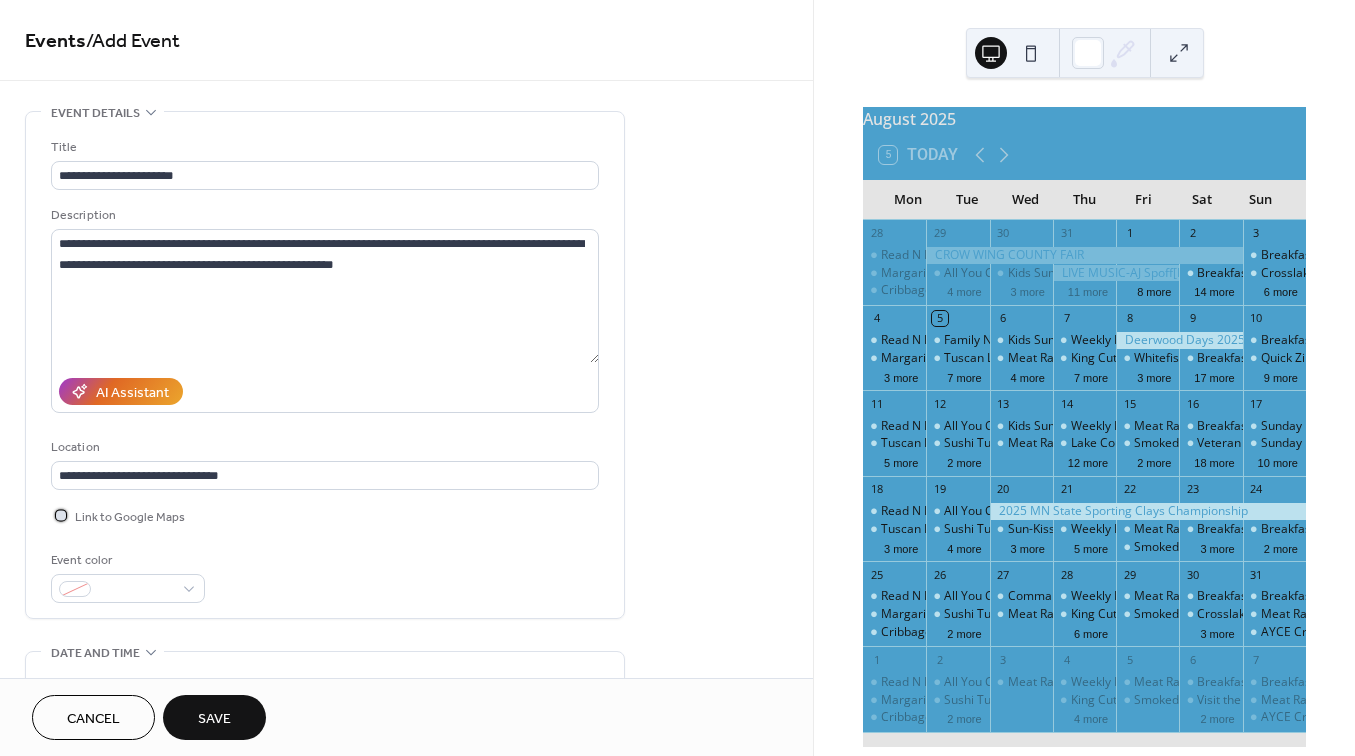 click at bounding box center (61, 515) 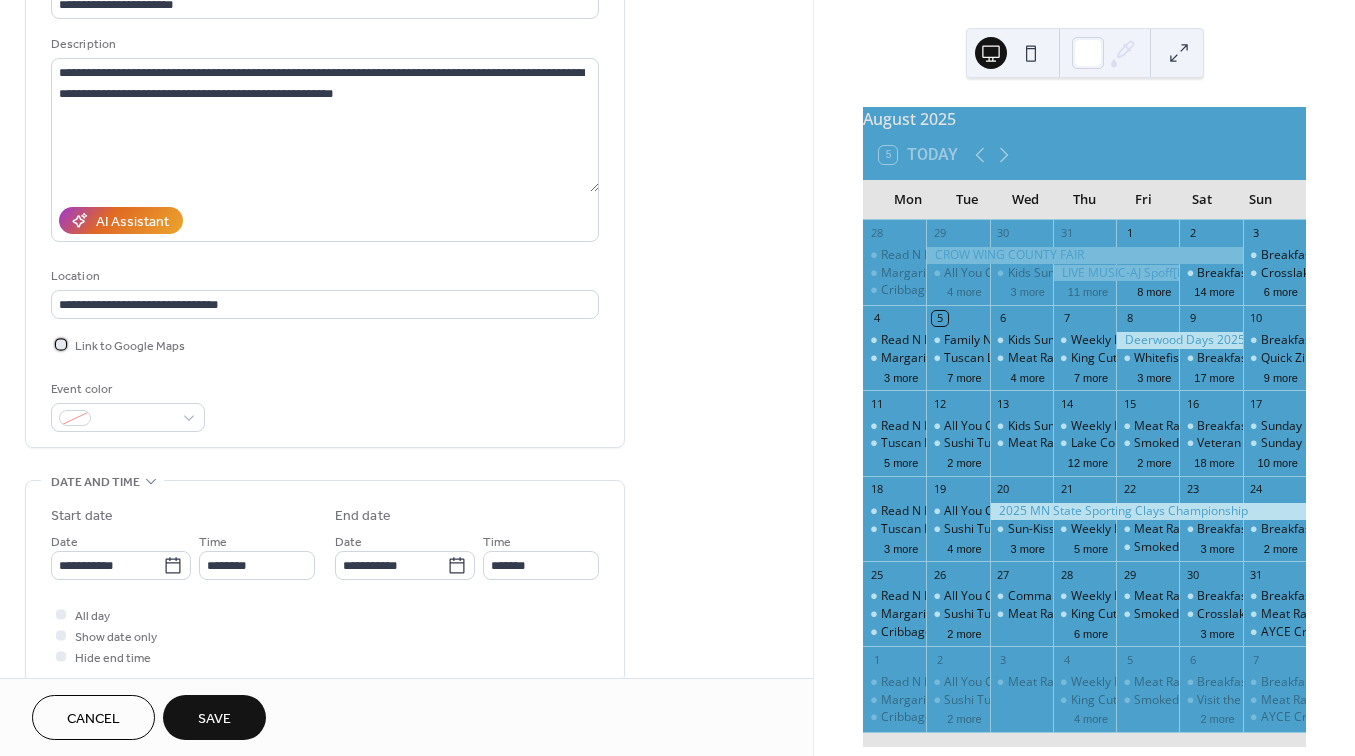 scroll, scrollTop: 173, scrollLeft: 0, axis: vertical 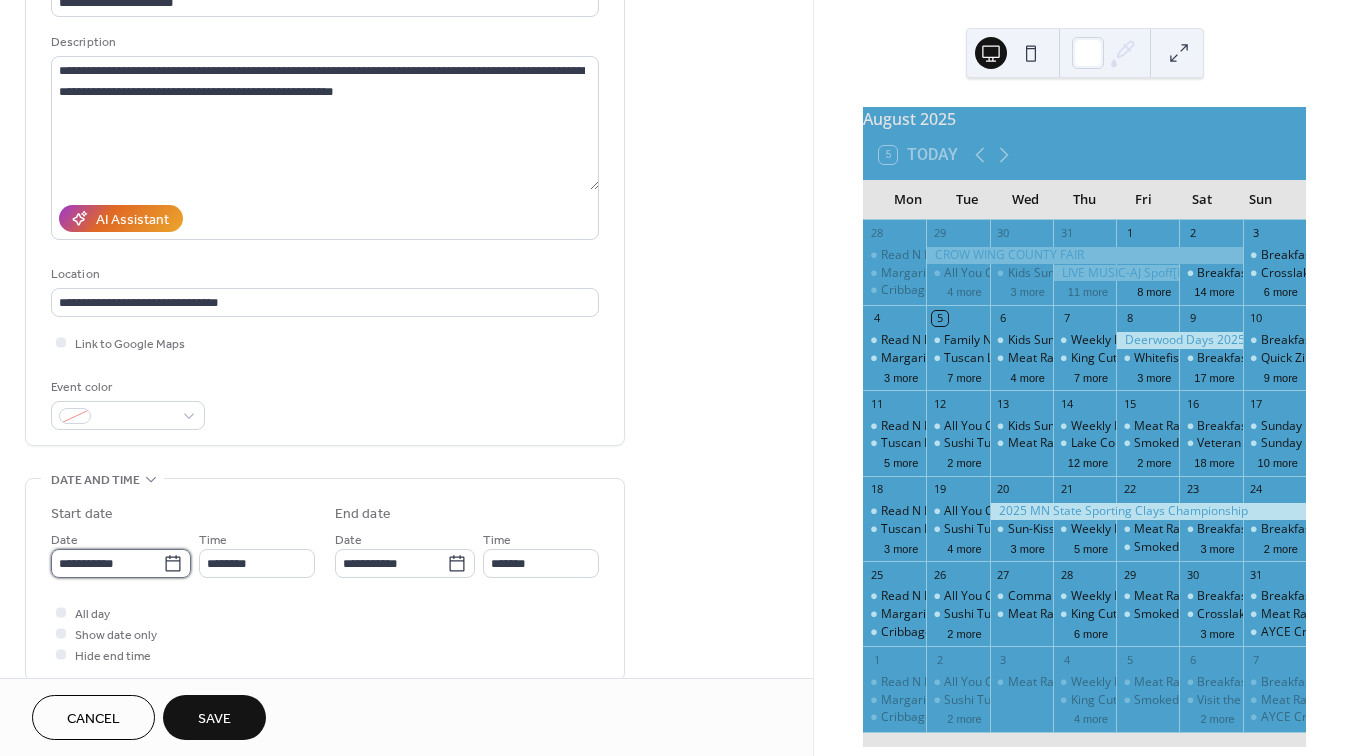 click on "**********" at bounding box center (107, 563) 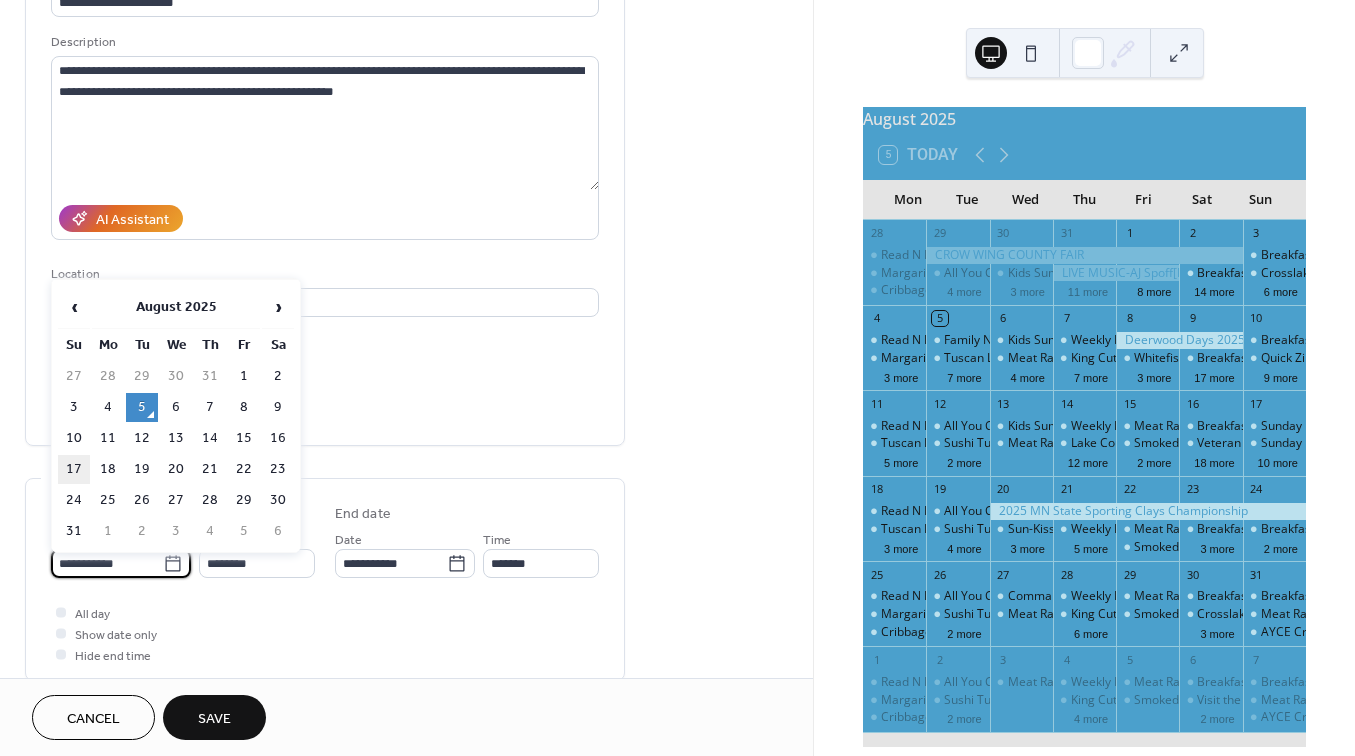 click on "17" at bounding box center (74, 469) 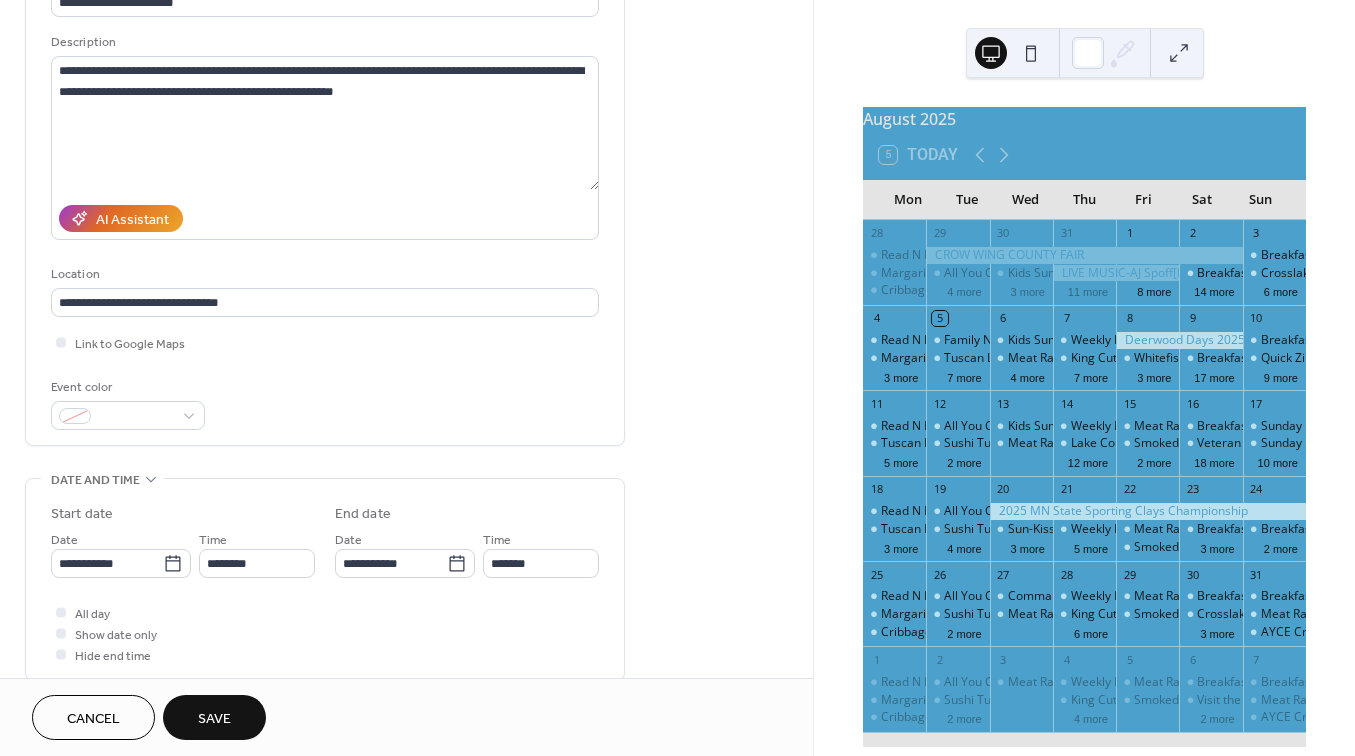 type on "**********" 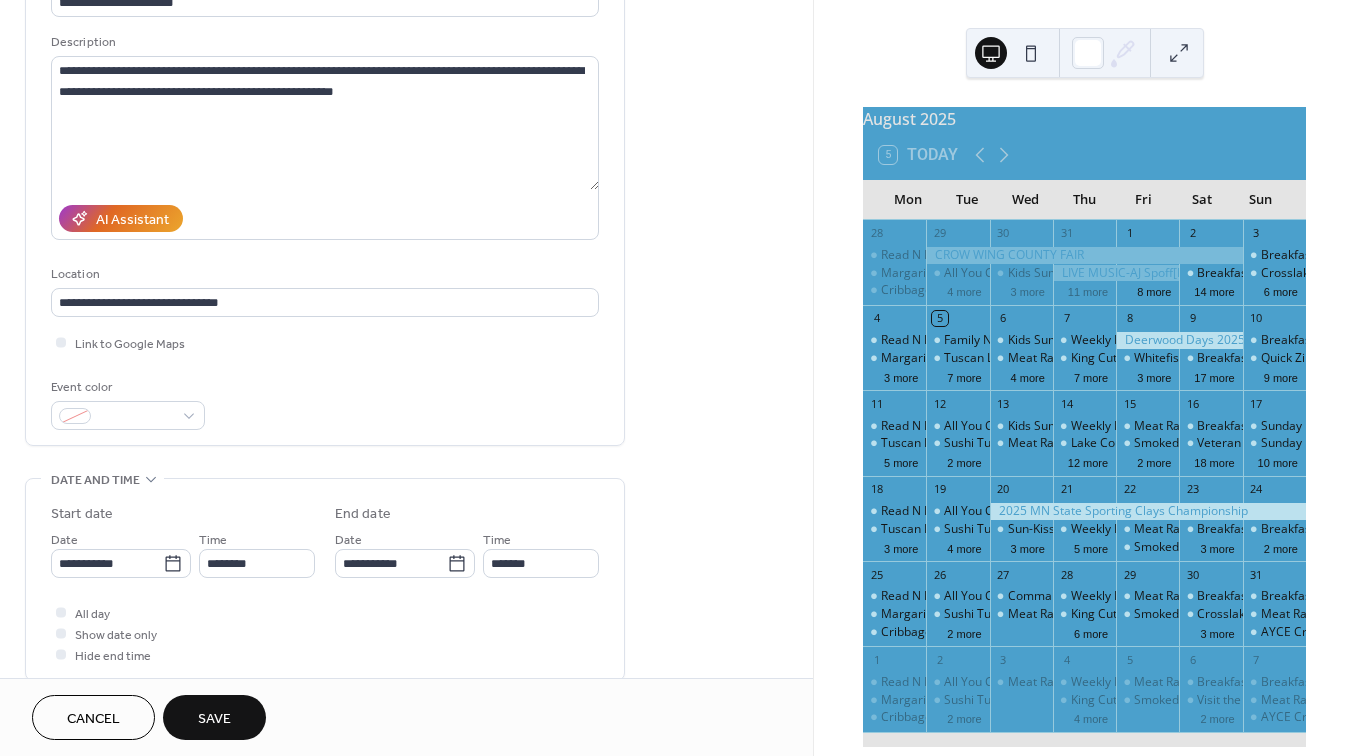 type on "**********" 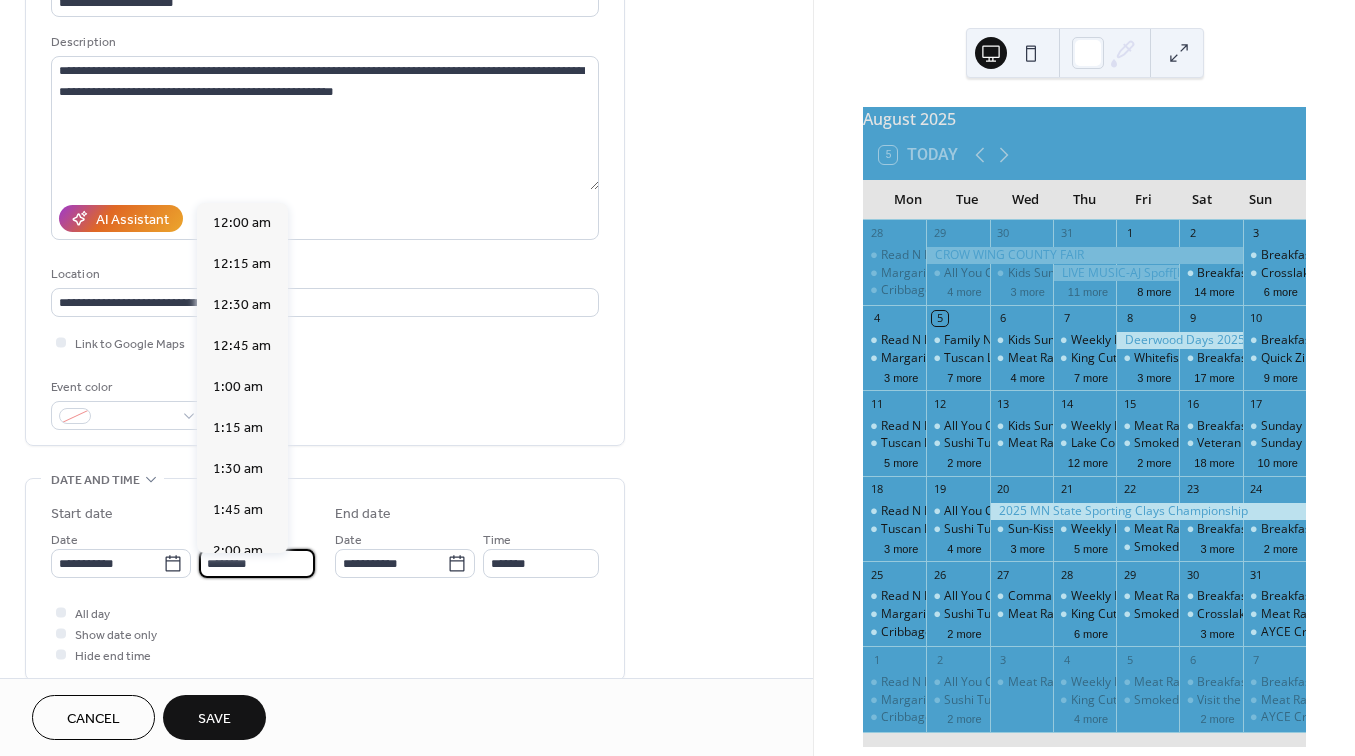 scroll, scrollTop: 1968, scrollLeft: 0, axis: vertical 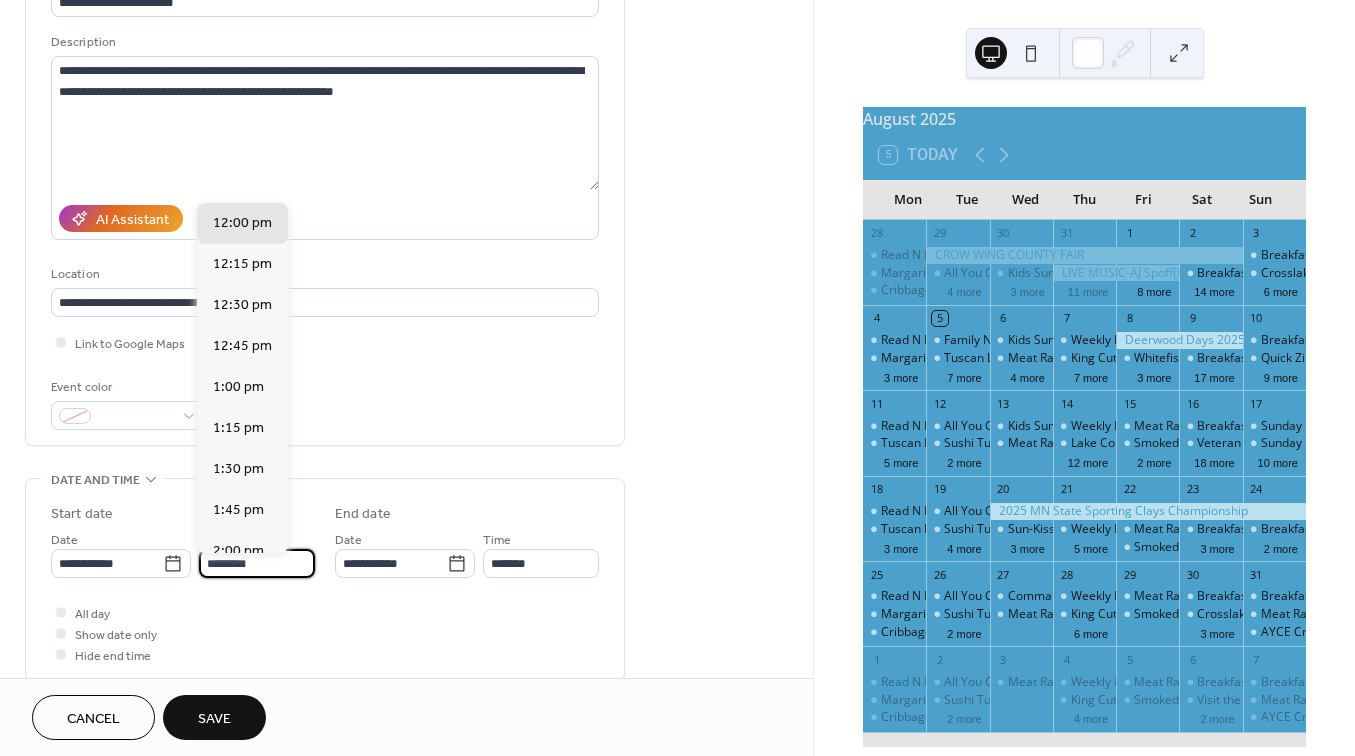 click on "********" at bounding box center [257, 563] 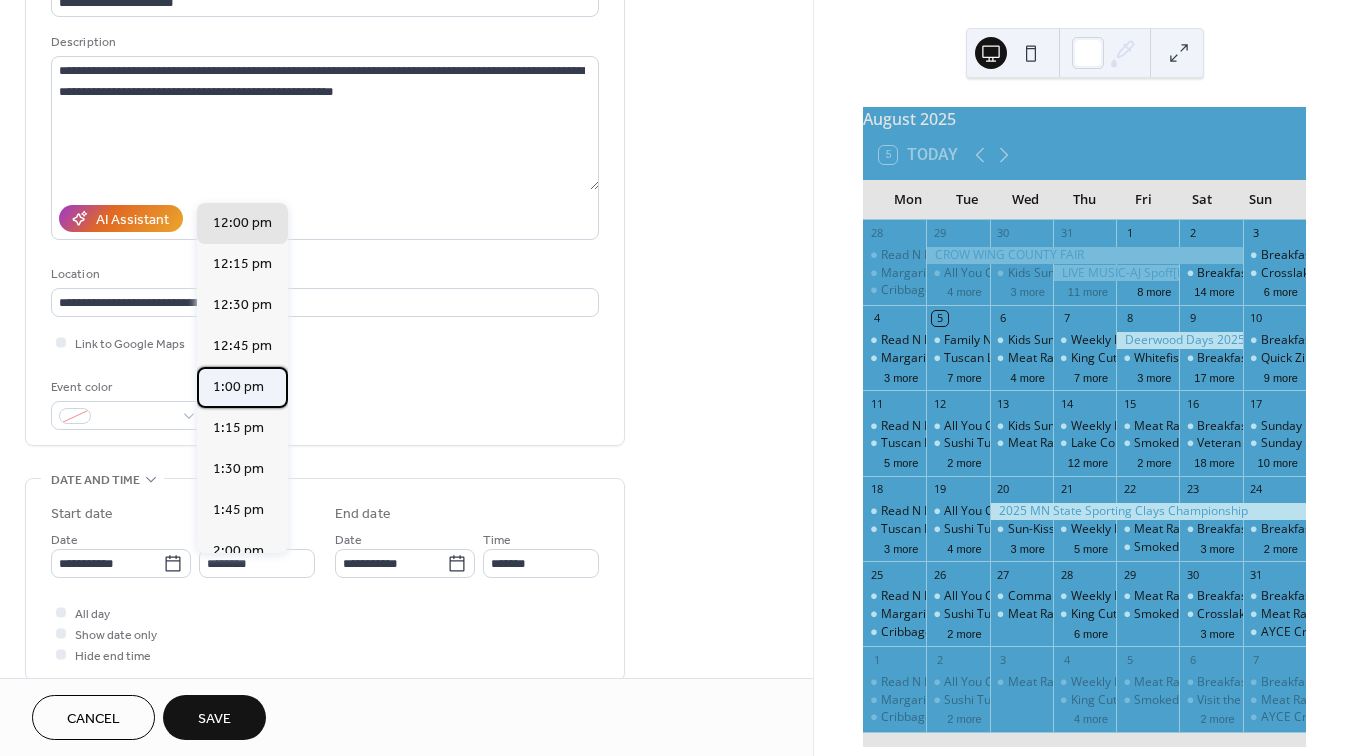 click on "1:00 pm" at bounding box center (238, 387) 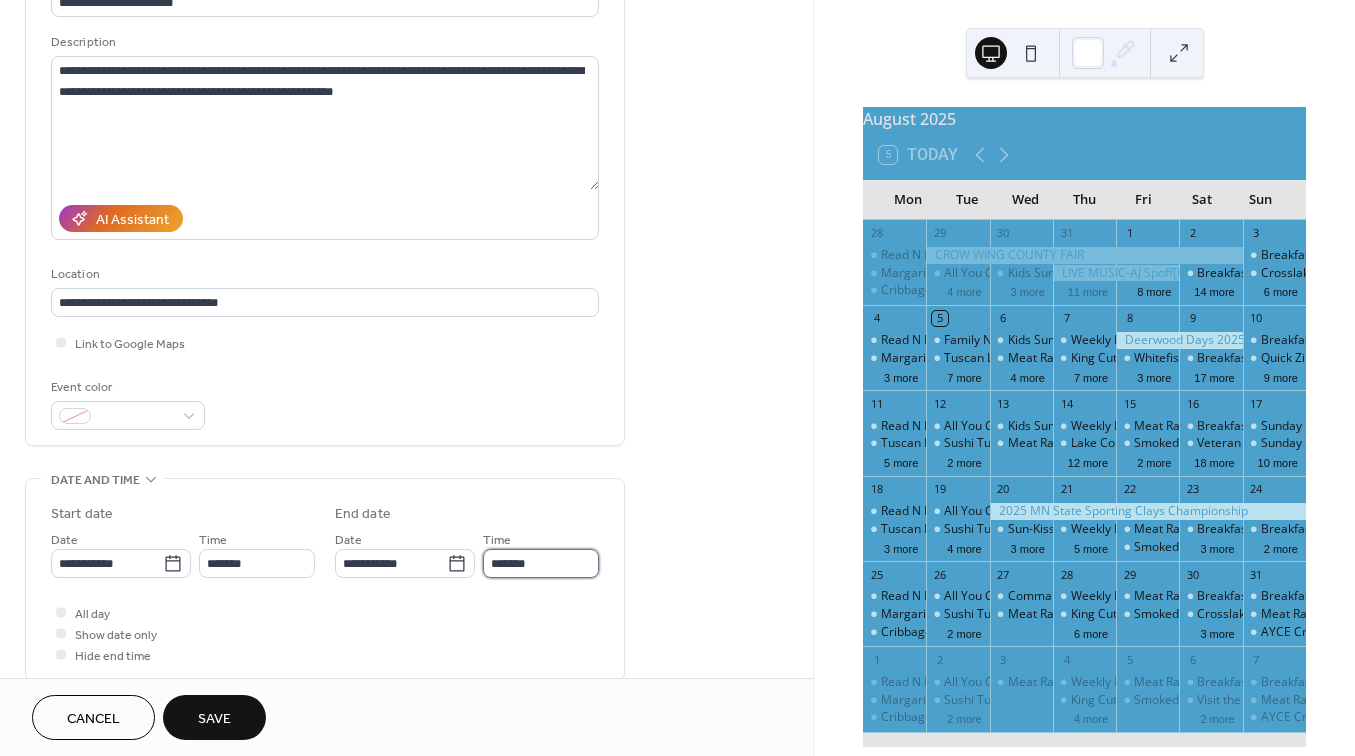 click on "*******" at bounding box center [541, 563] 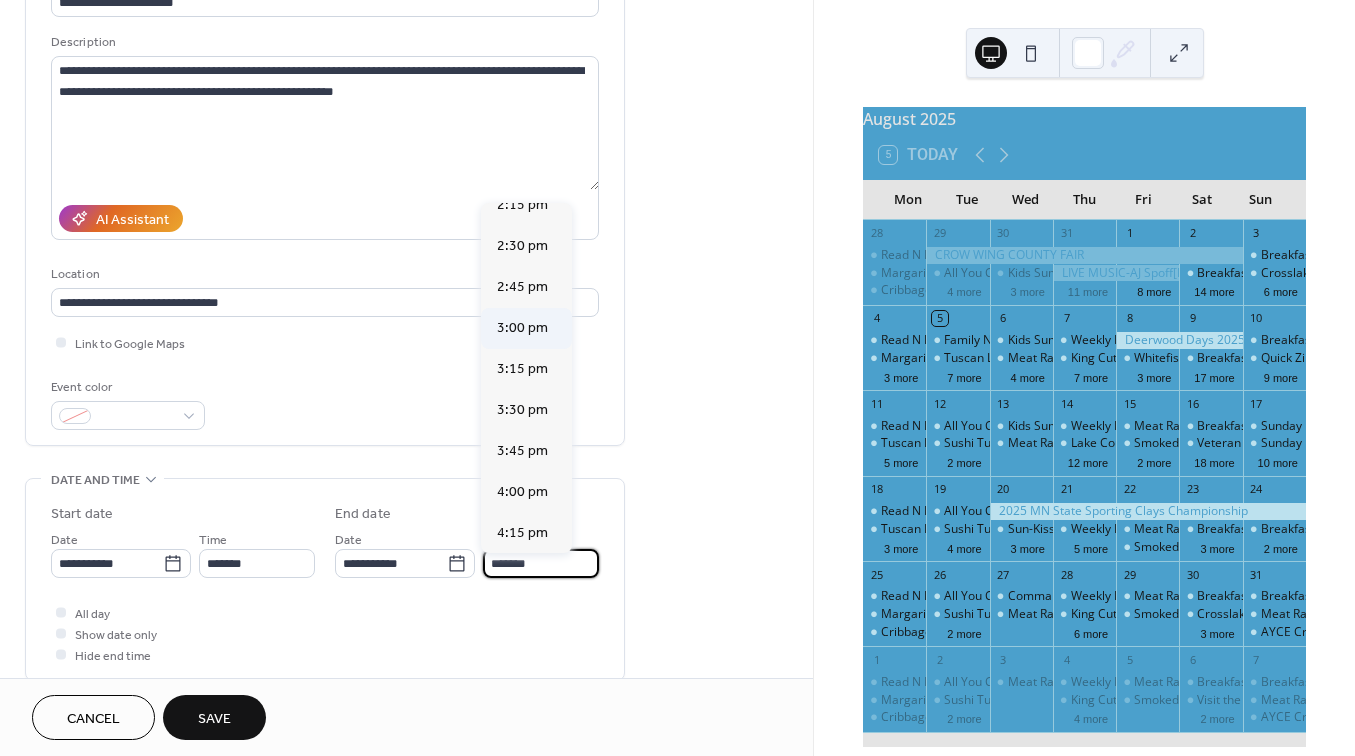 scroll, scrollTop: 186, scrollLeft: 0, axis: vertical 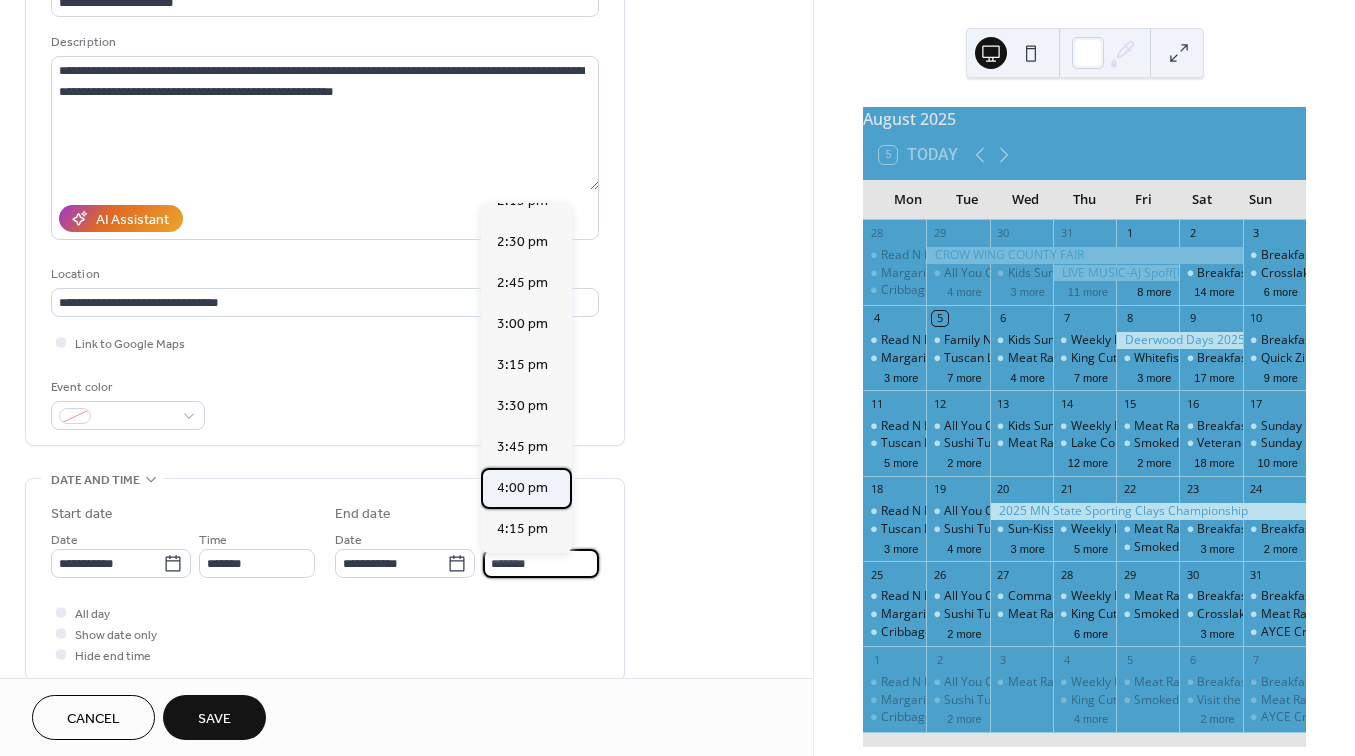 click on "4:00 pm" at bounding box center [522, 488] 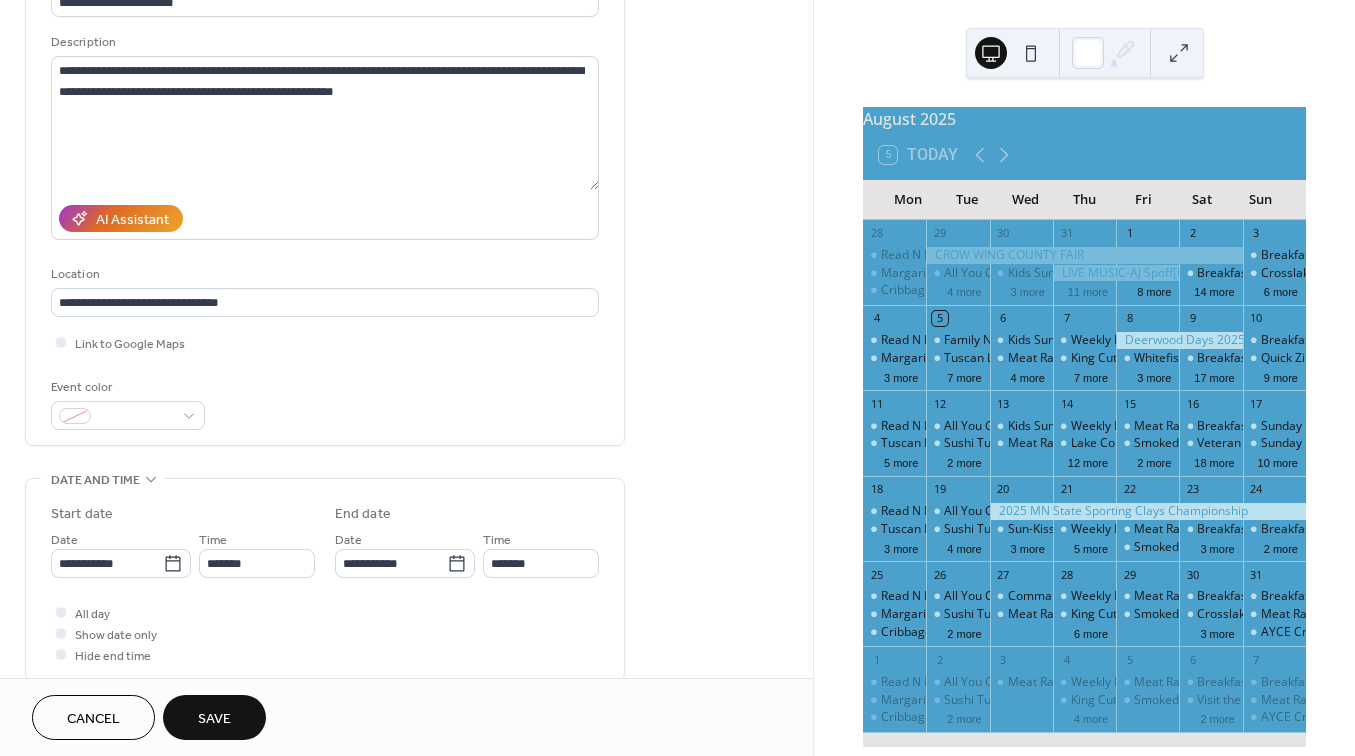 type on "*******" 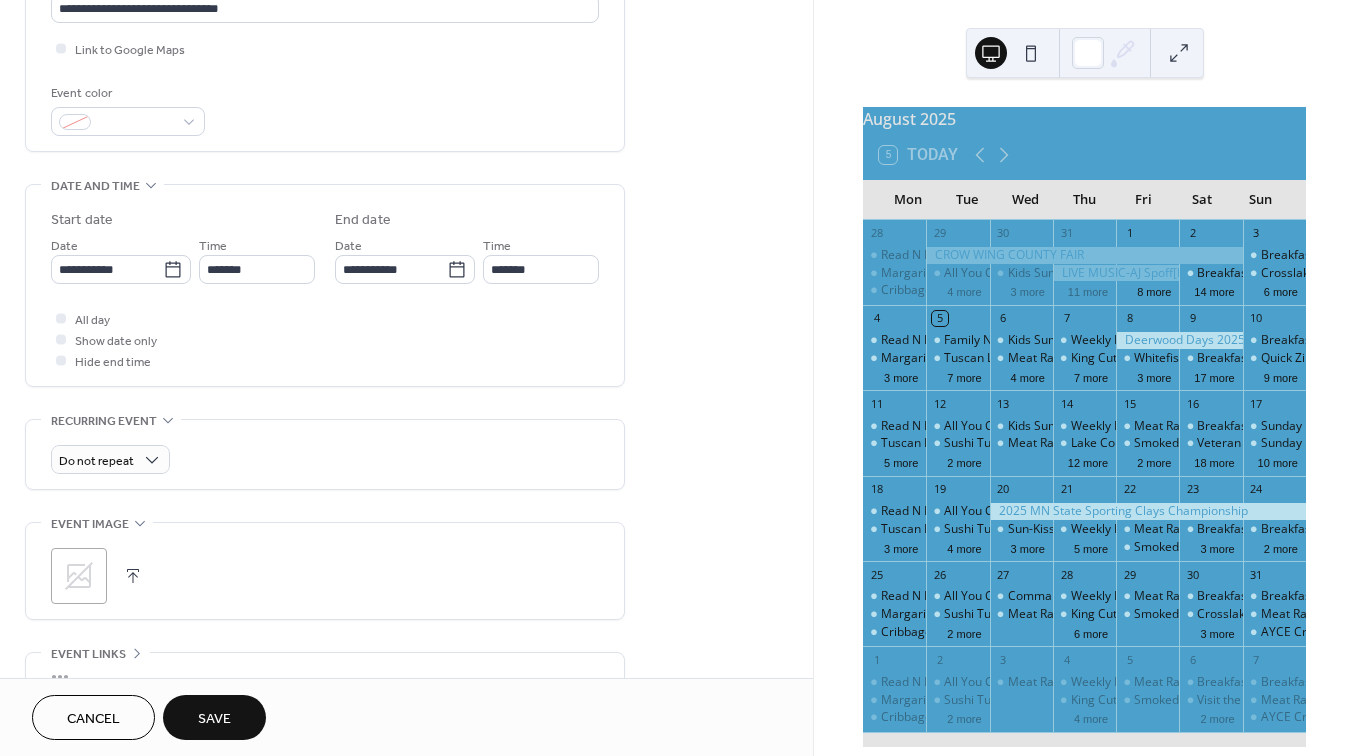 scroll, scrollTop: 485, scrollLeft: 0, axis: vertical 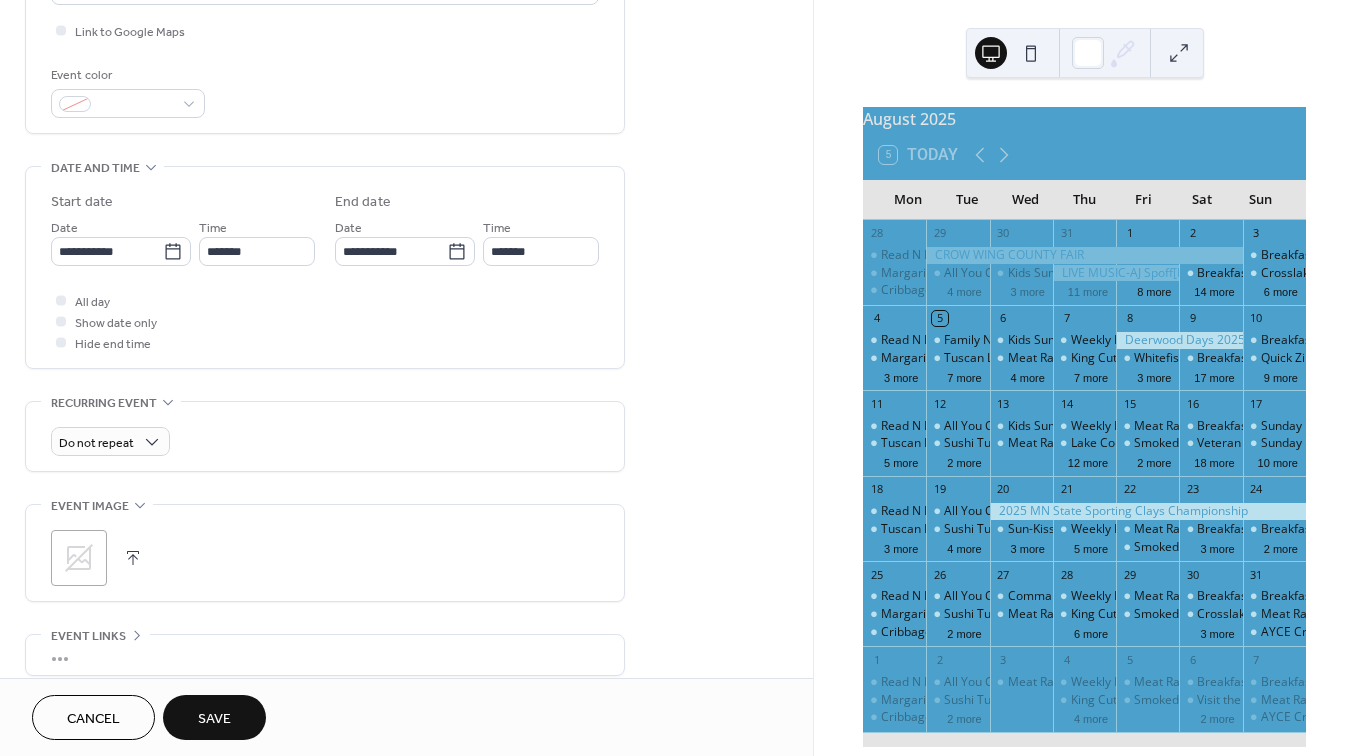 click at bounding box center (133, 558) 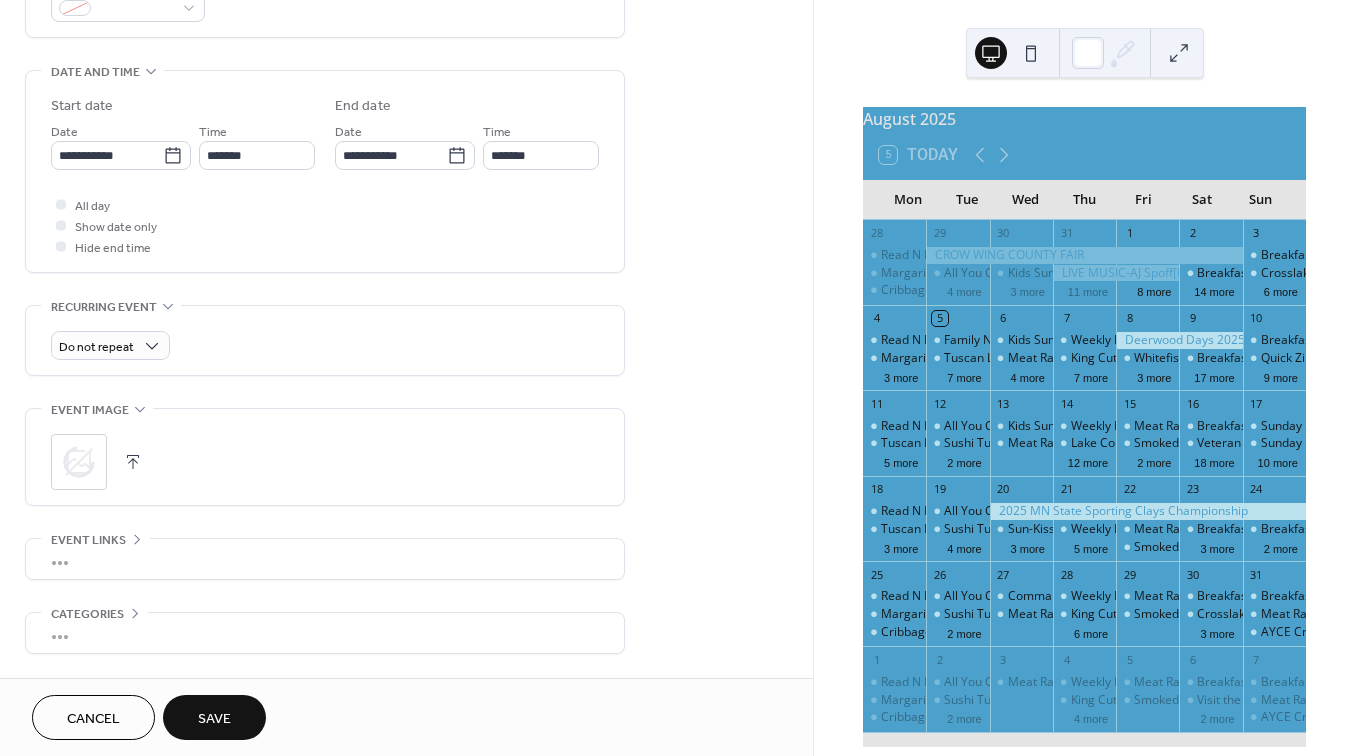scroll, scrollTop: 581, scrollLeft: 0, axis: vertical 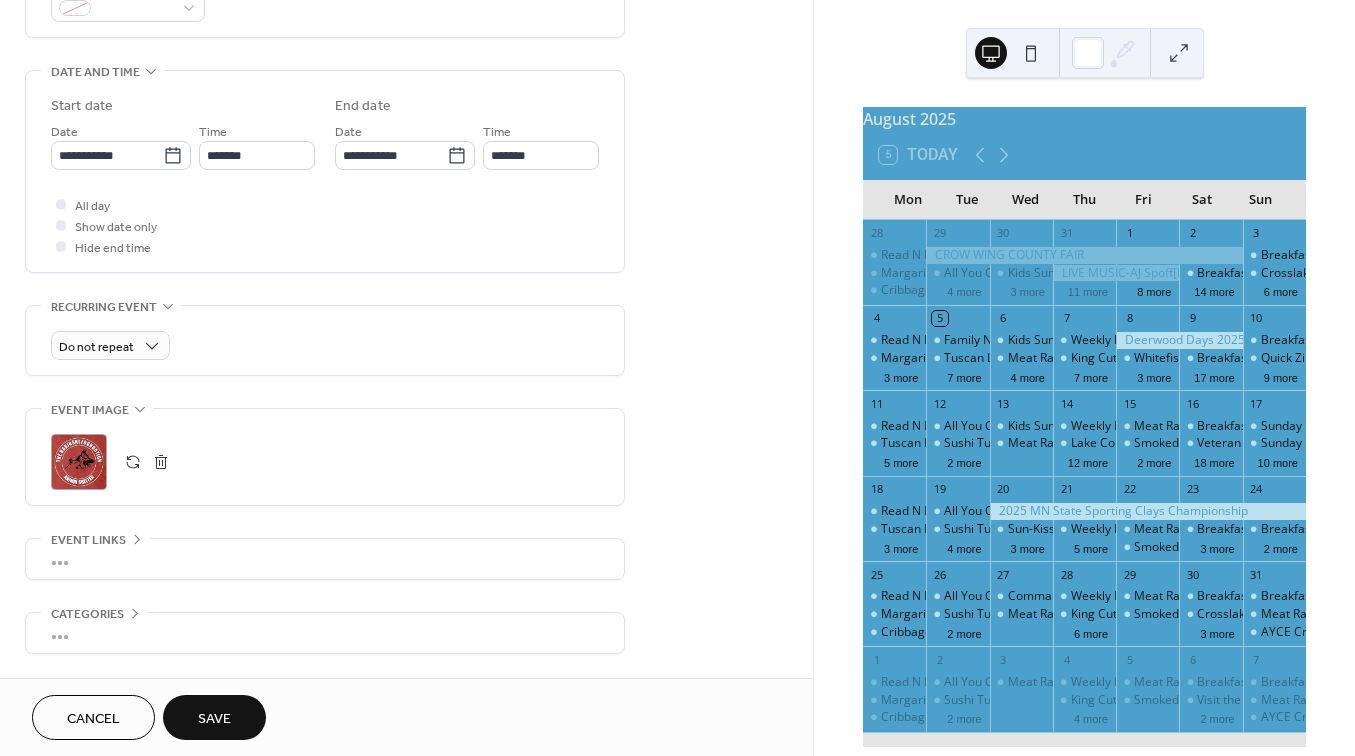 click on "•••" at bounding box center (325, 559) 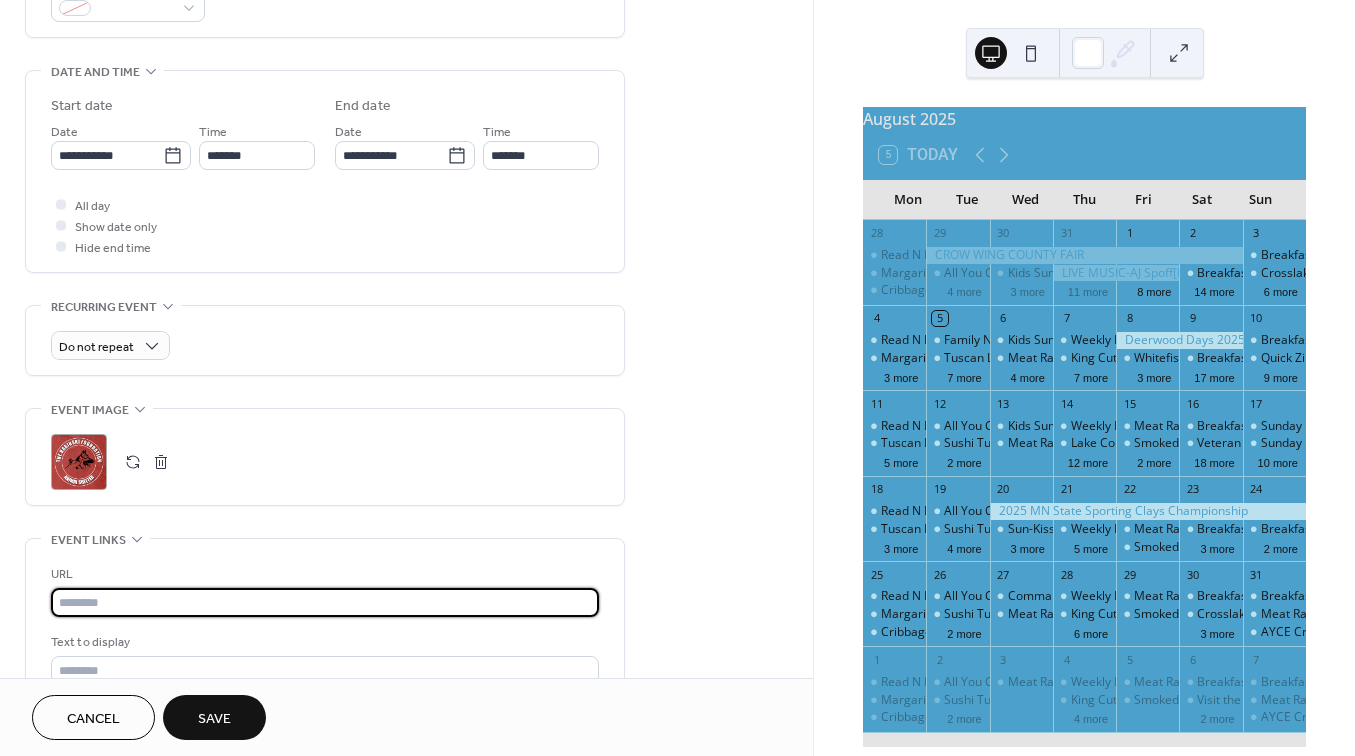 click at bounding box center [325, 602] 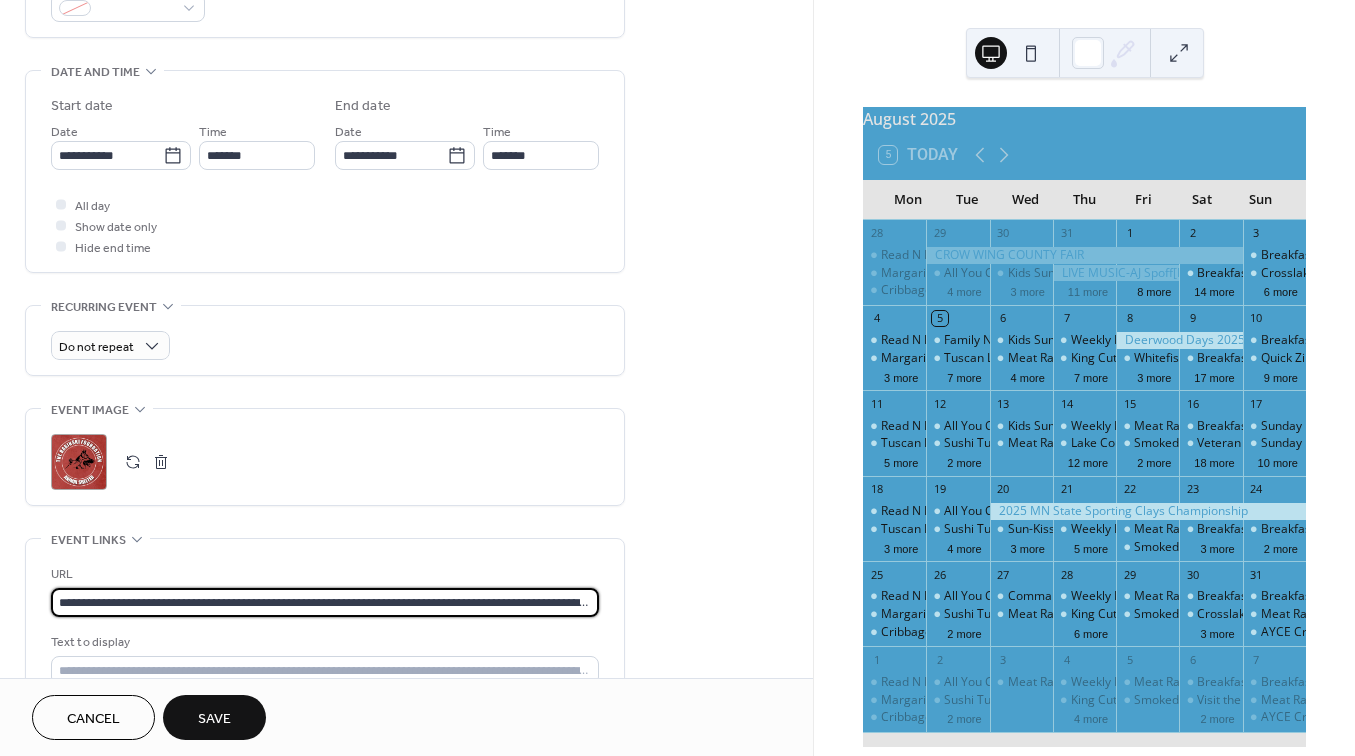 type on "**********" 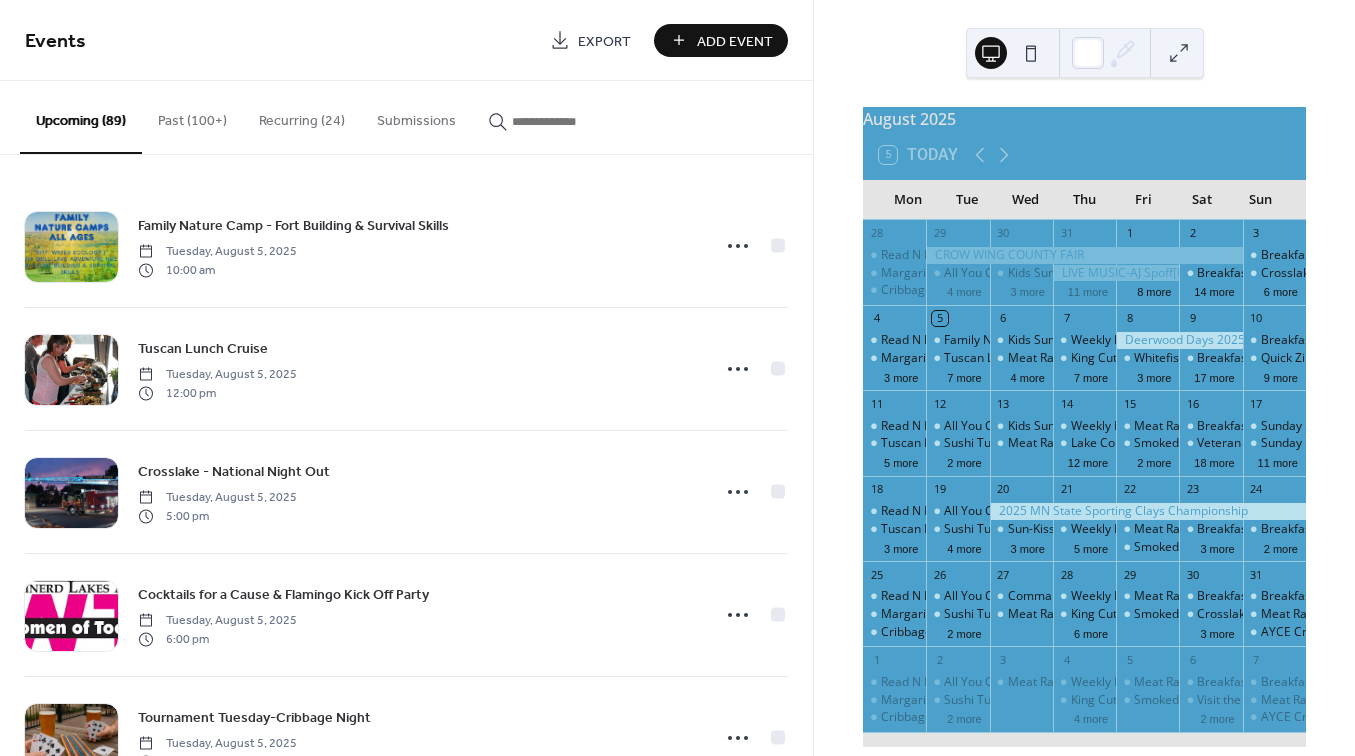 click on "Add Event" at bounding box center (735, 41) 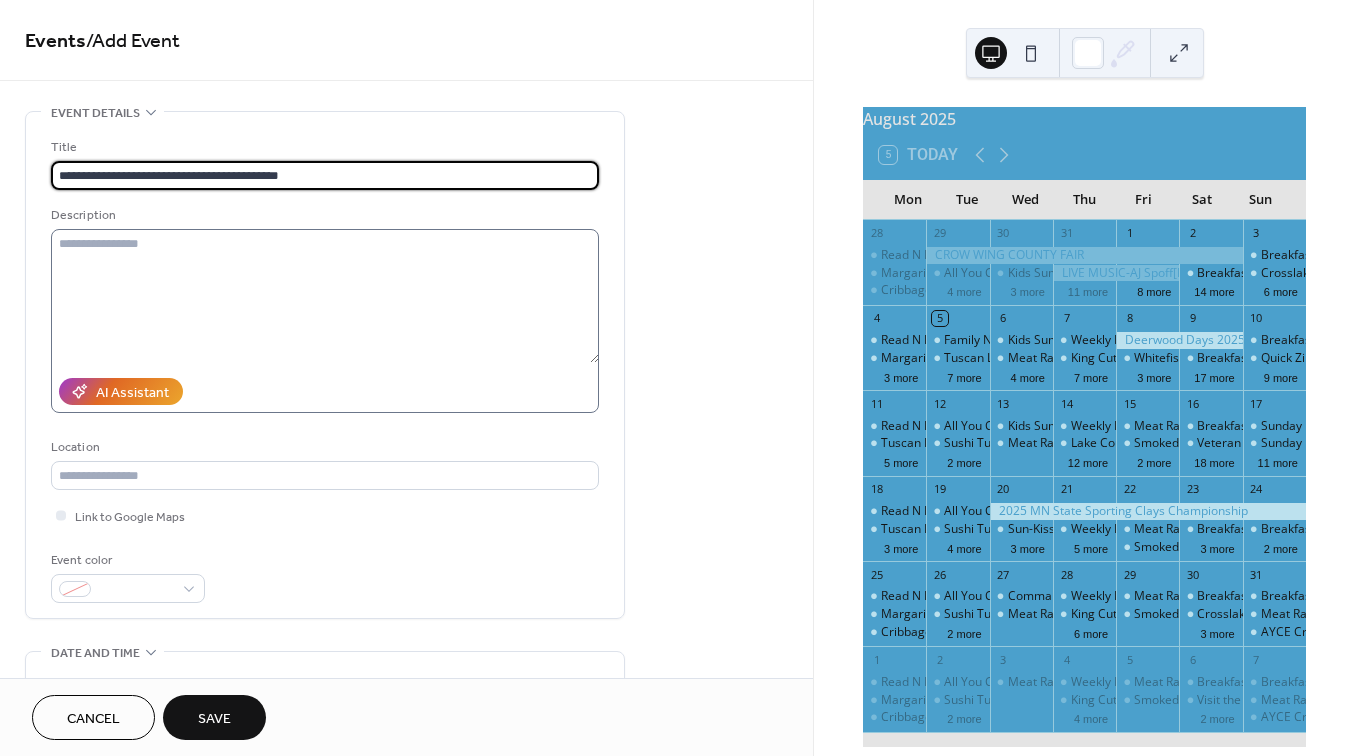 type on "**********" 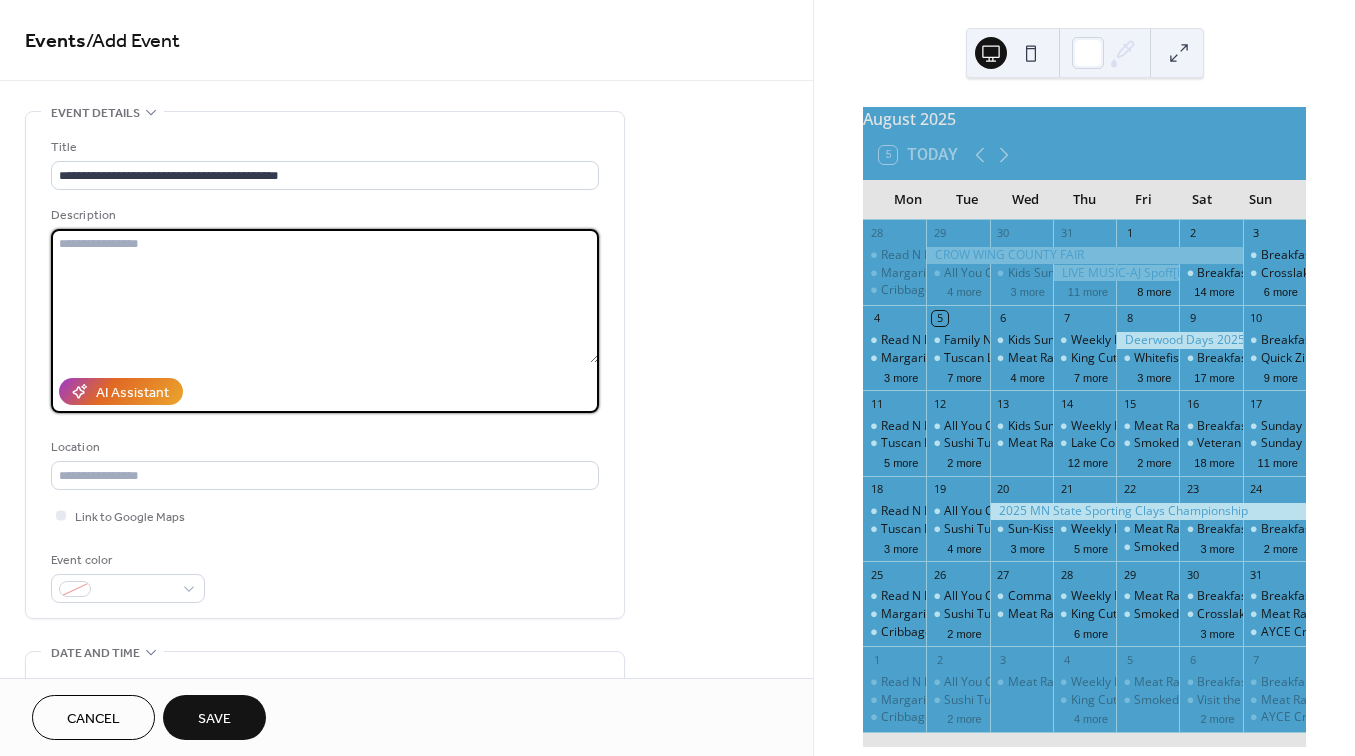 click at bounding box center [325, 296] 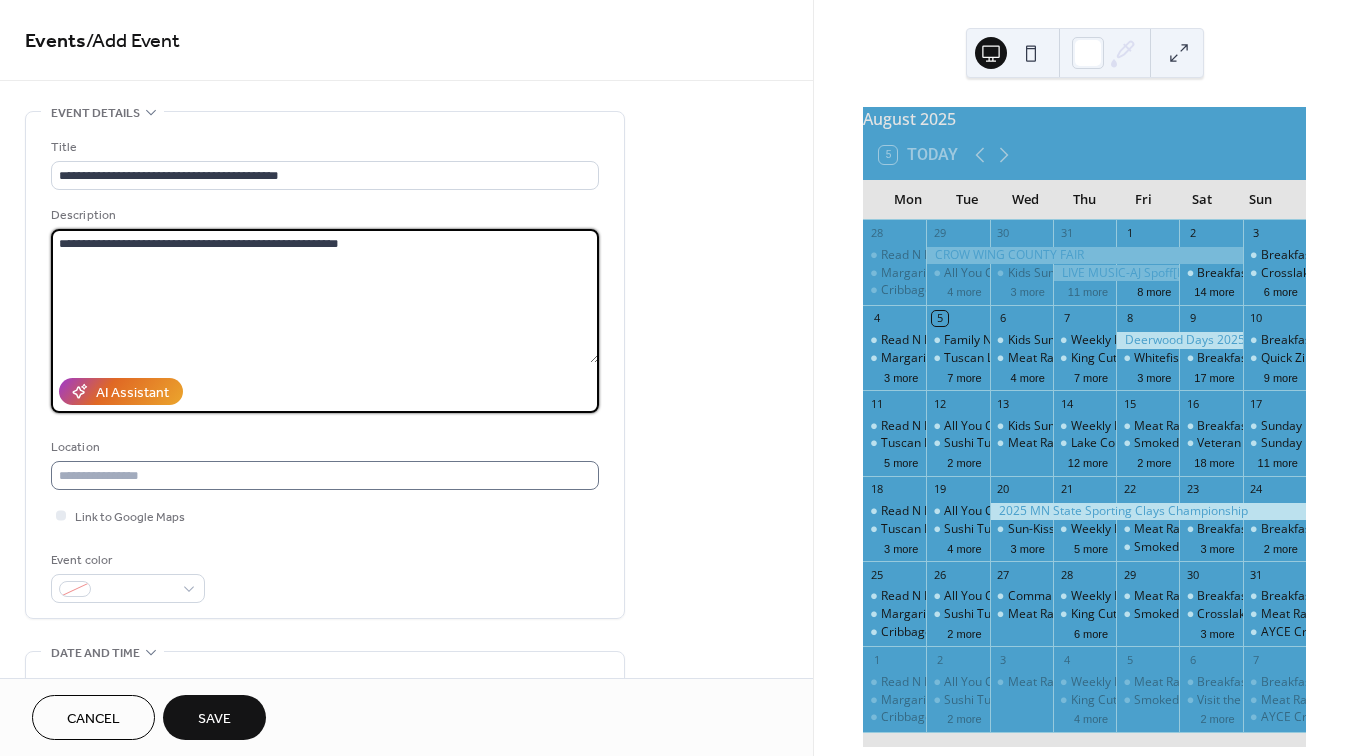 type on "**********" 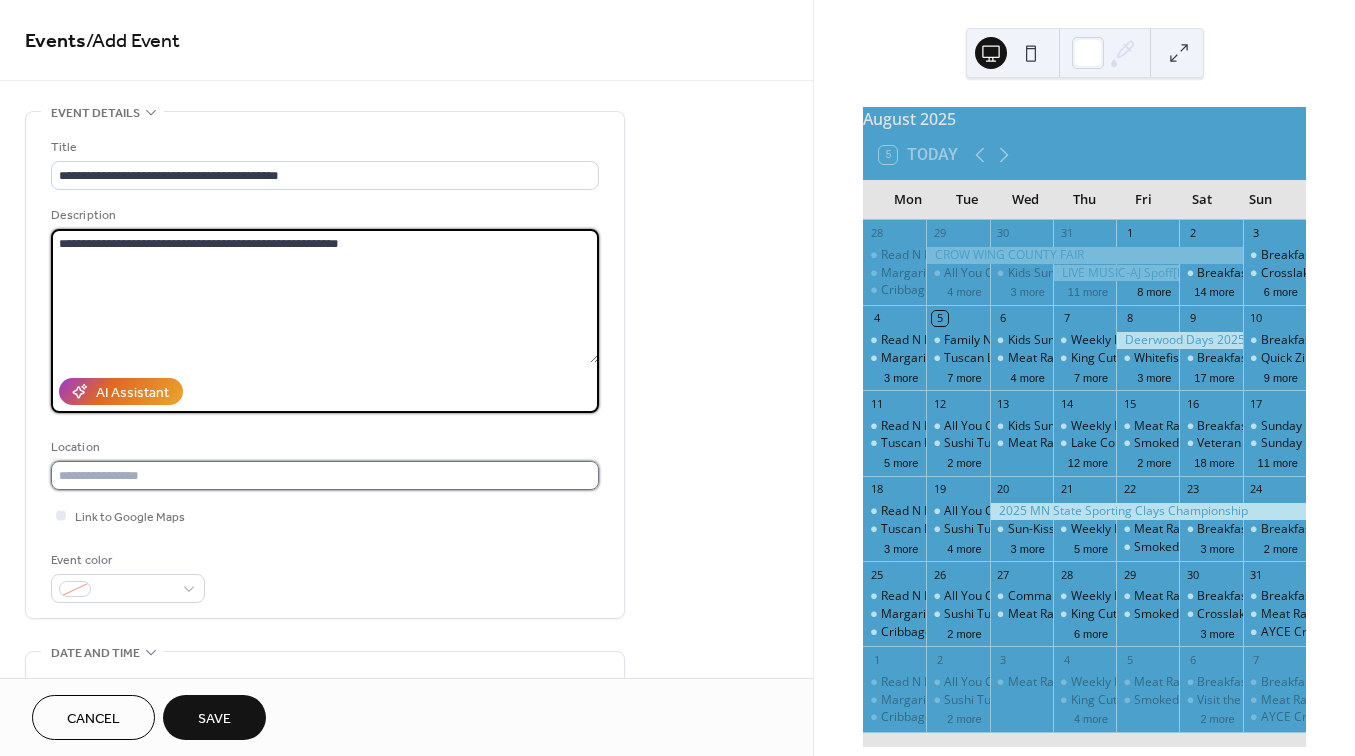 click at bounding box center [325, 475] 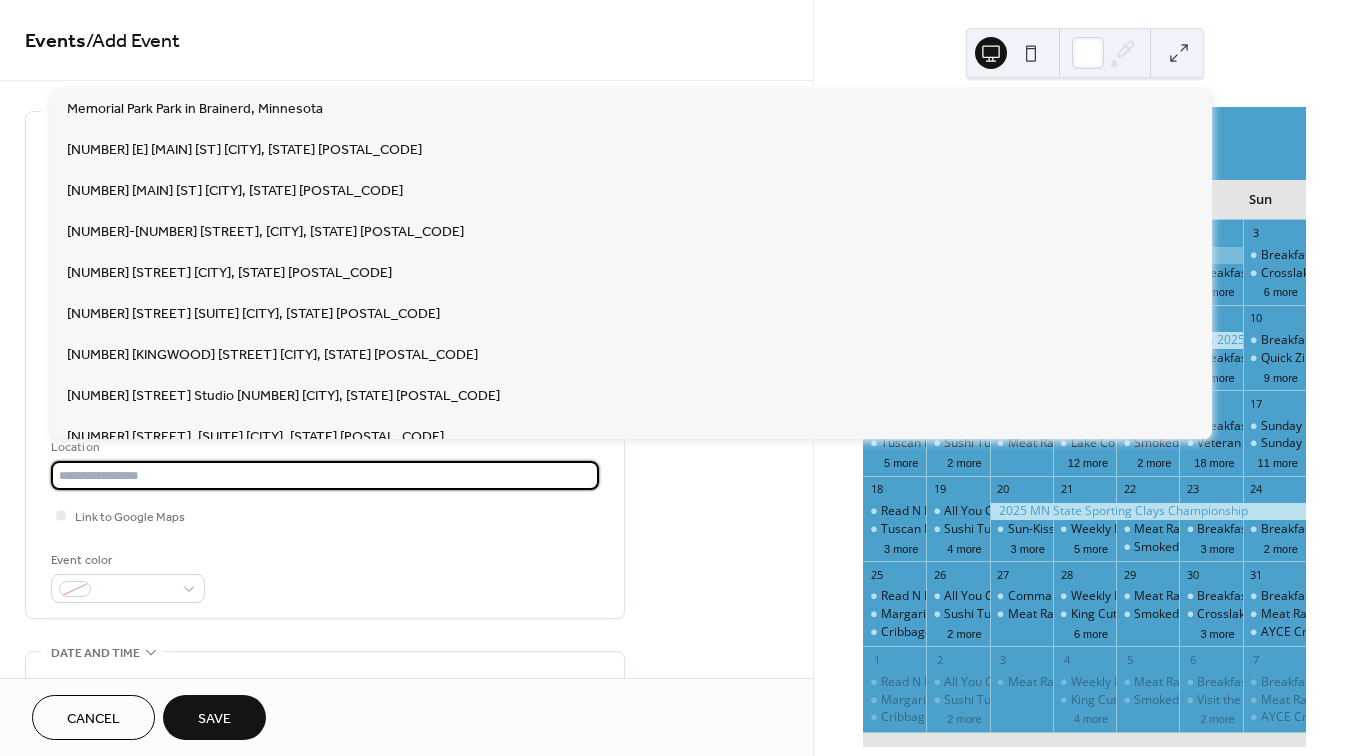 paste on "**********" 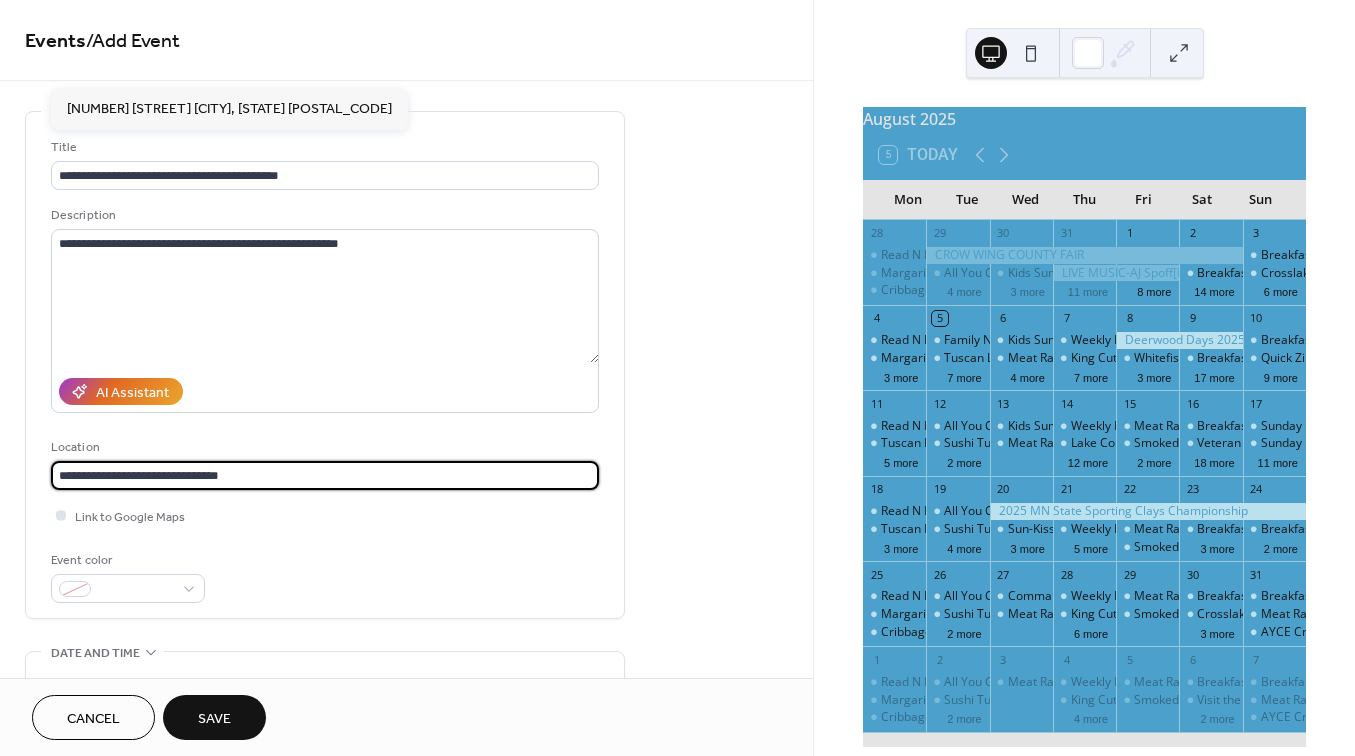 type on "**********" 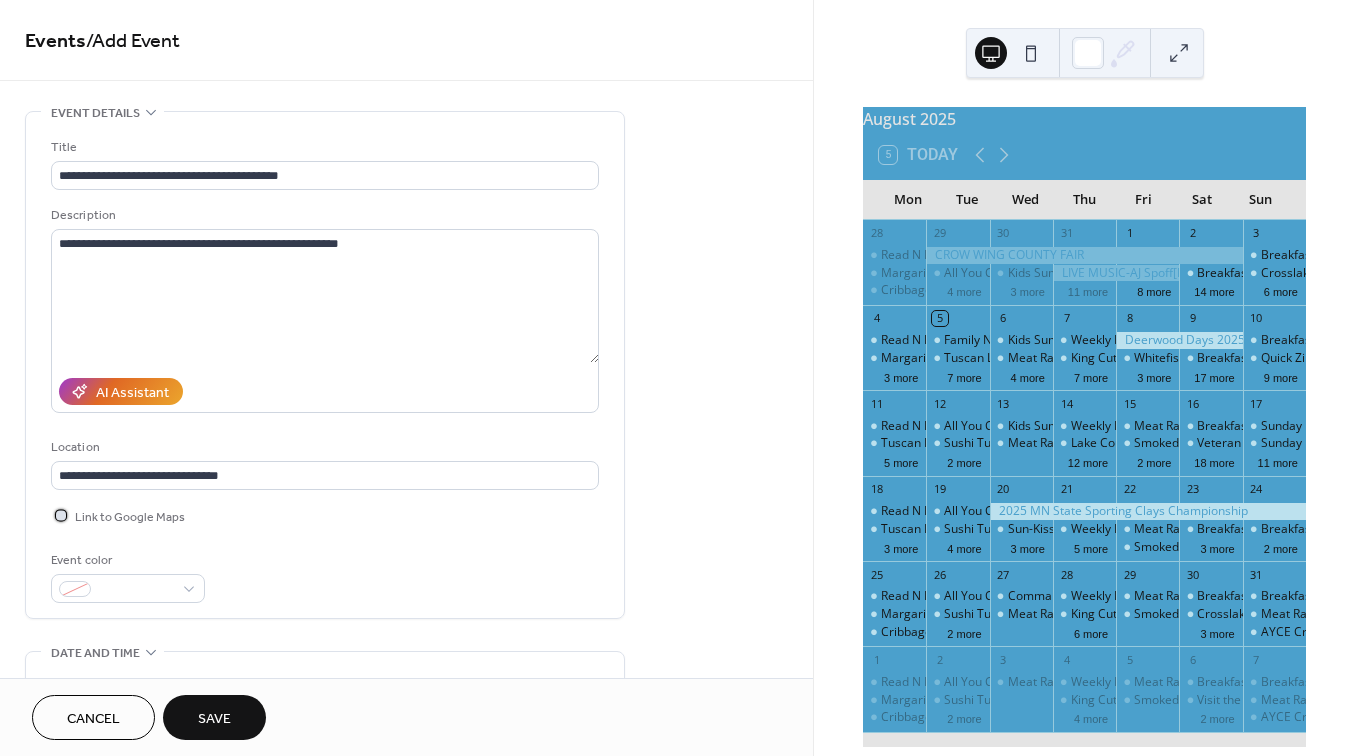 click at bounding box center (61, 515) 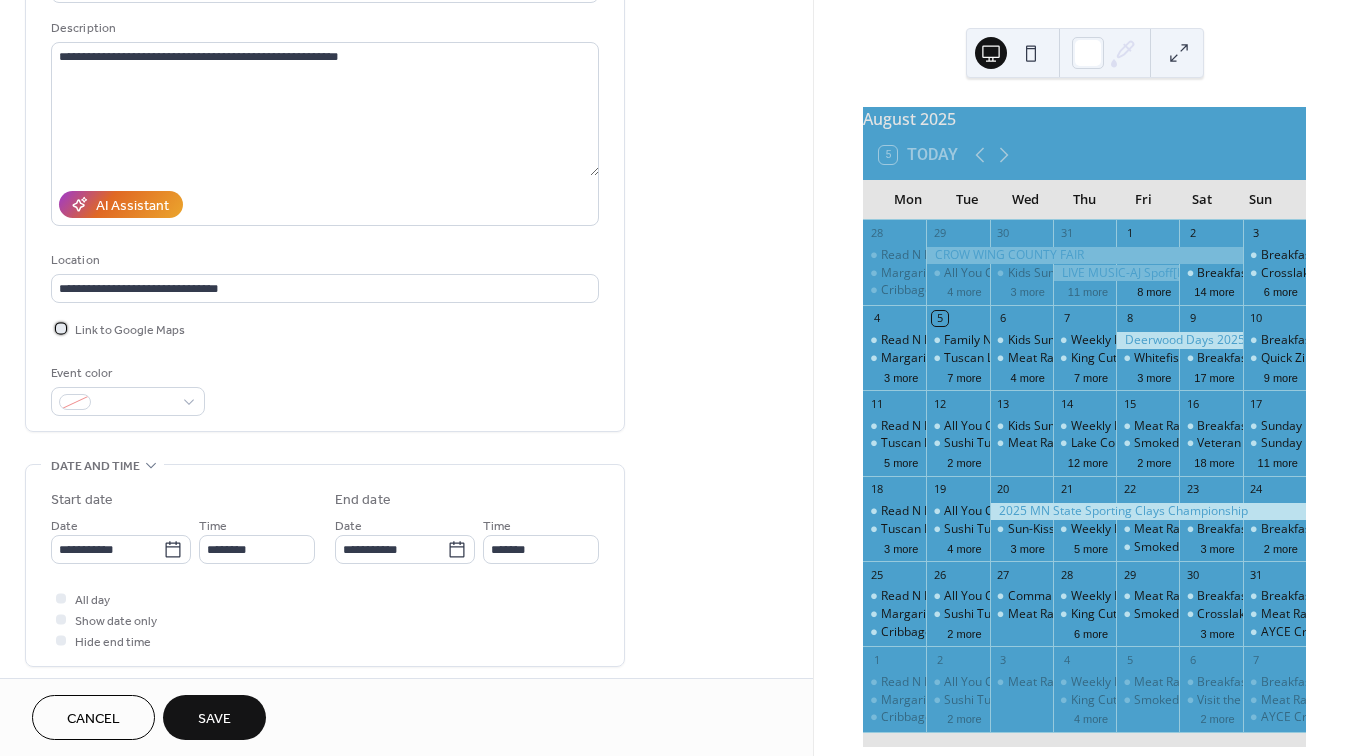 scroll, scrollTop: 200, scrollLeft: 0, axis: vertical 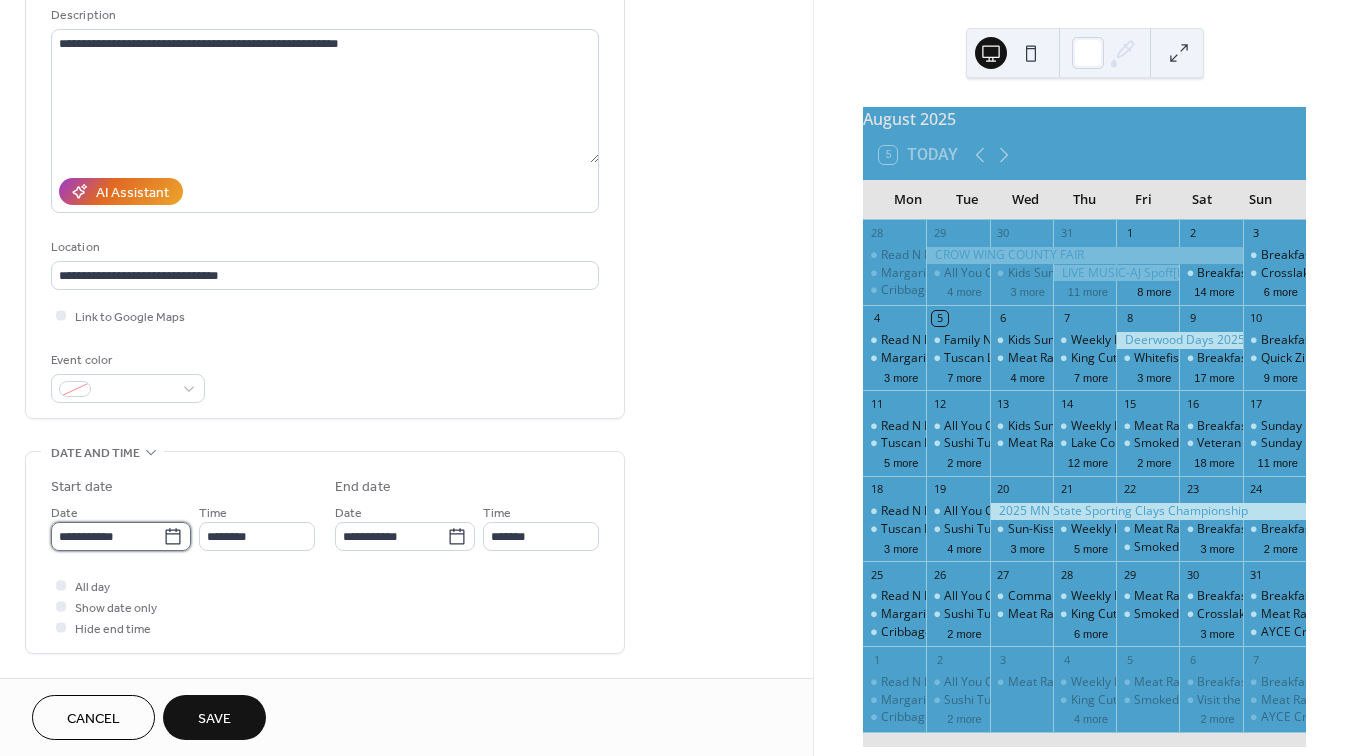 click on "**********" at bounding box center [107, 536] 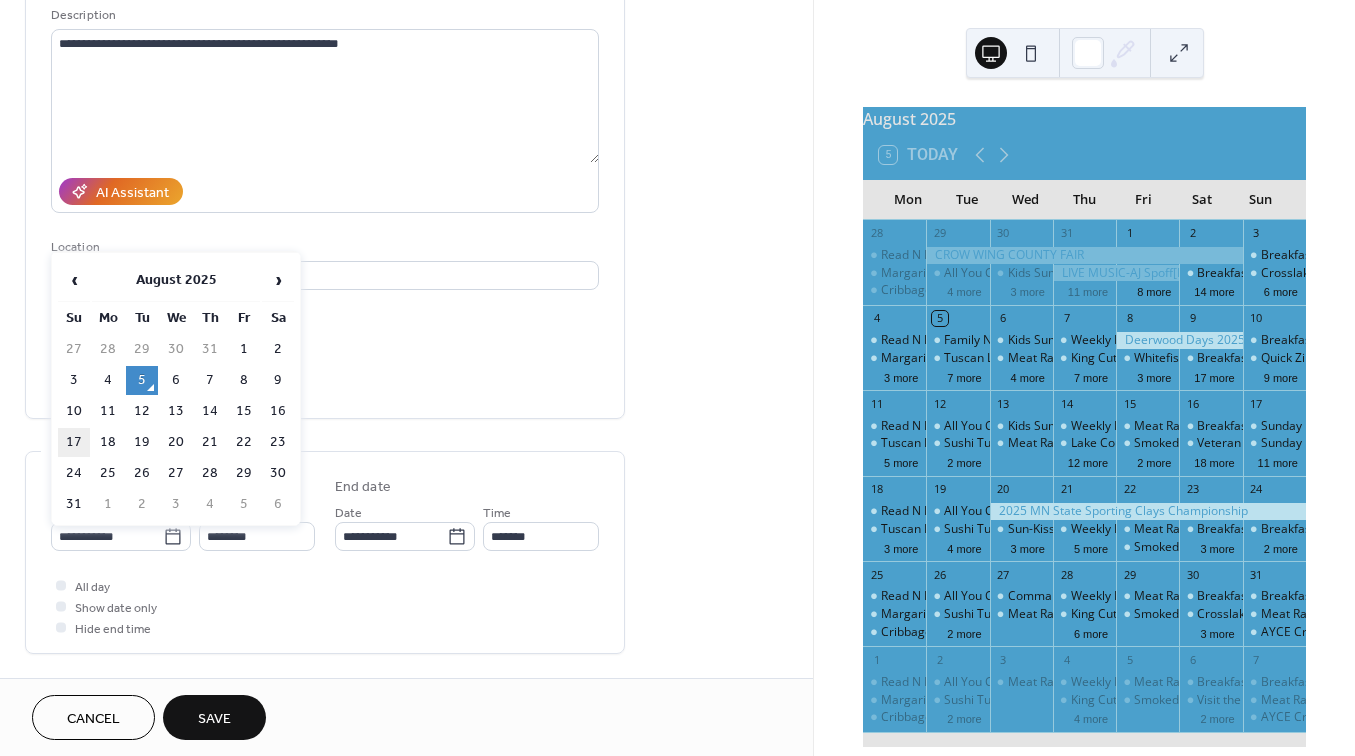 click on "17" at bounding box center (74, 442) 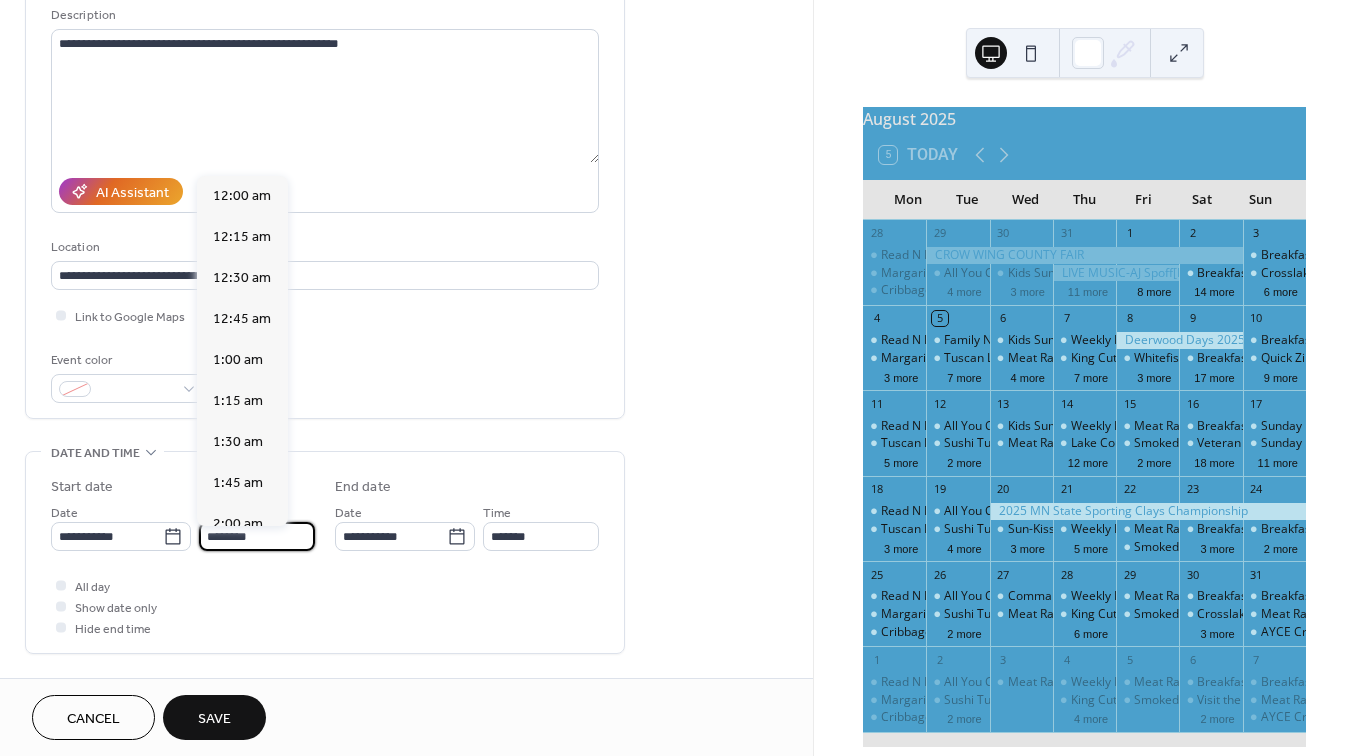click on "********" at bounding box center (257, 536) 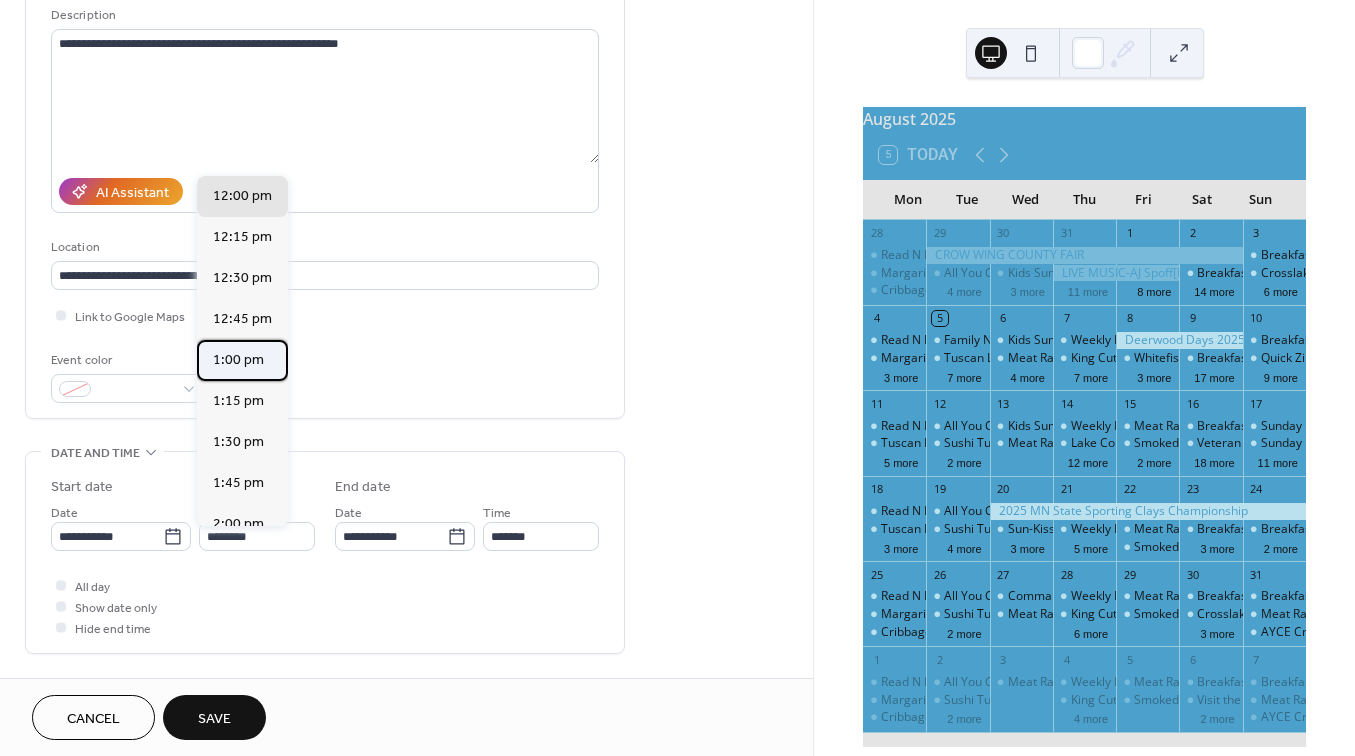 click on "1:00 pm" at bounding box center (238, 360) 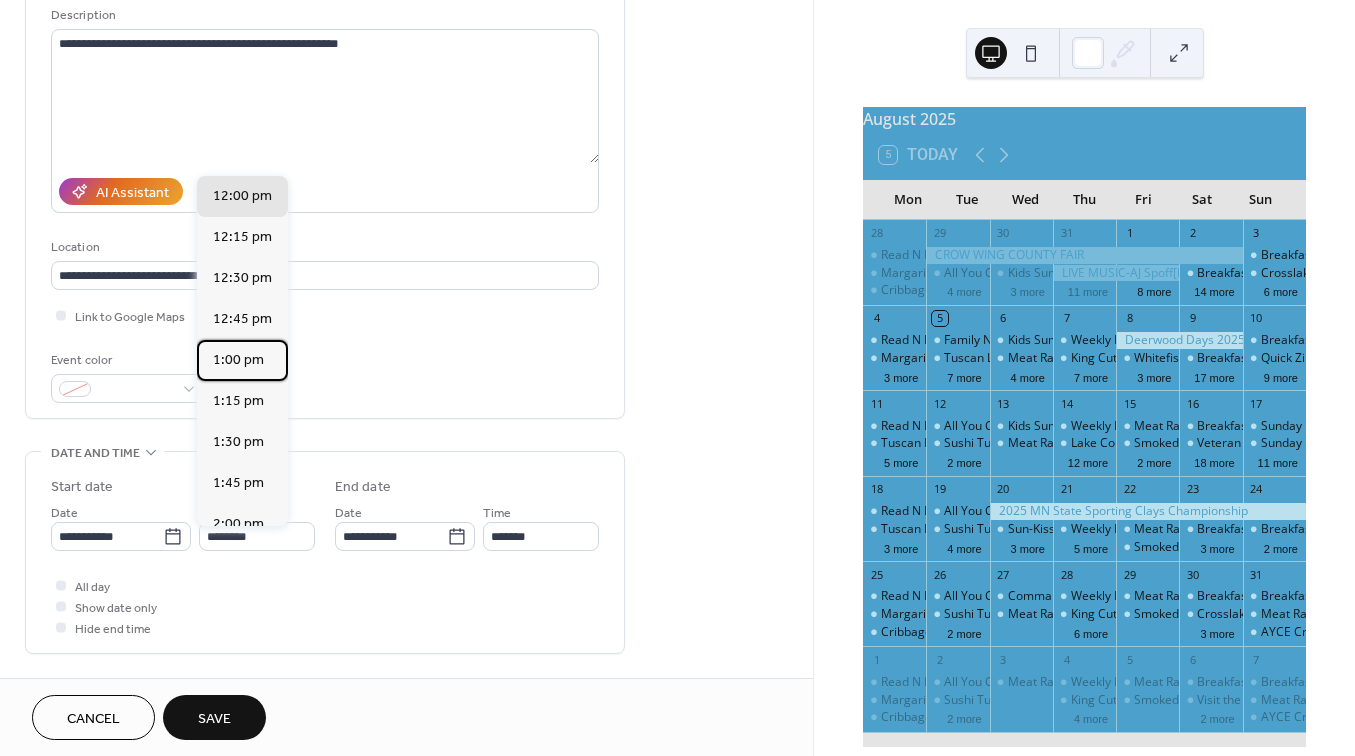type on "*******" 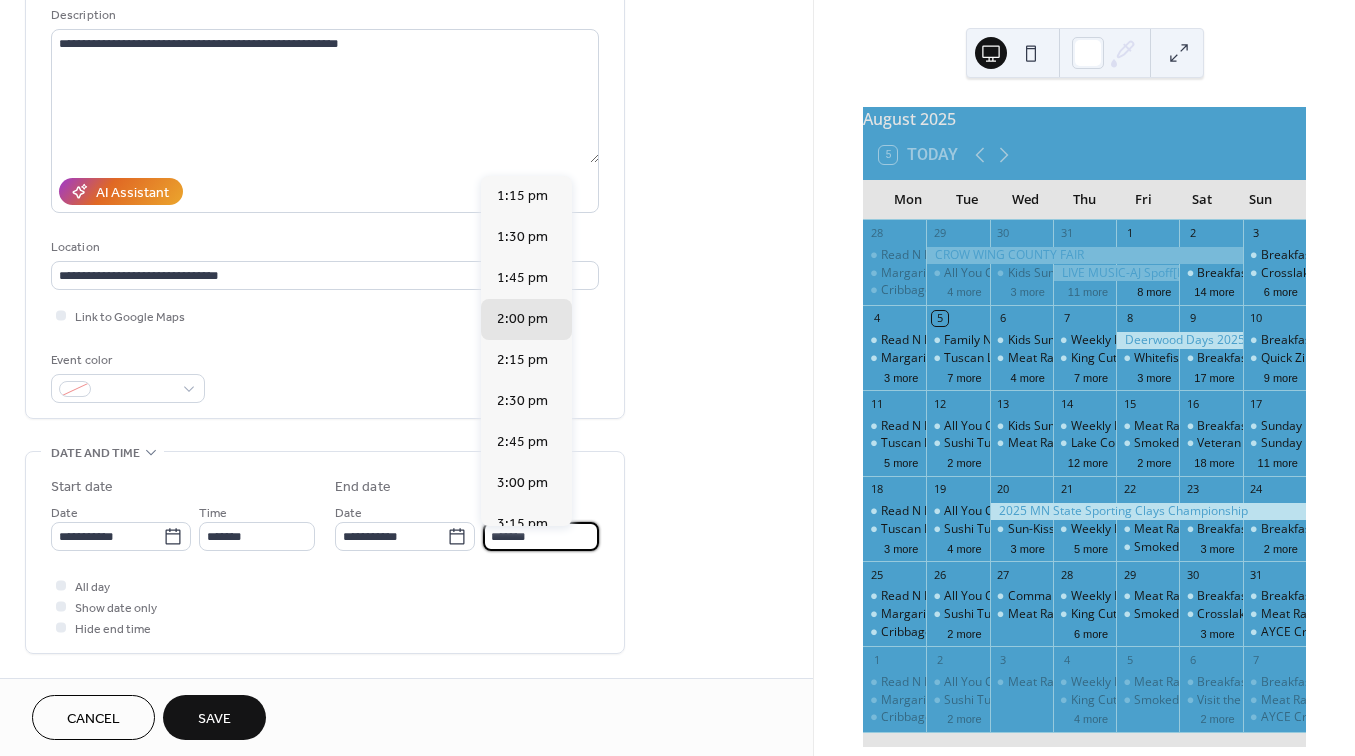 click on "*******" at bounding box center (541, 536) 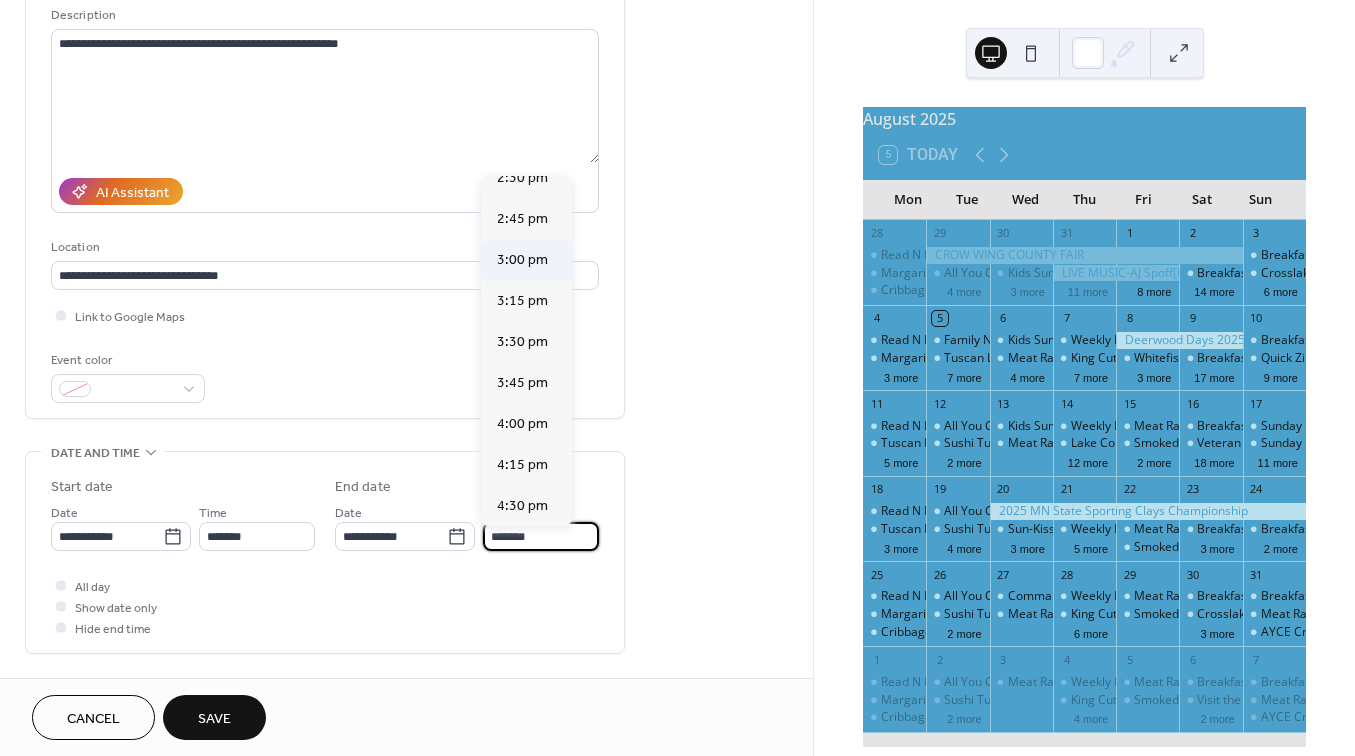 scroll, scrollTop: 226, scrollLeft: 0, axis: vertical 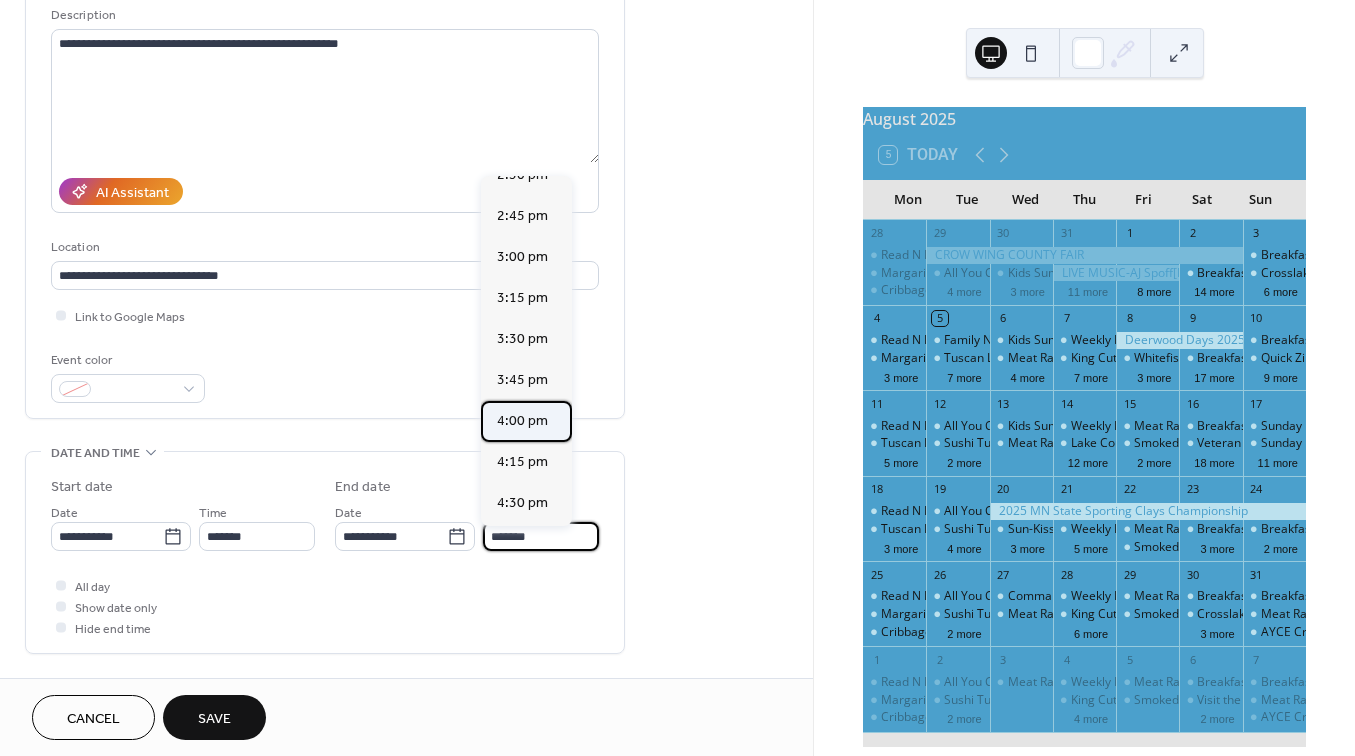 click on "4:00 pm" at bounding box center [522, 421] 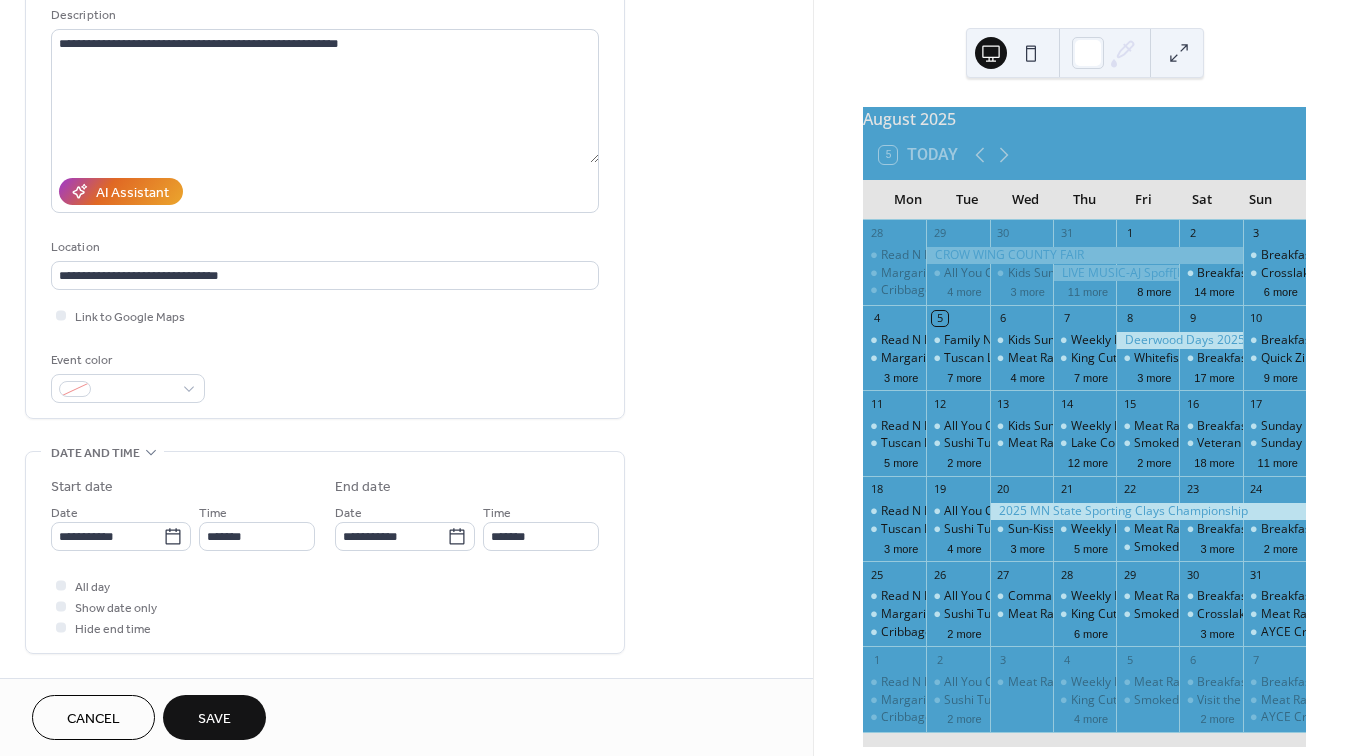 type on "*******" 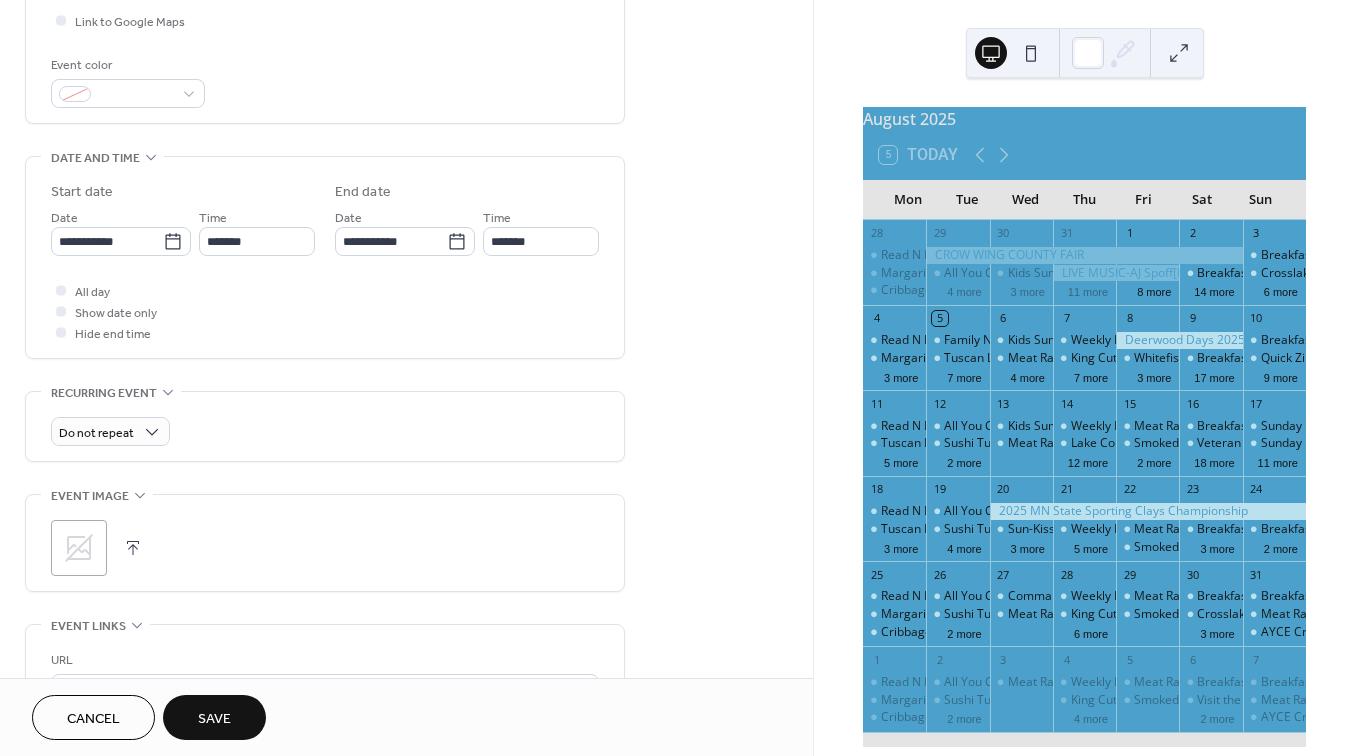 scroll, scrollTop: 510, scrollLeft: 0, axis: vertical 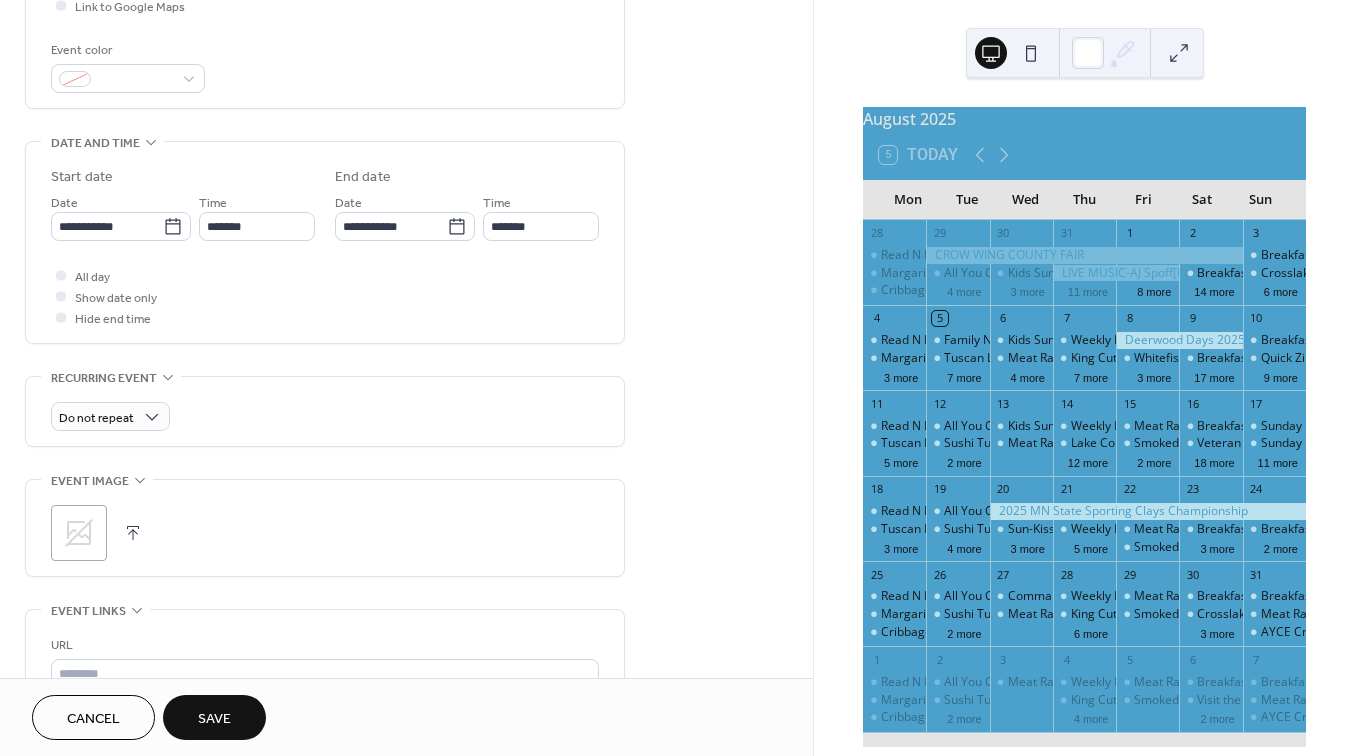 click at bounding box center (133, 533) 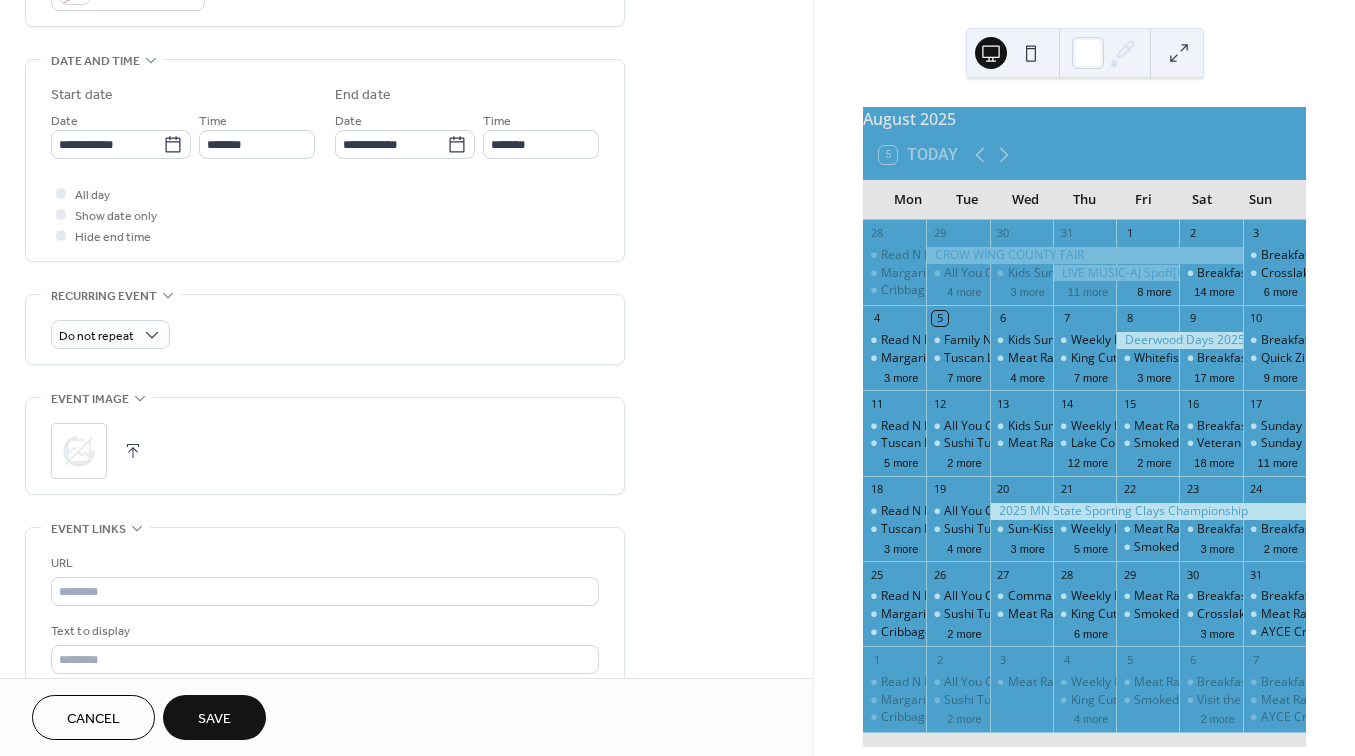 scroll, scrollTop: 598, scrollLeft: 0, axis: vertical 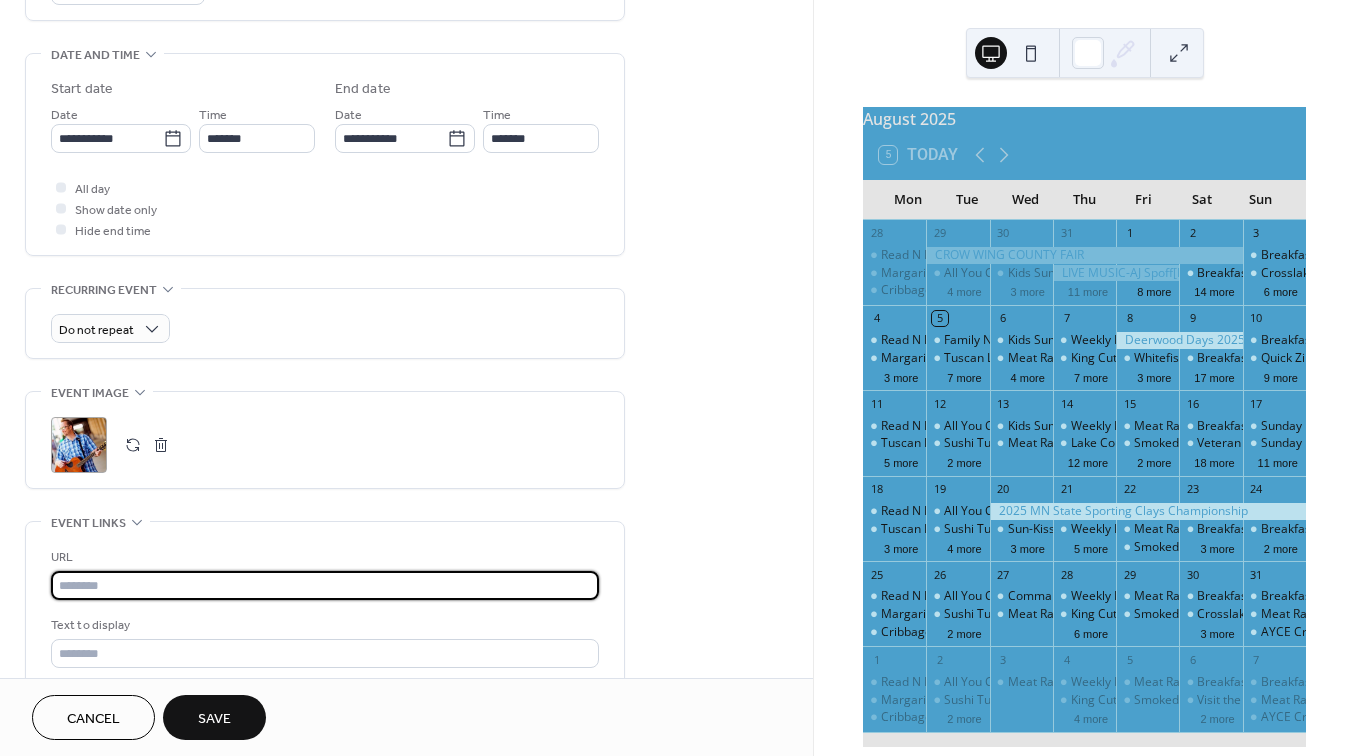 click at bounding box center [325, 585] 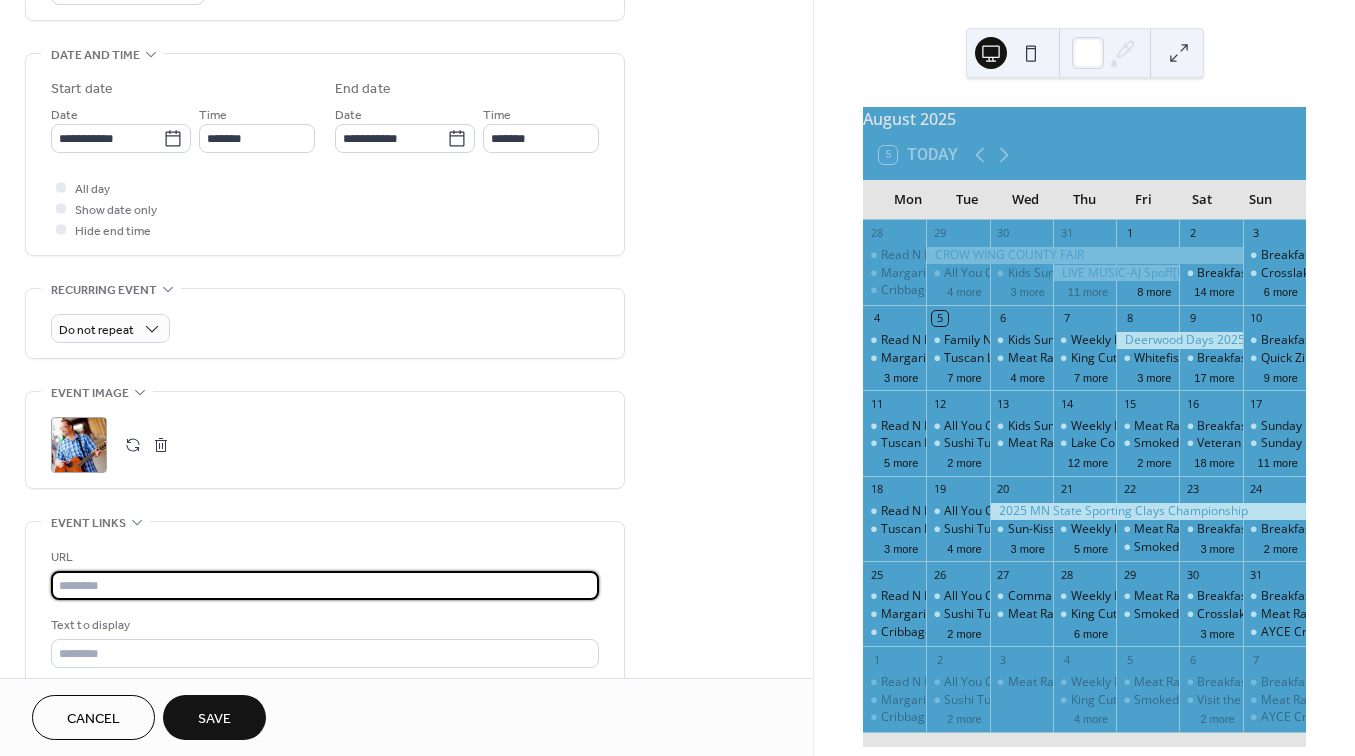 paste on "**********" 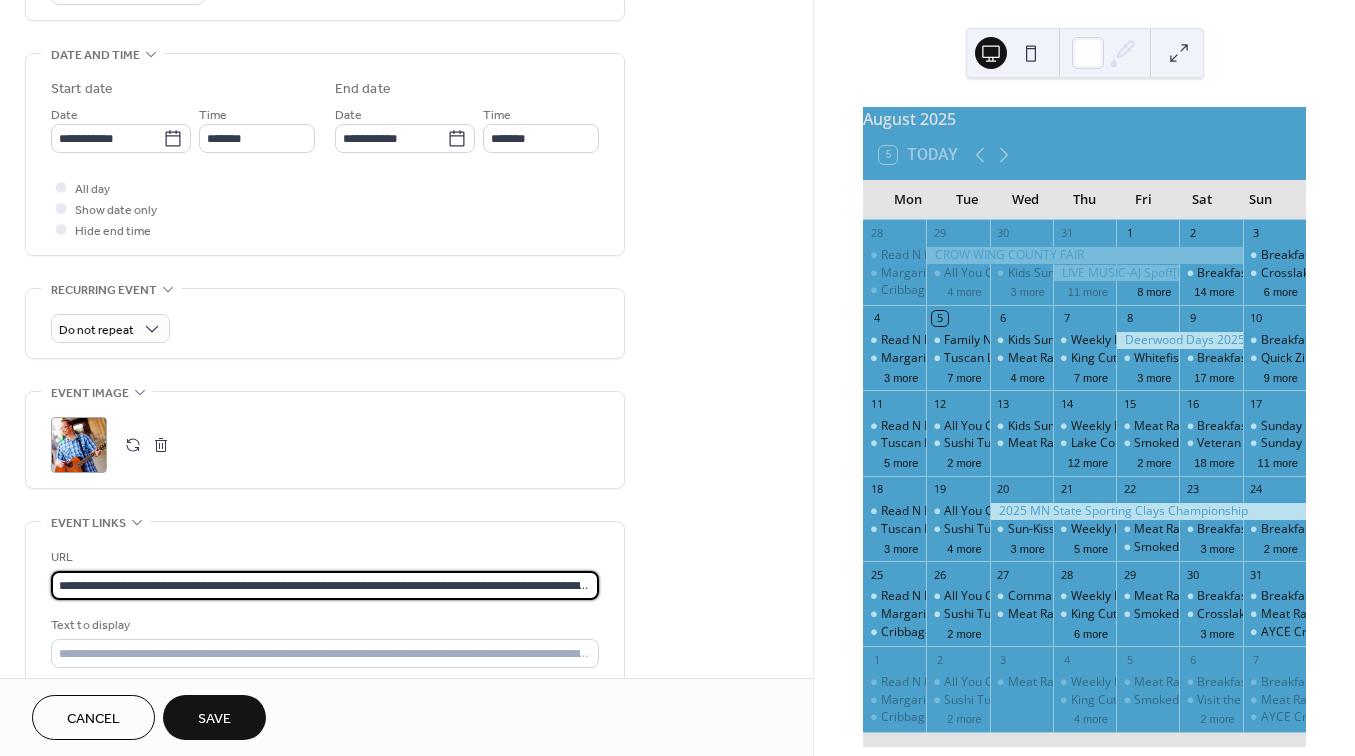 type on "**********" 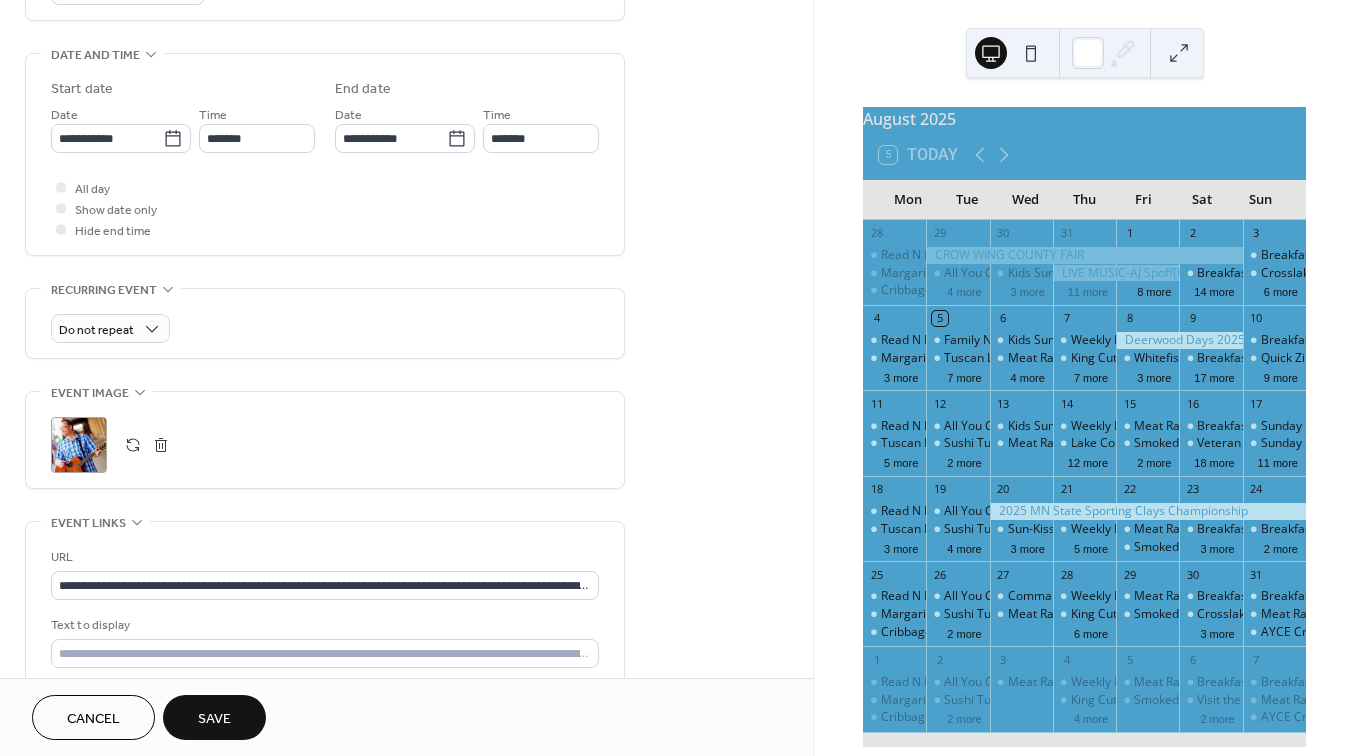 click on "Save" at bounding box center (214, 719) 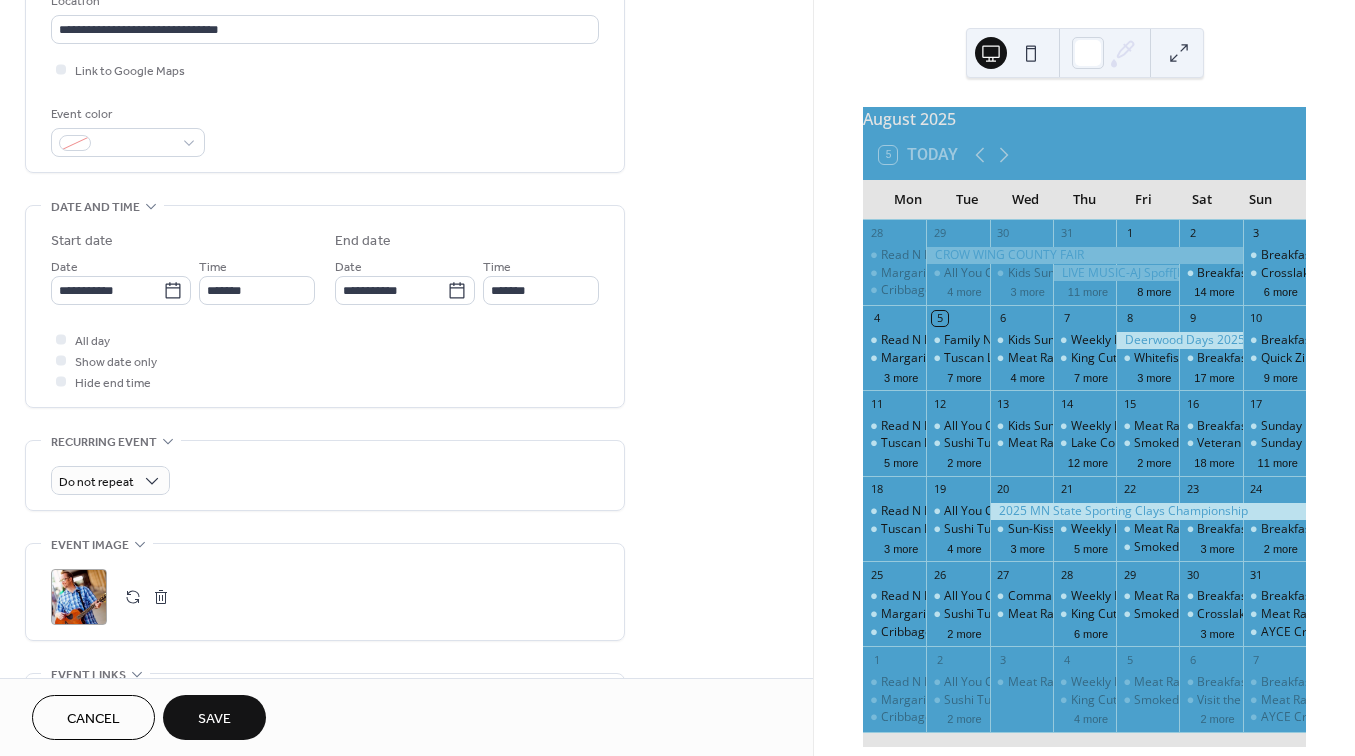 scroll, scrollTop: 516, scrollLeft: 0, axis: vertical 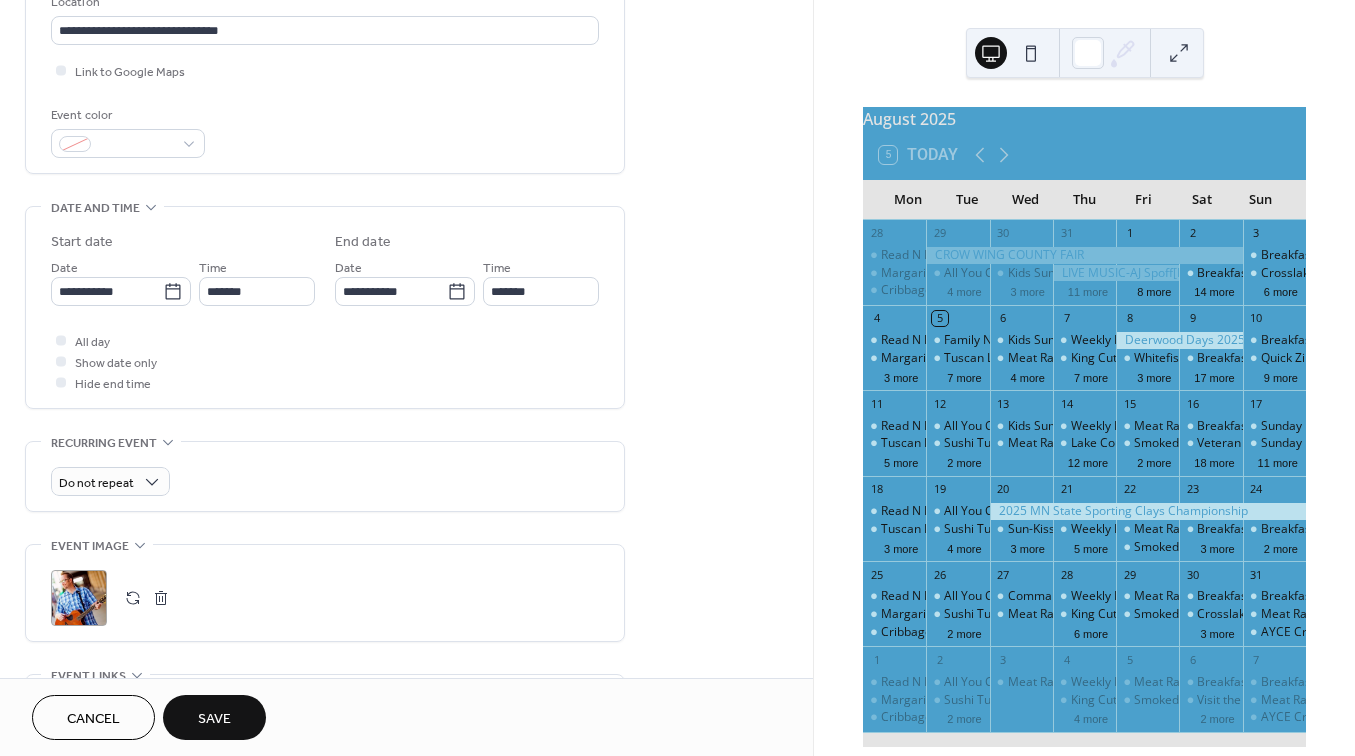 click on "Save" at bounding box center [214, 719] 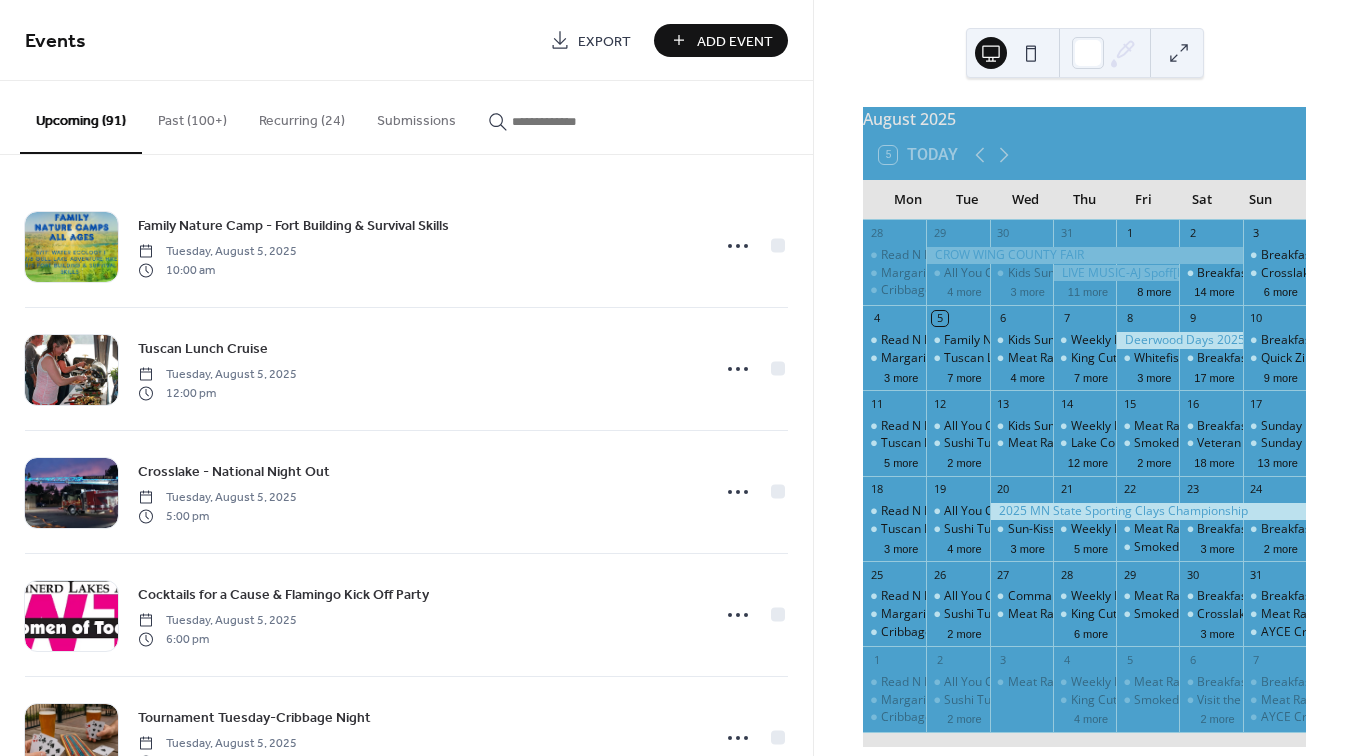 click at bounding box center [572, 121] 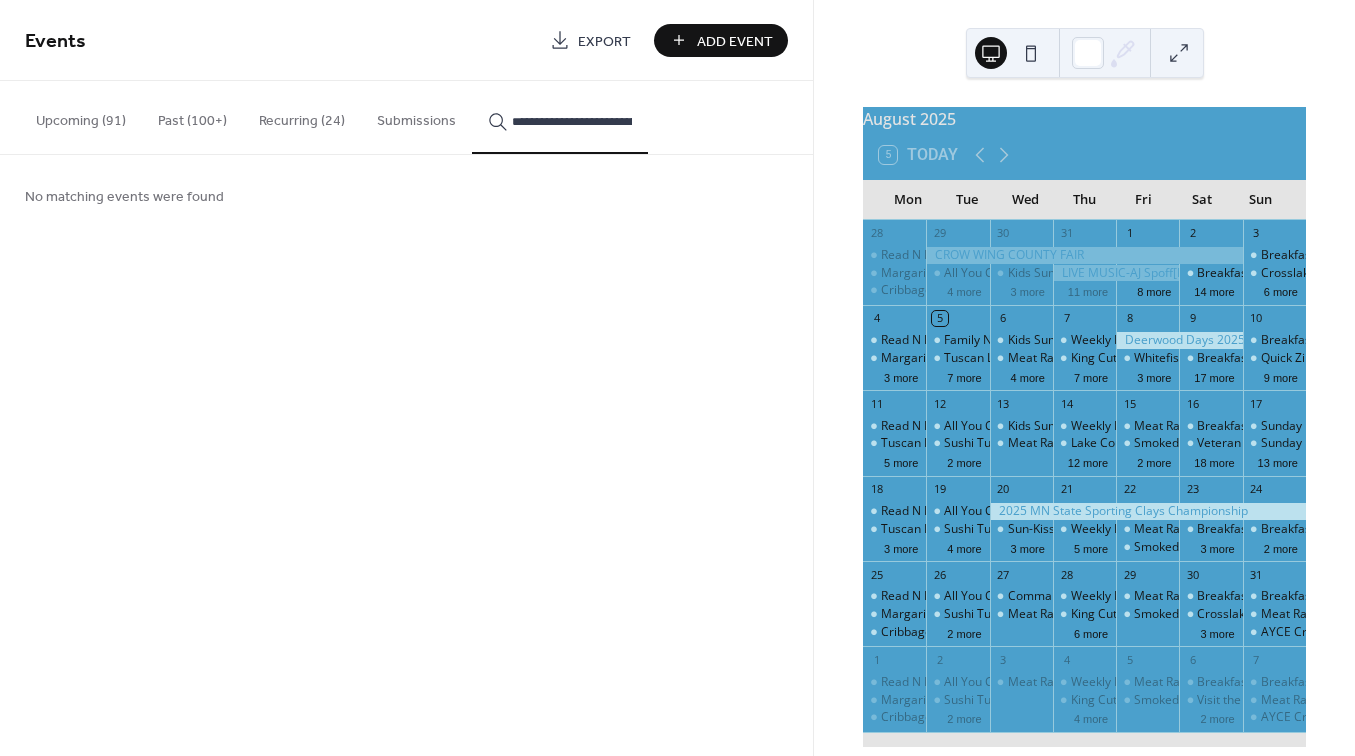 type on "**********" 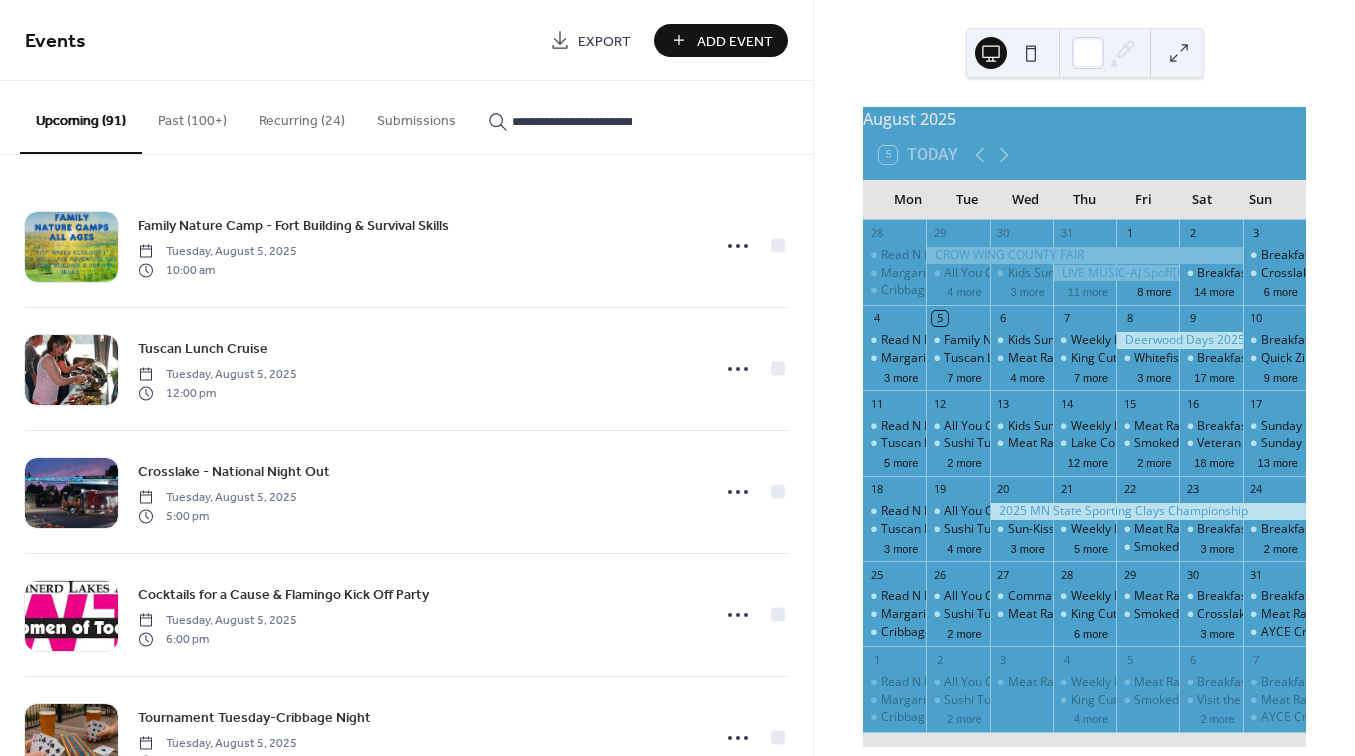 click on "**********" at bounding box center [572, 121] 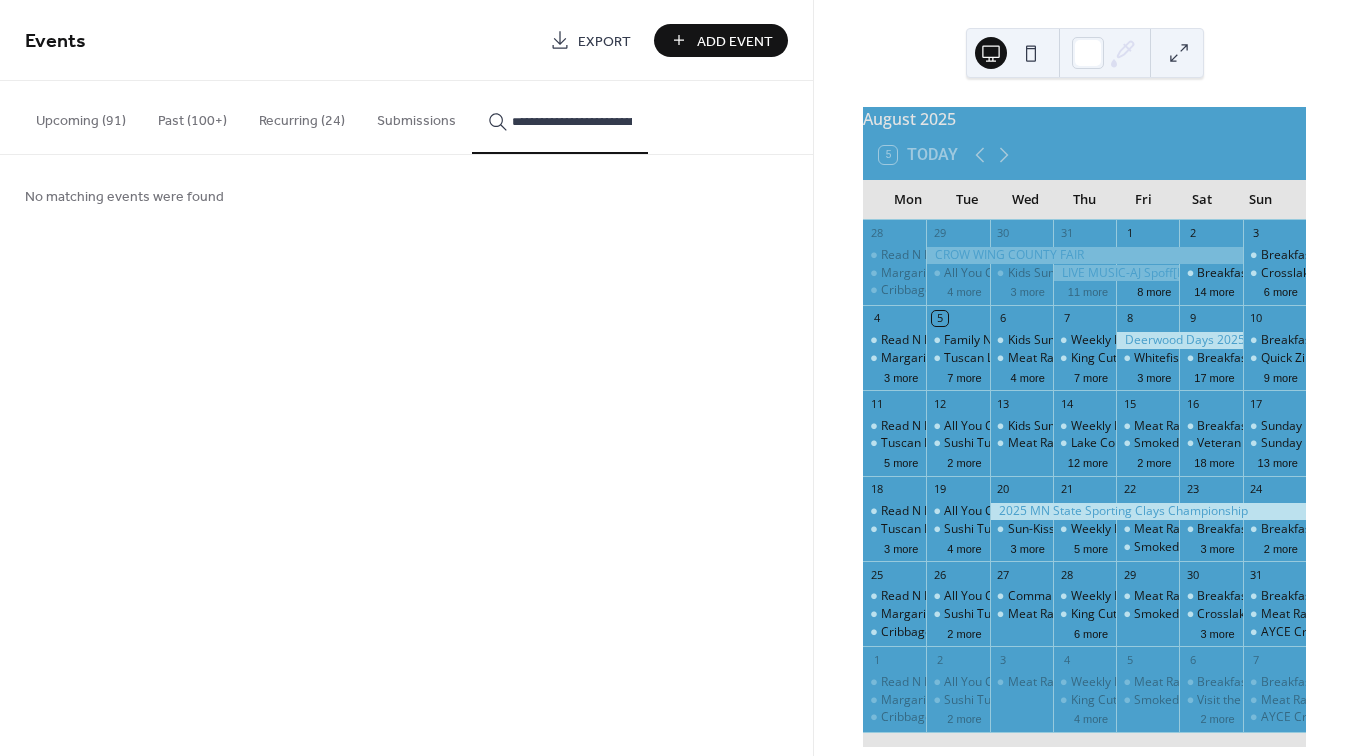 click on "Add Event" at bounding box center (735, 41) 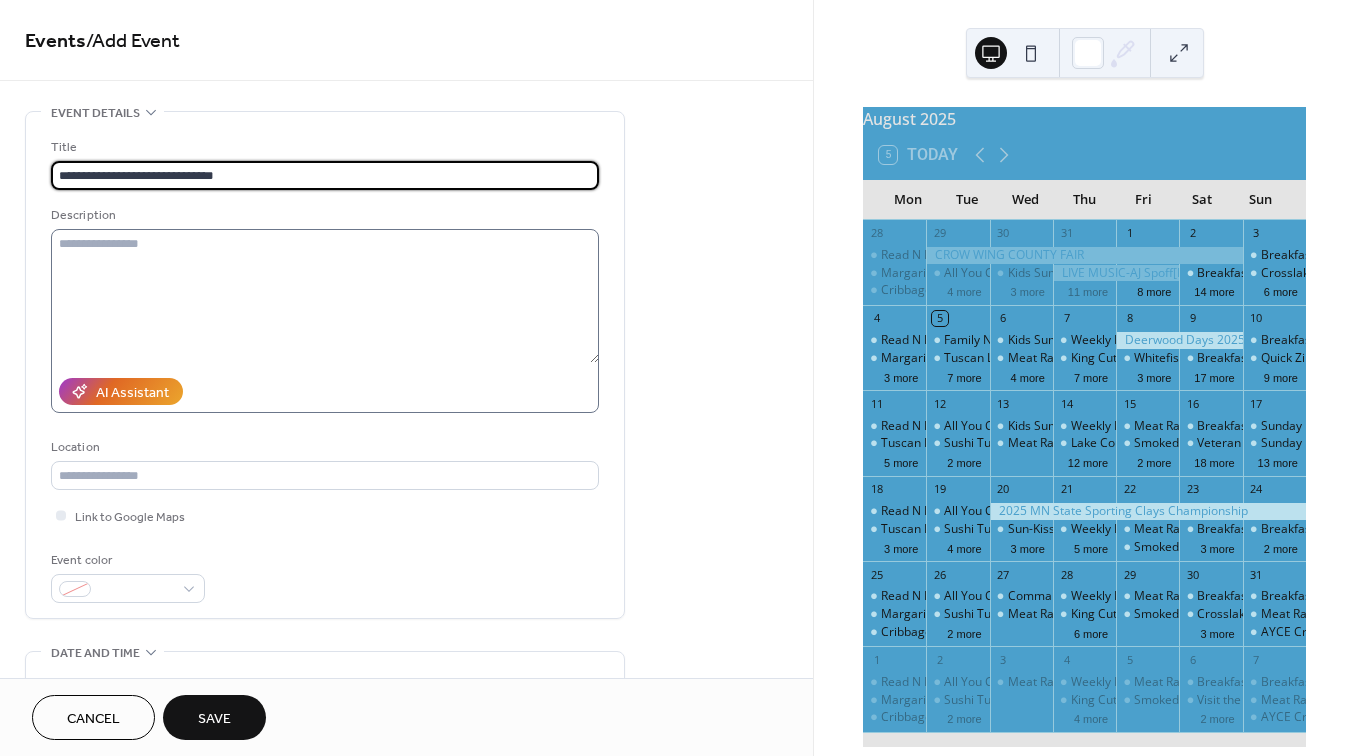 type on "**********" 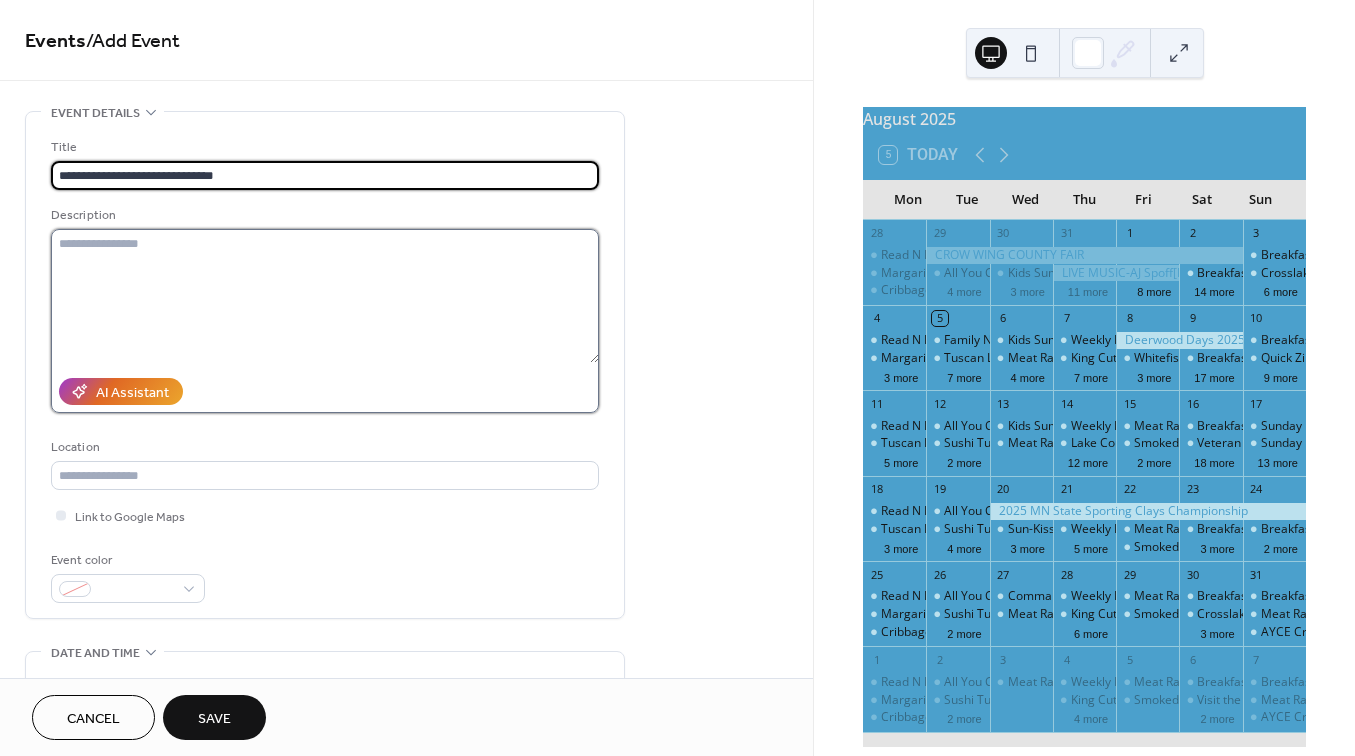 click at bounding box center [325, 296] 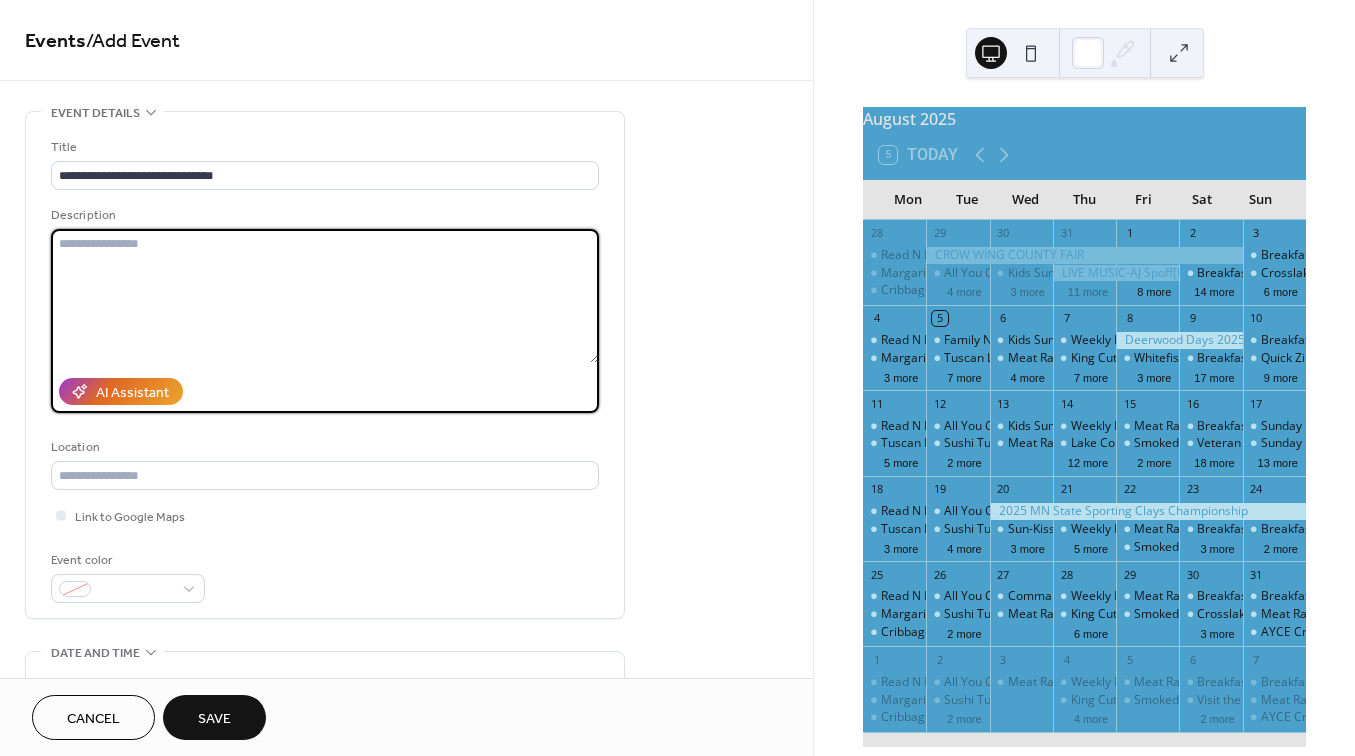 paste on "**********" 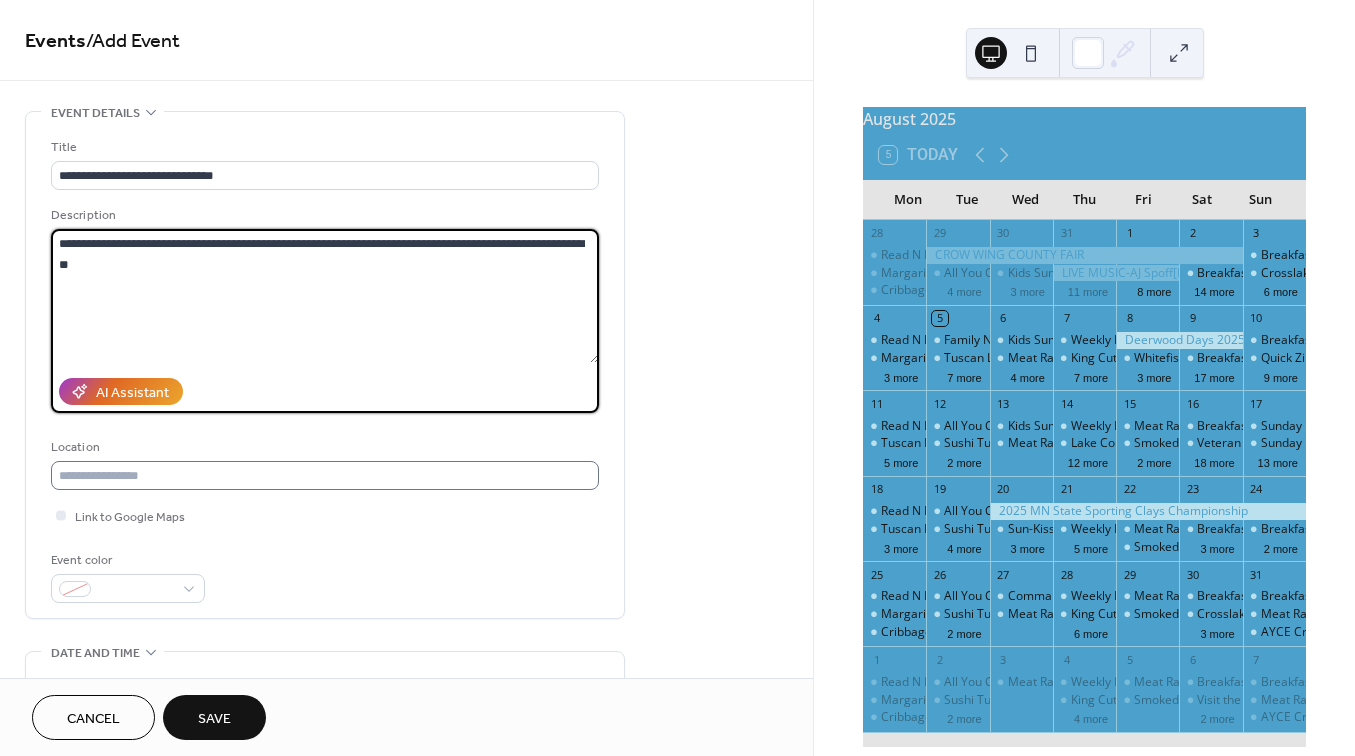 type on "**********" 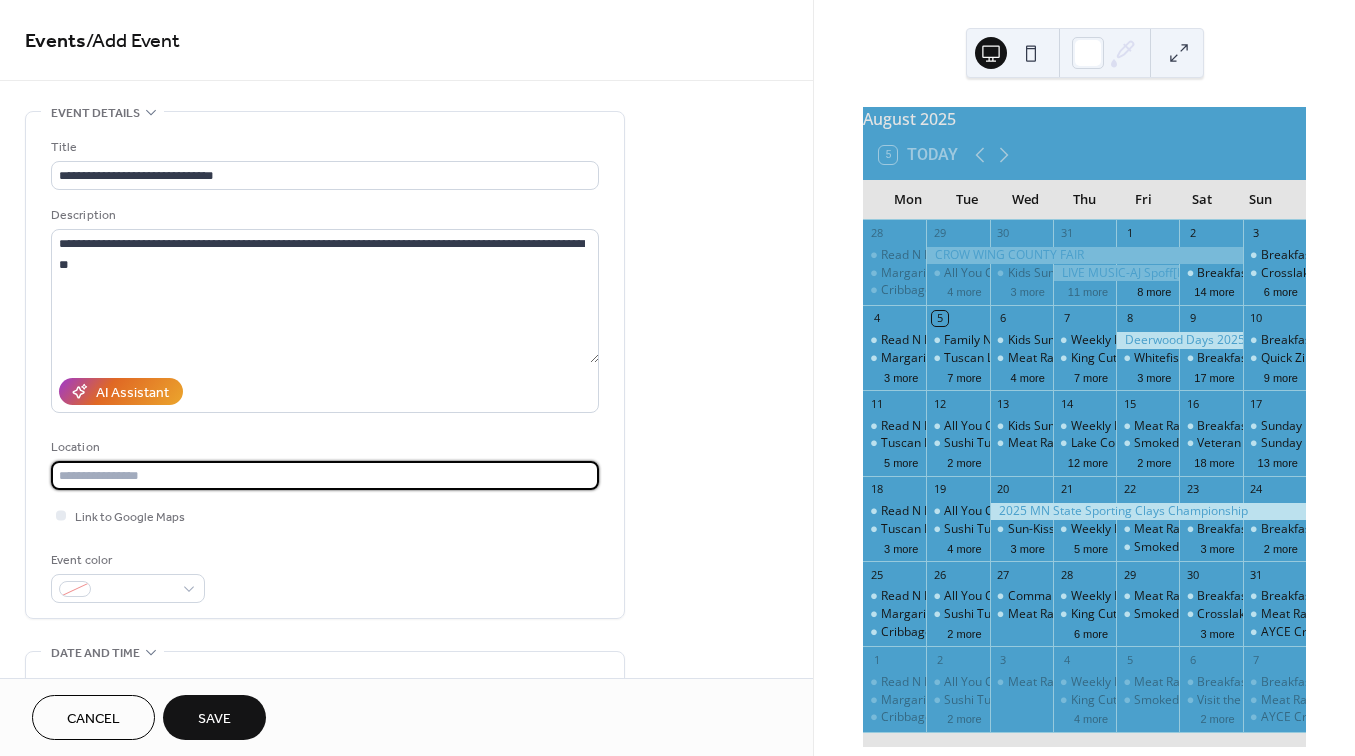 click at bounding box center [325, 475] 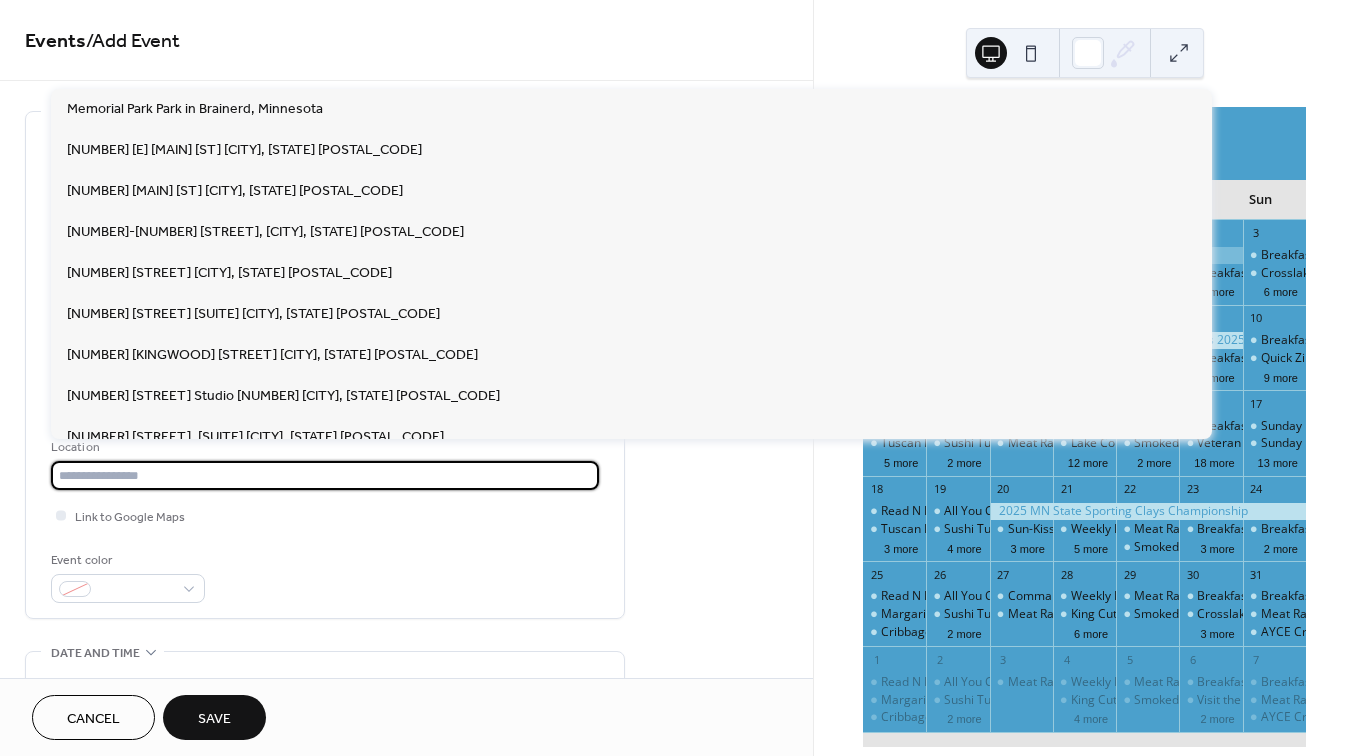 paste on "**********" 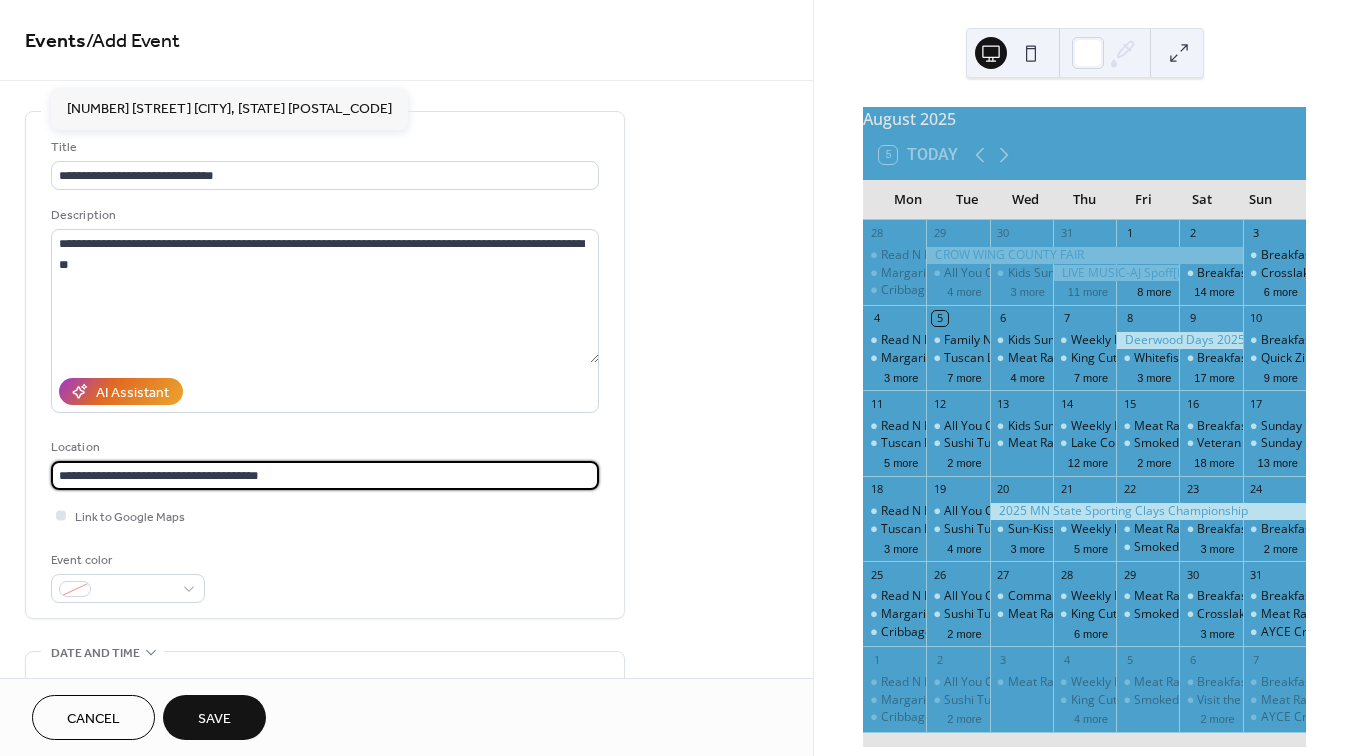 type on "**********" 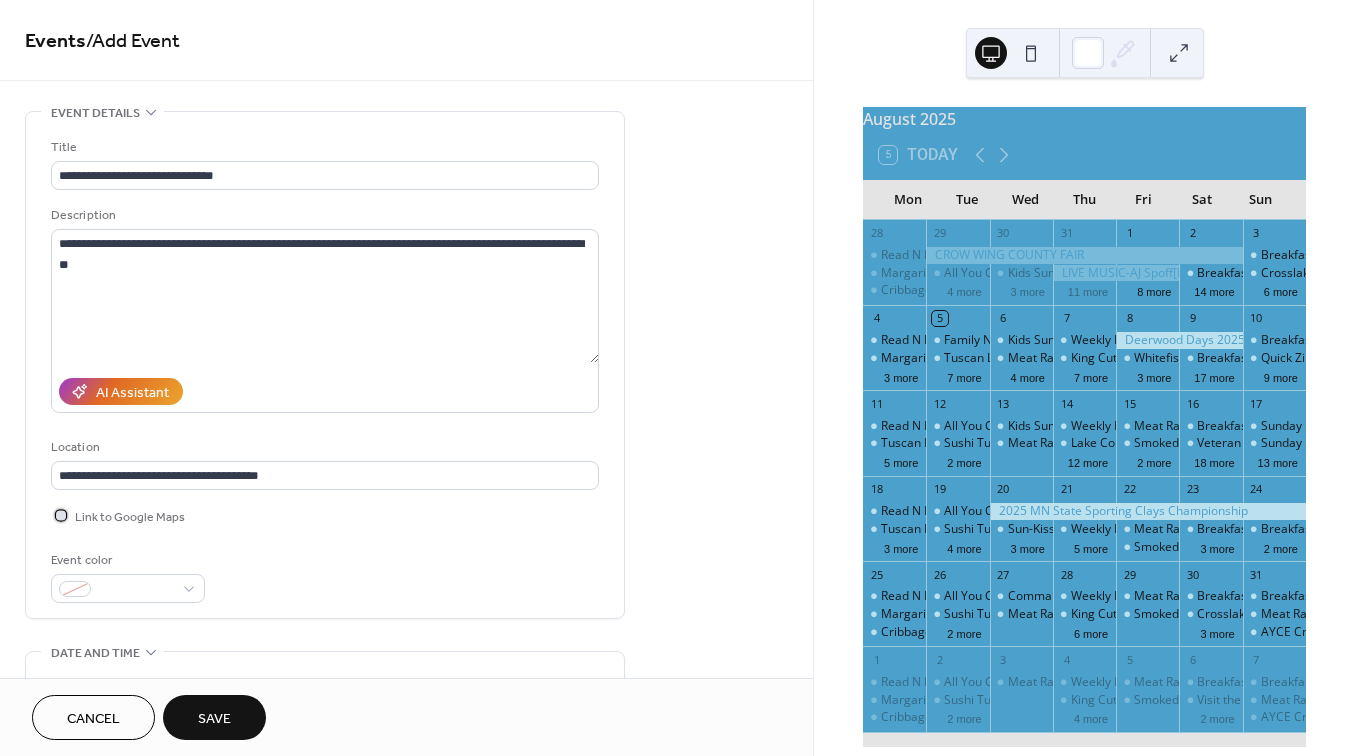 click at bounding box center [61, 515] 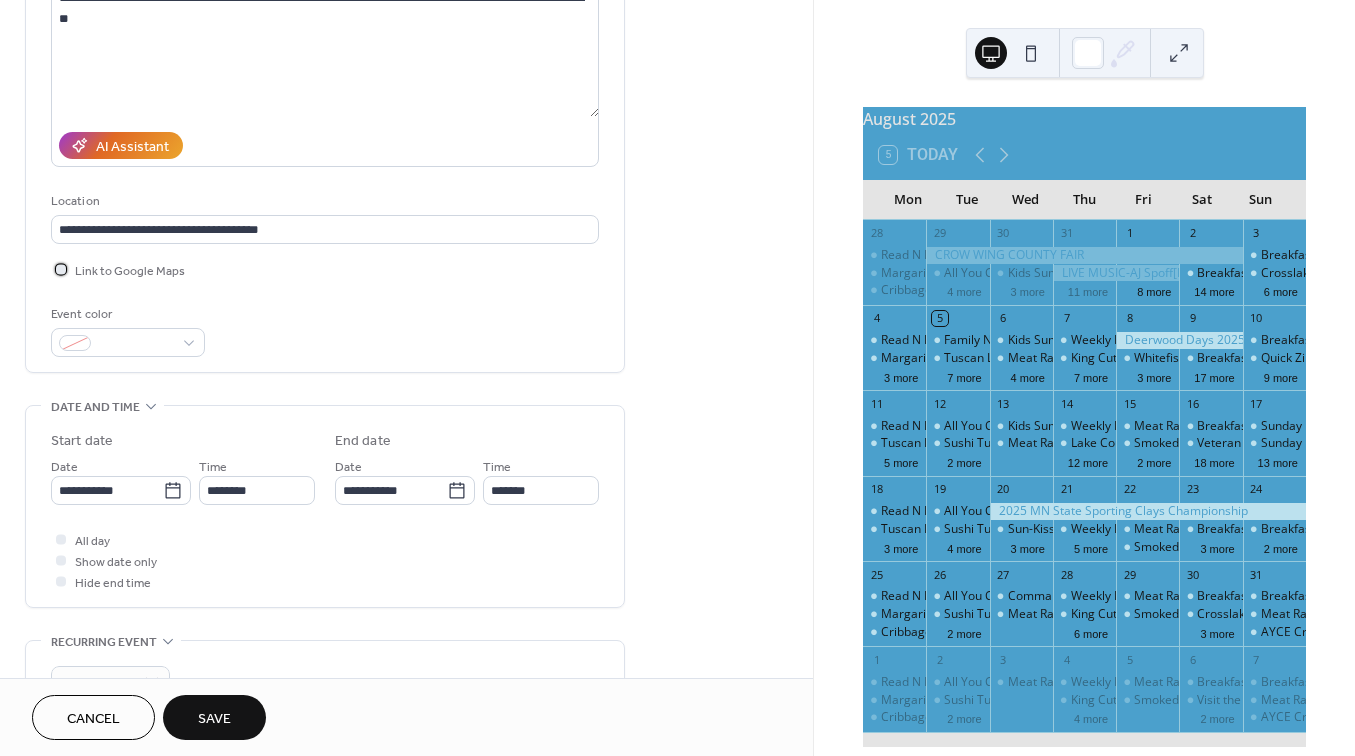 scroll, scrollTop: 259, scrollLeft: 0, axis: vertical 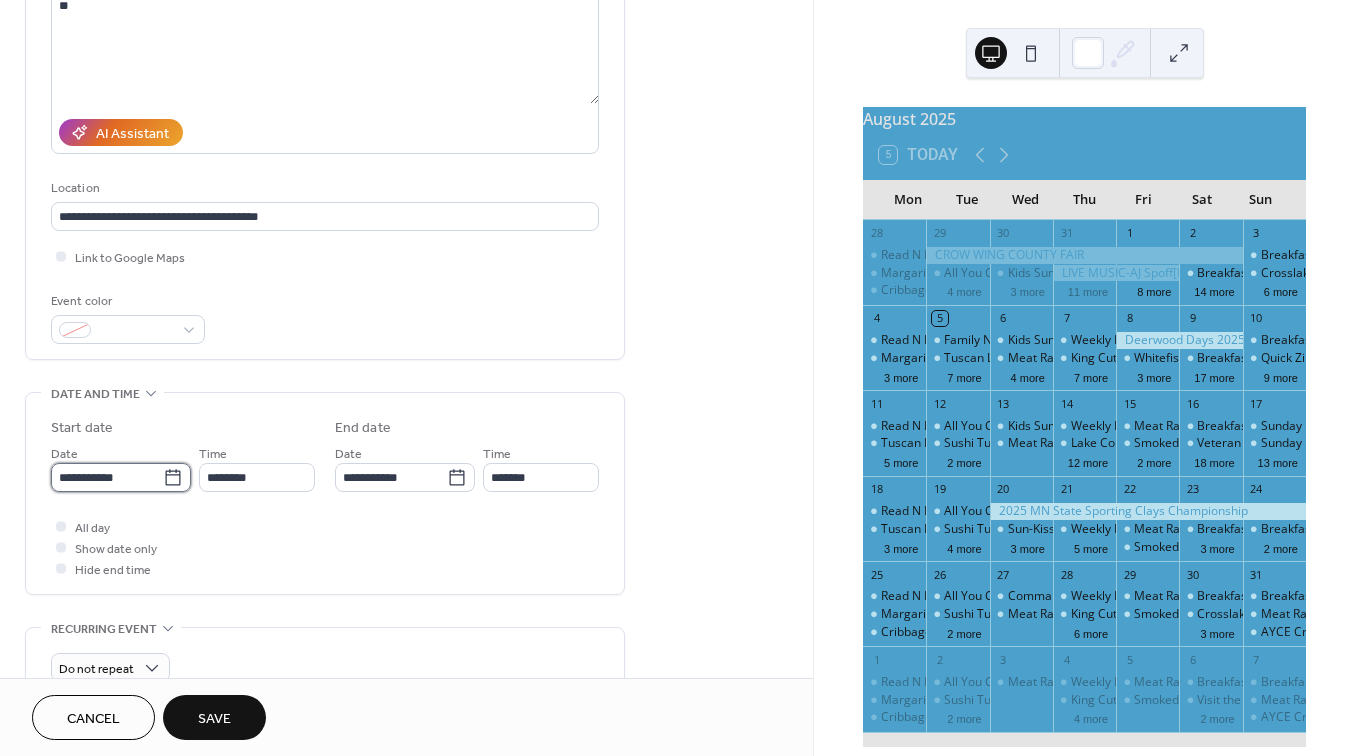 click on "**********" at bounding box center (107, 477) 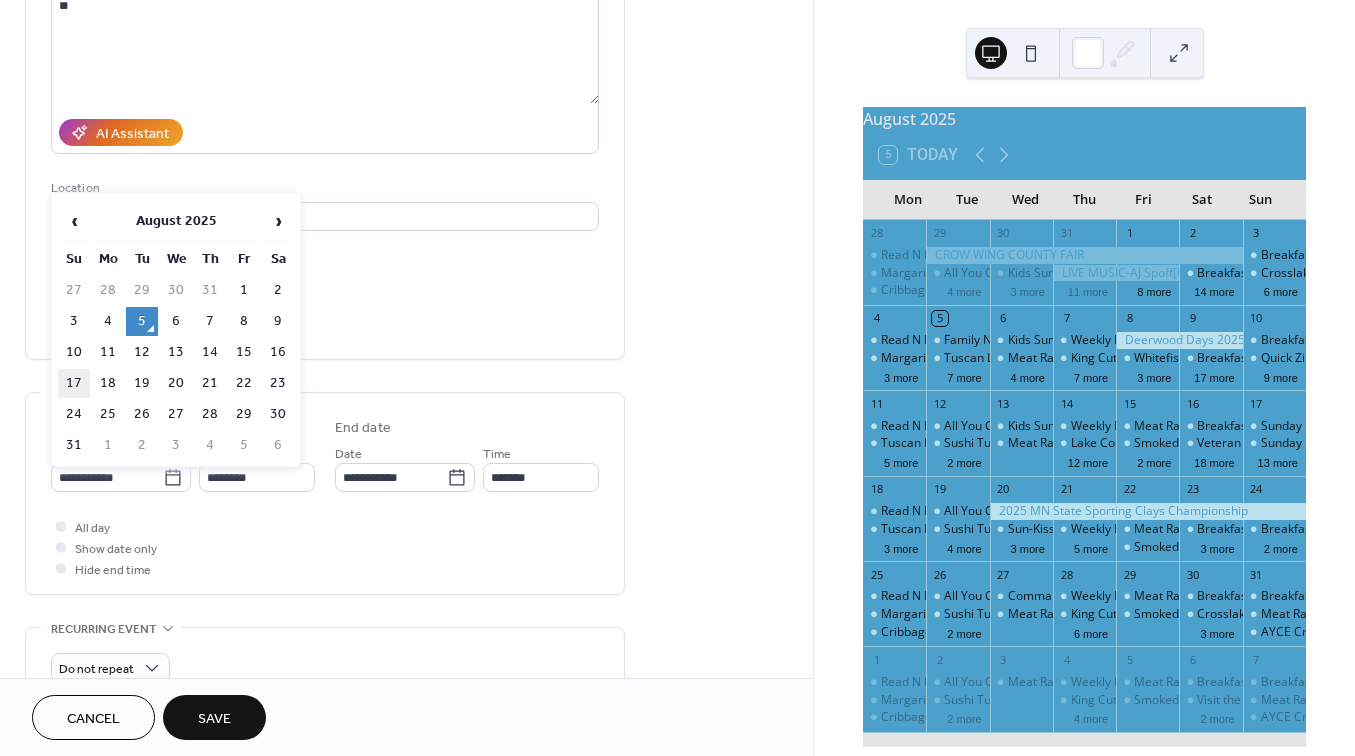 click on "17" at bounding box center (74, 383) 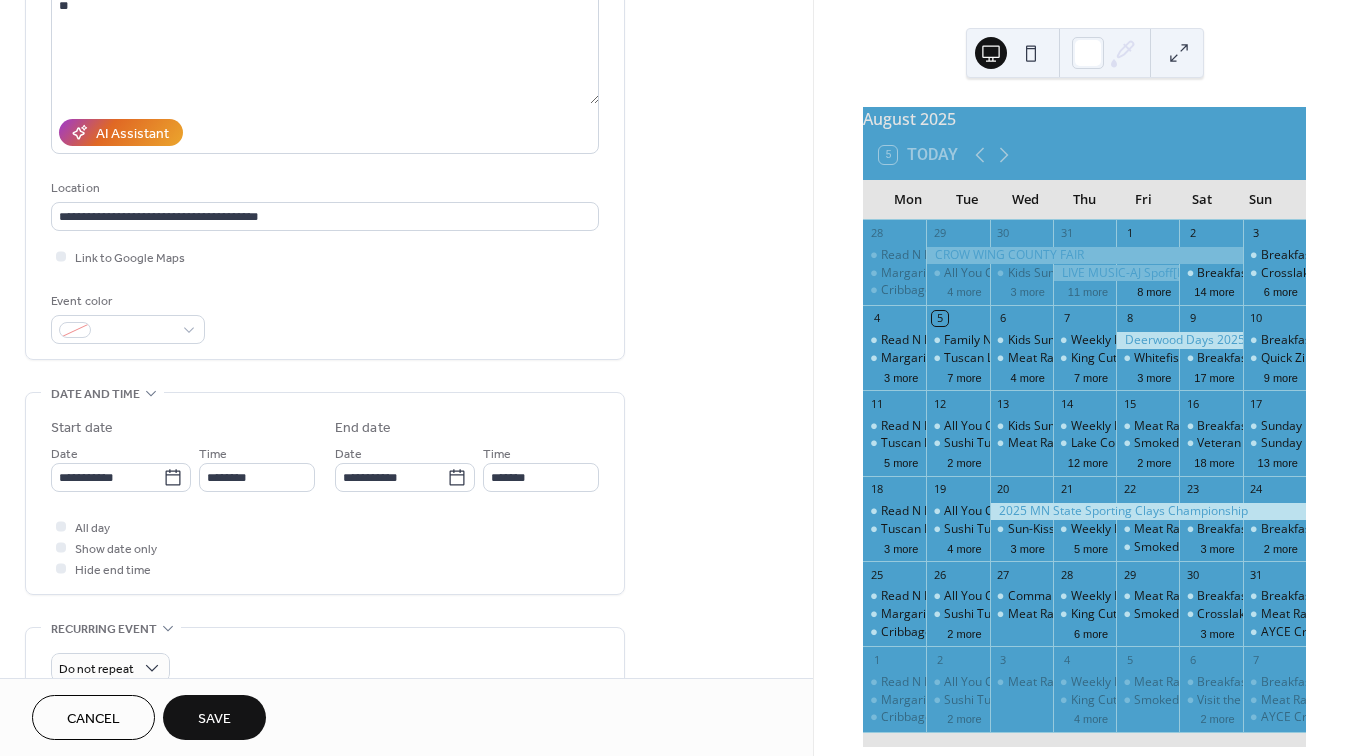 type on "**********" 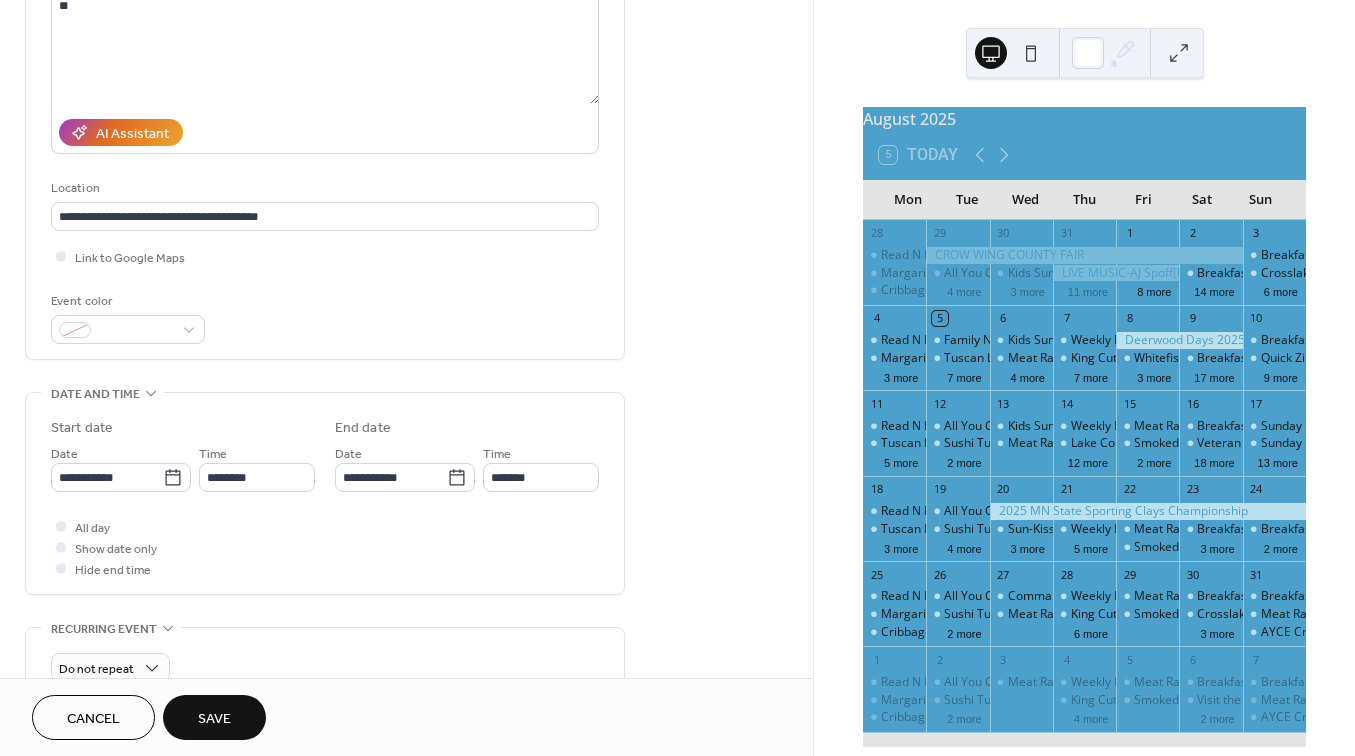type on "**********" 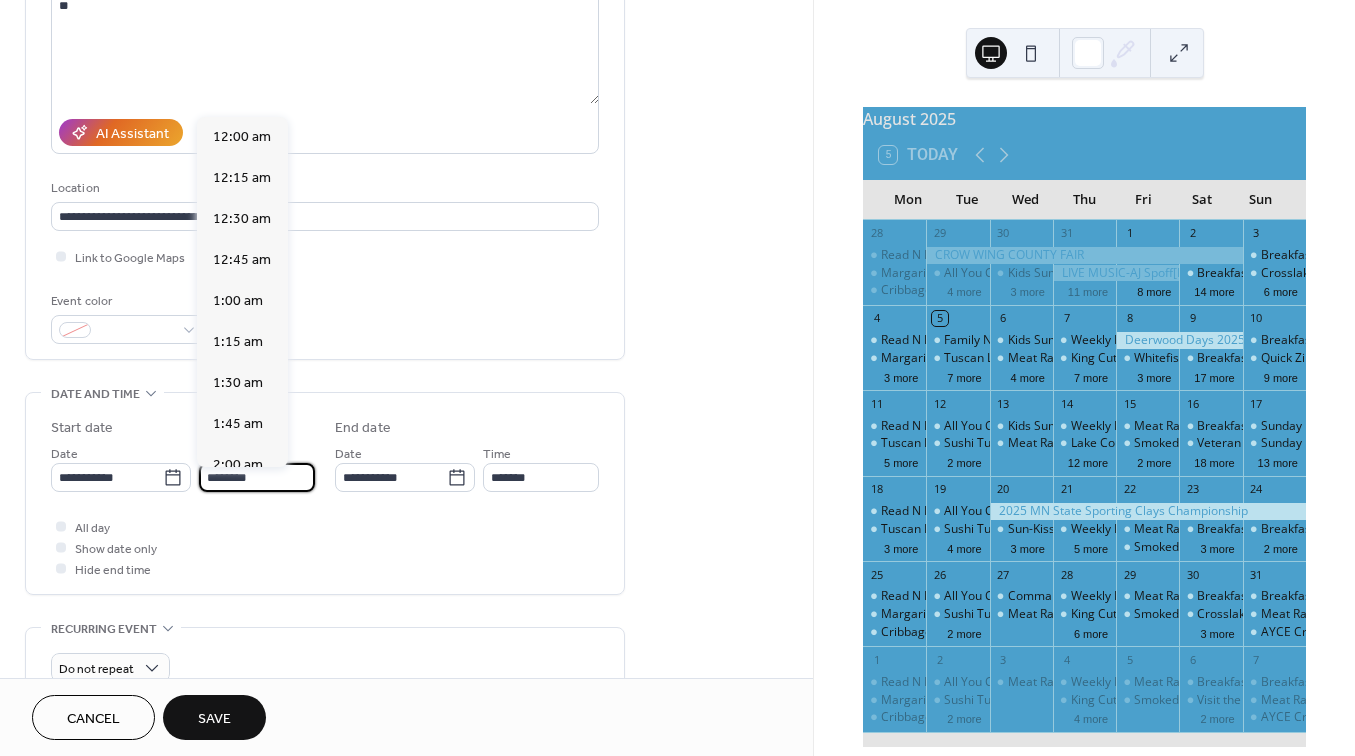 click on "********" at bounding box center (257, 477) 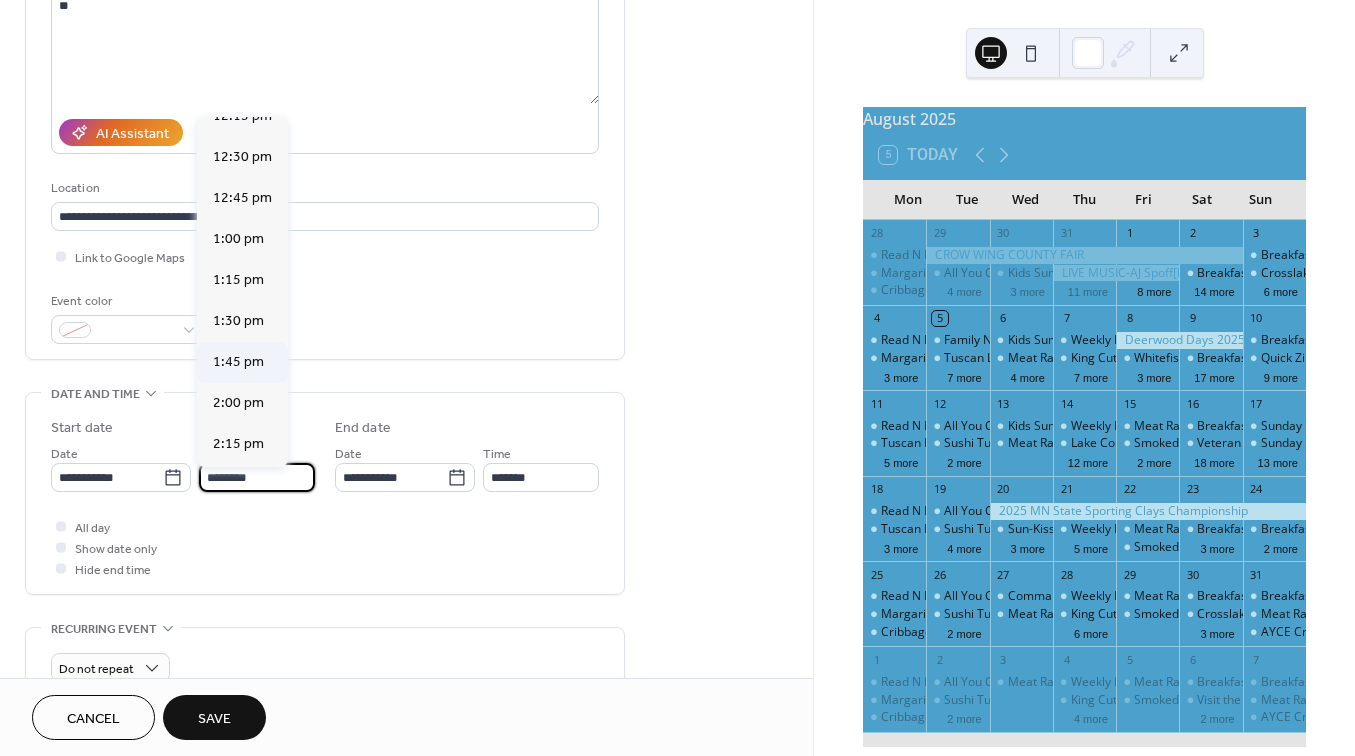 scroll, scrollTop: 2039, scrollLeft: 0, axis: vertical 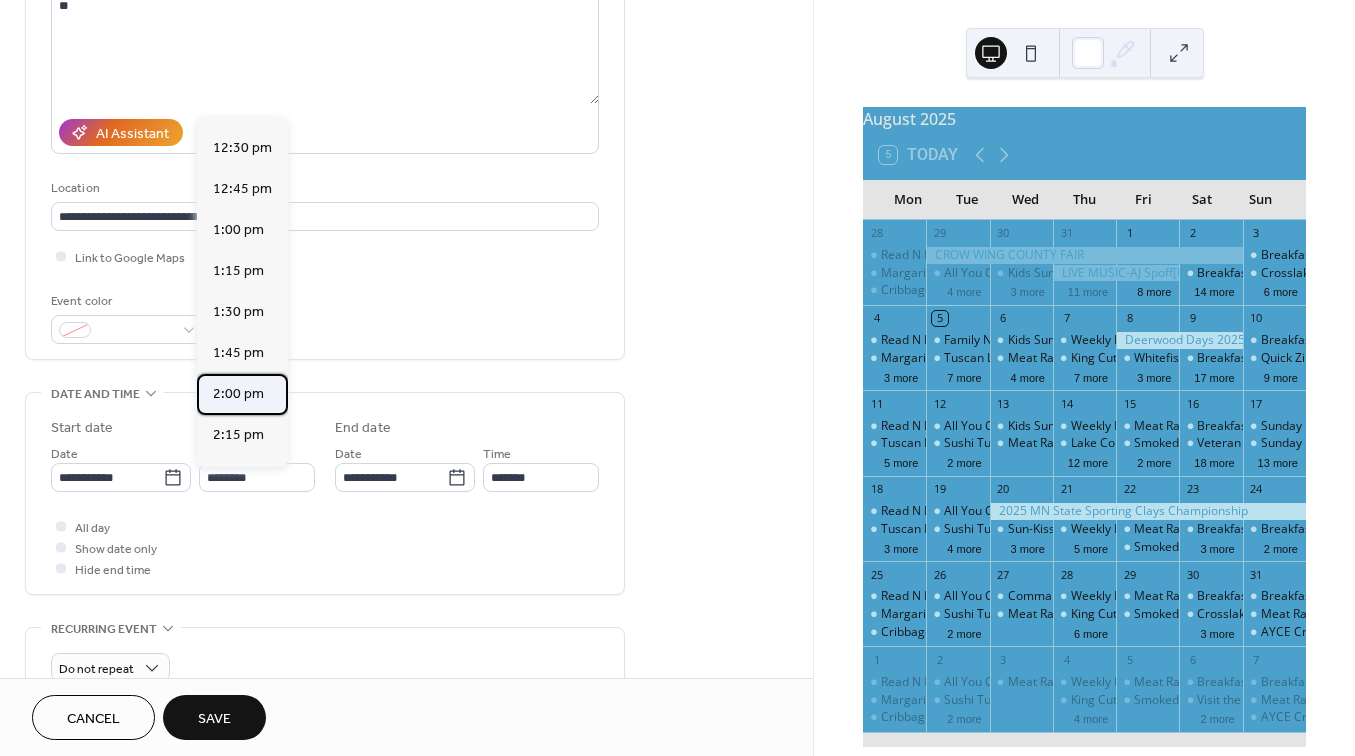 click on "2:00 pm" at bounding box center [238, 394] 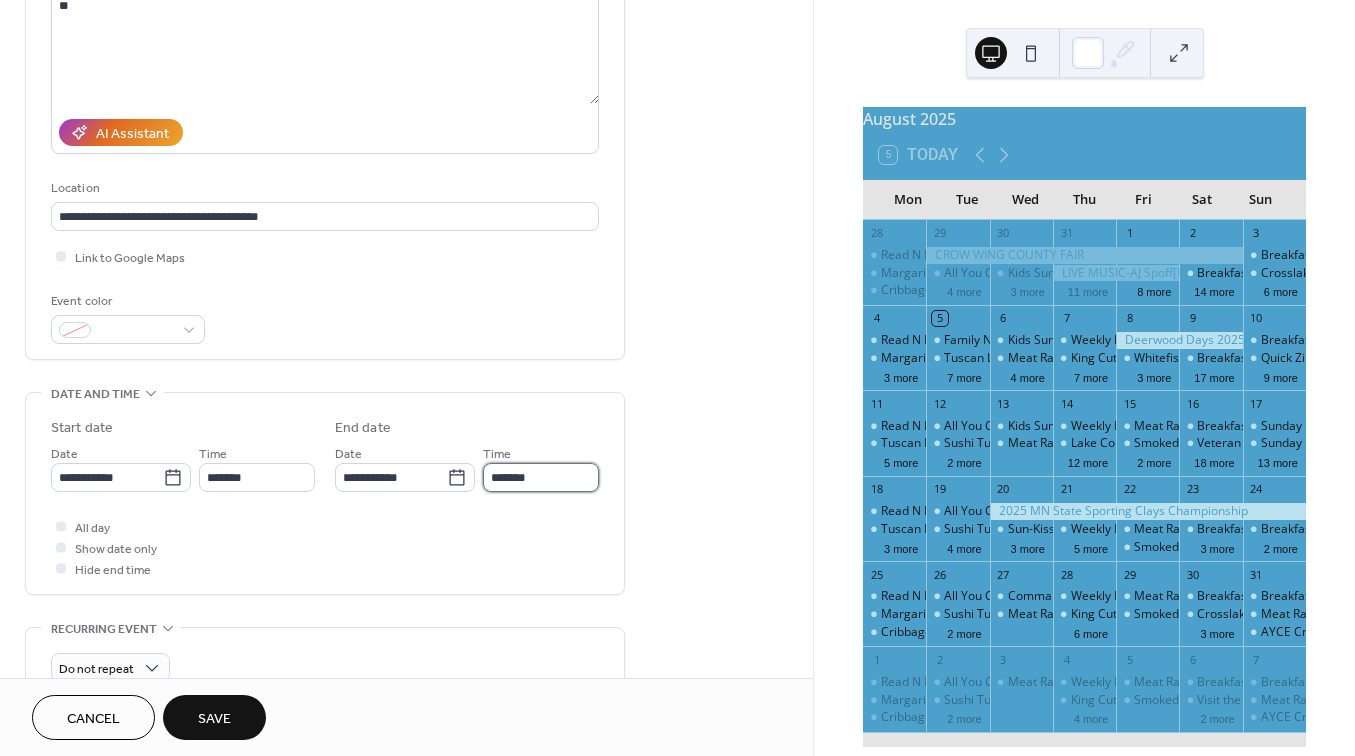 click on "*******" at bounding box center [541, 477] 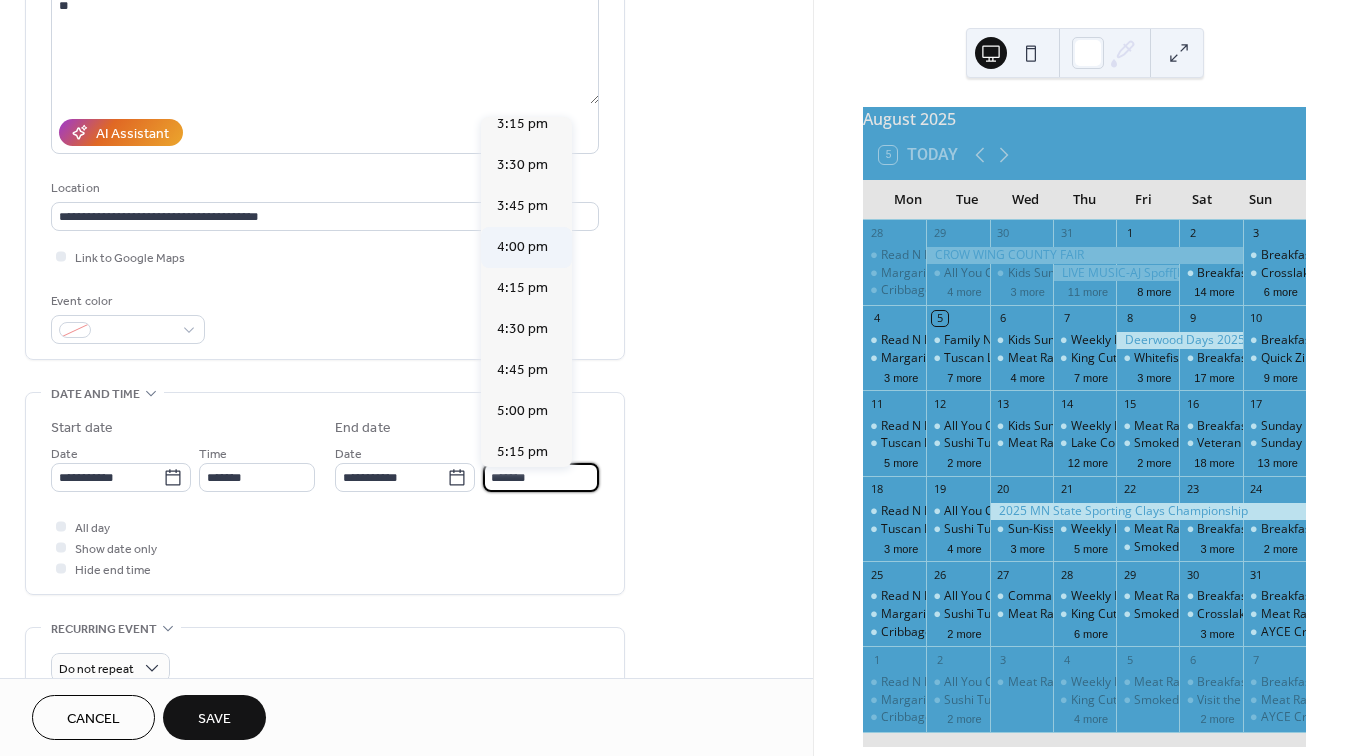 scroll, scrollTop: 178, scrollLeft: 0, axis: vertical 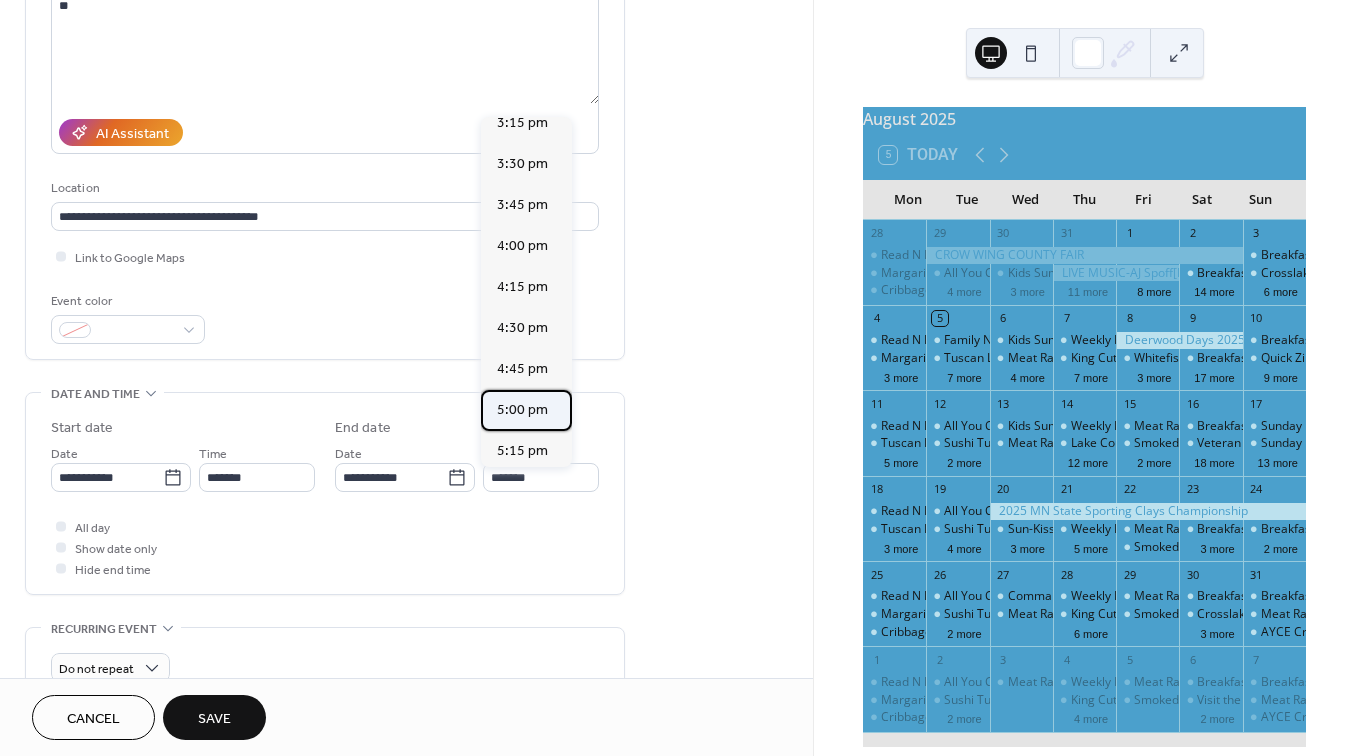click on "5:00 pm" at bounding box center [522, 410] 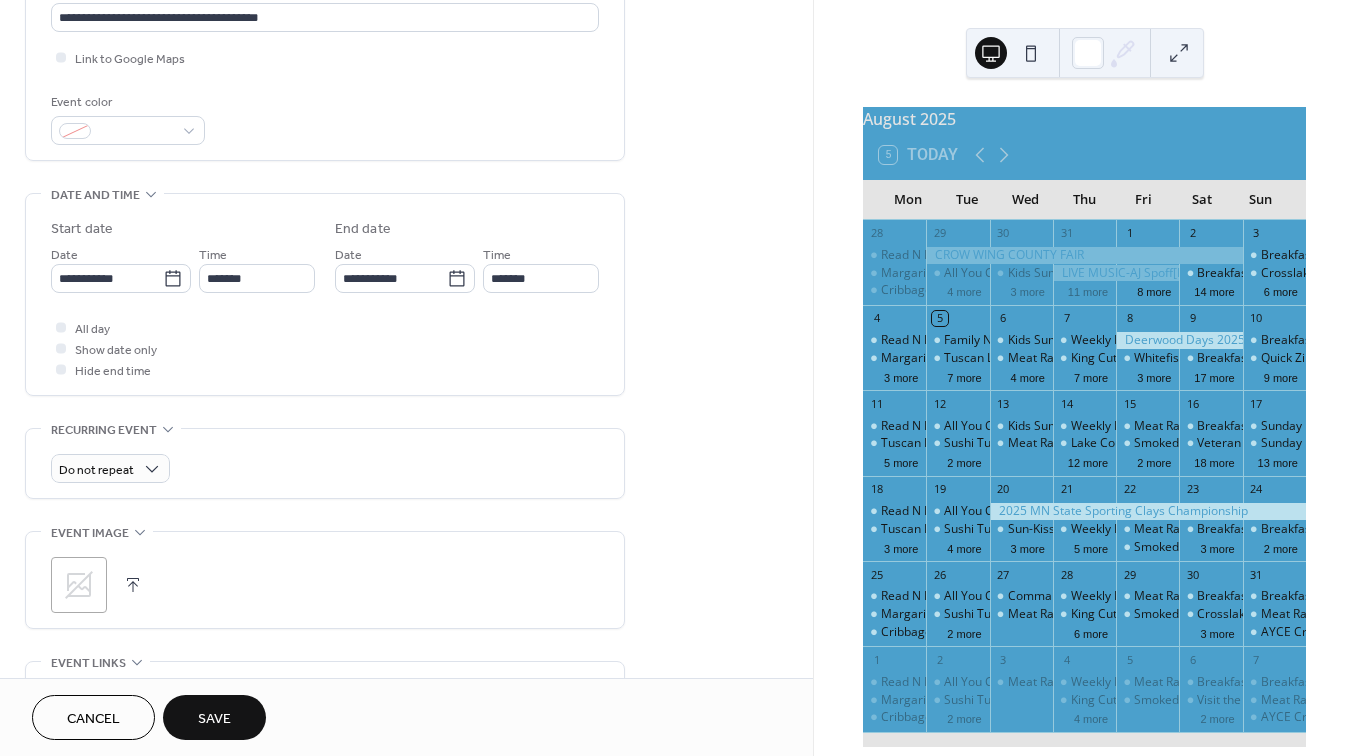 scroll, scrollTop: 483, scrollLeft: 0, axis: vertical 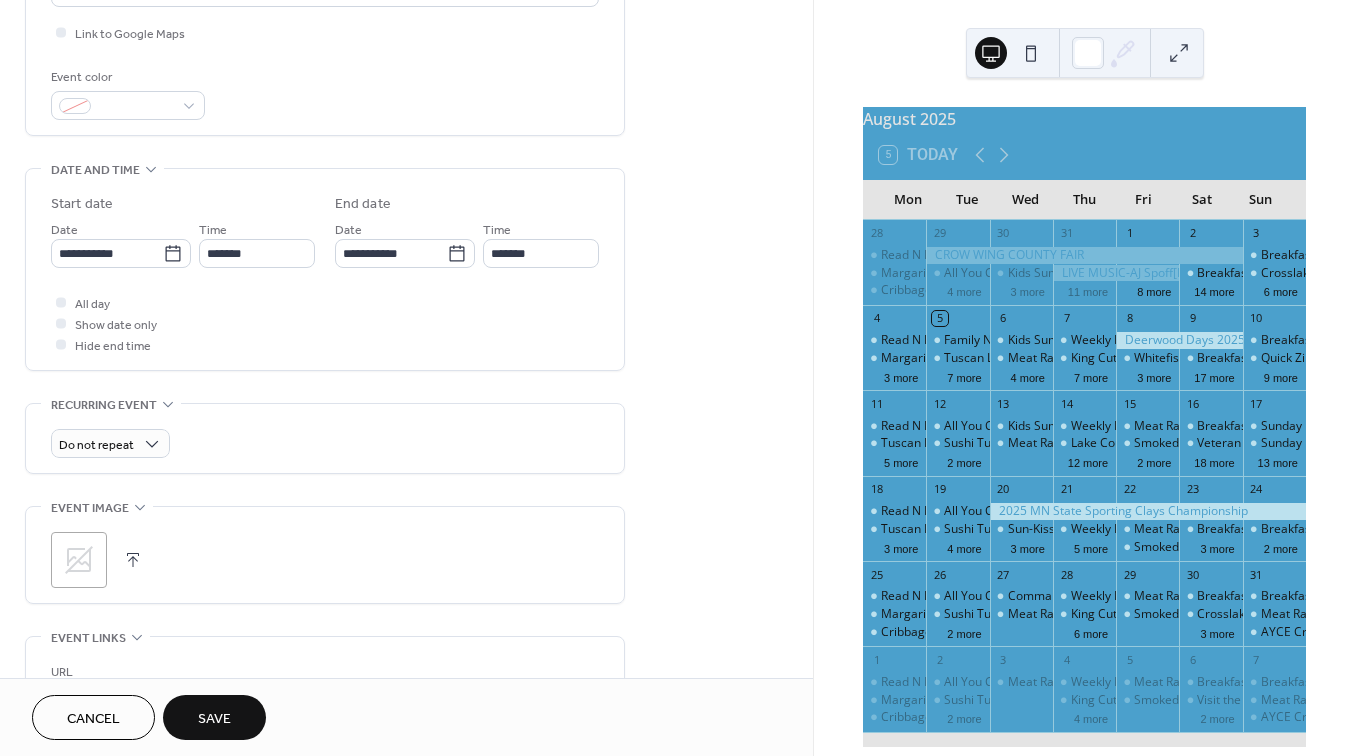 click at bounding box center (133, 560) 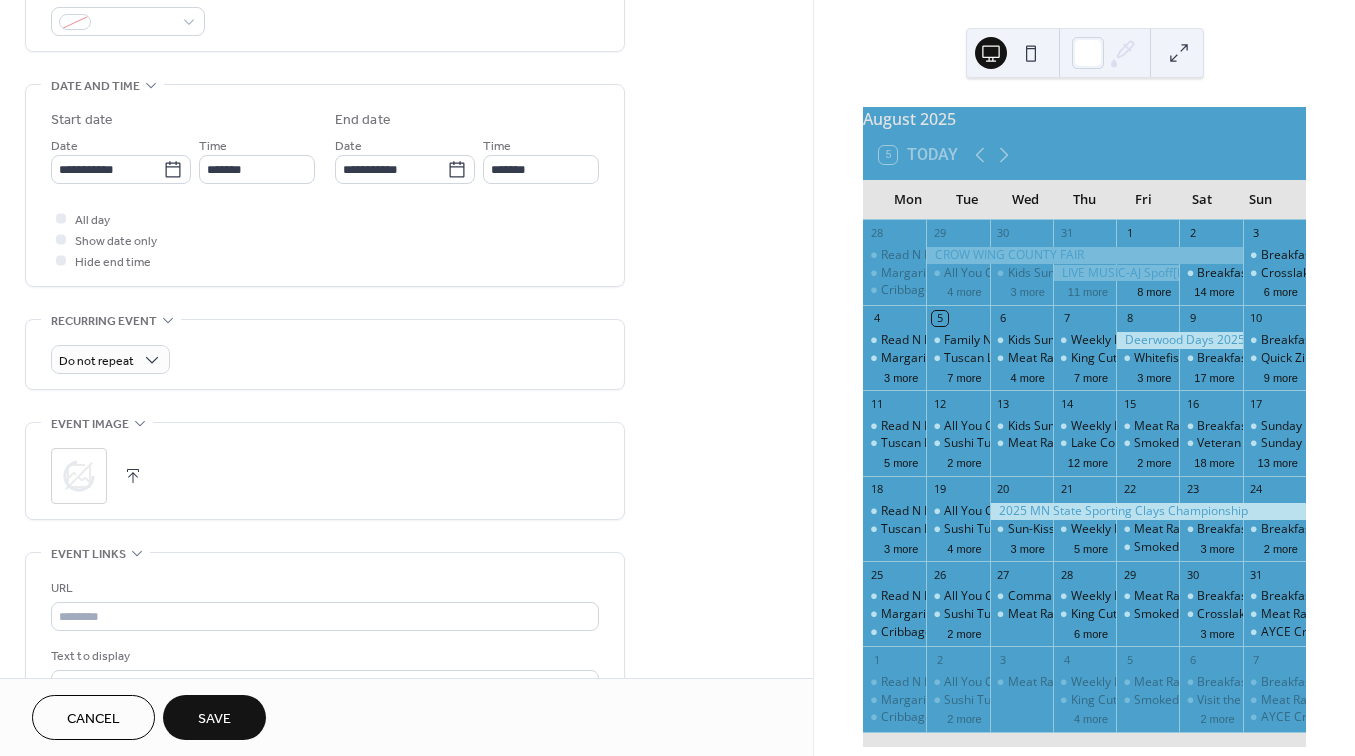 scroll, scrollTop: 575, scrollLeft: 0, axis: vertical 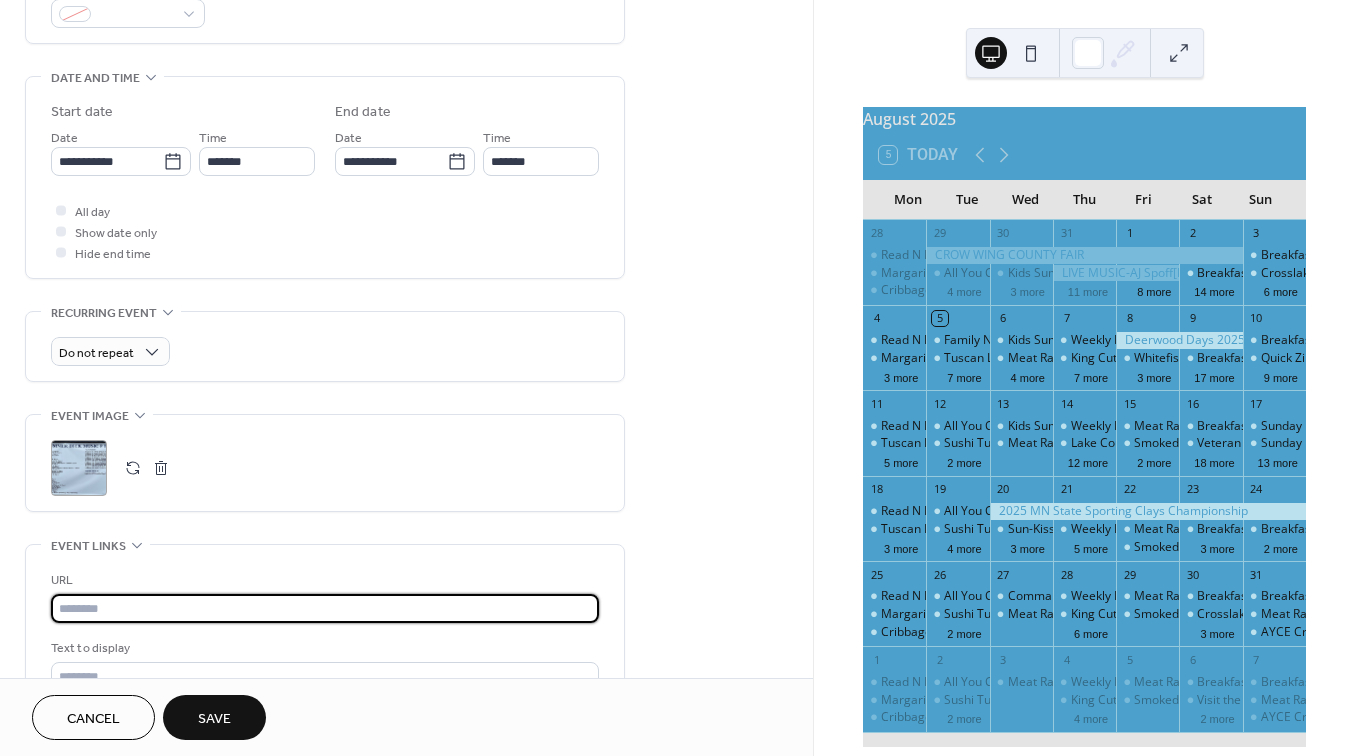click at bounding box center (325, 608) 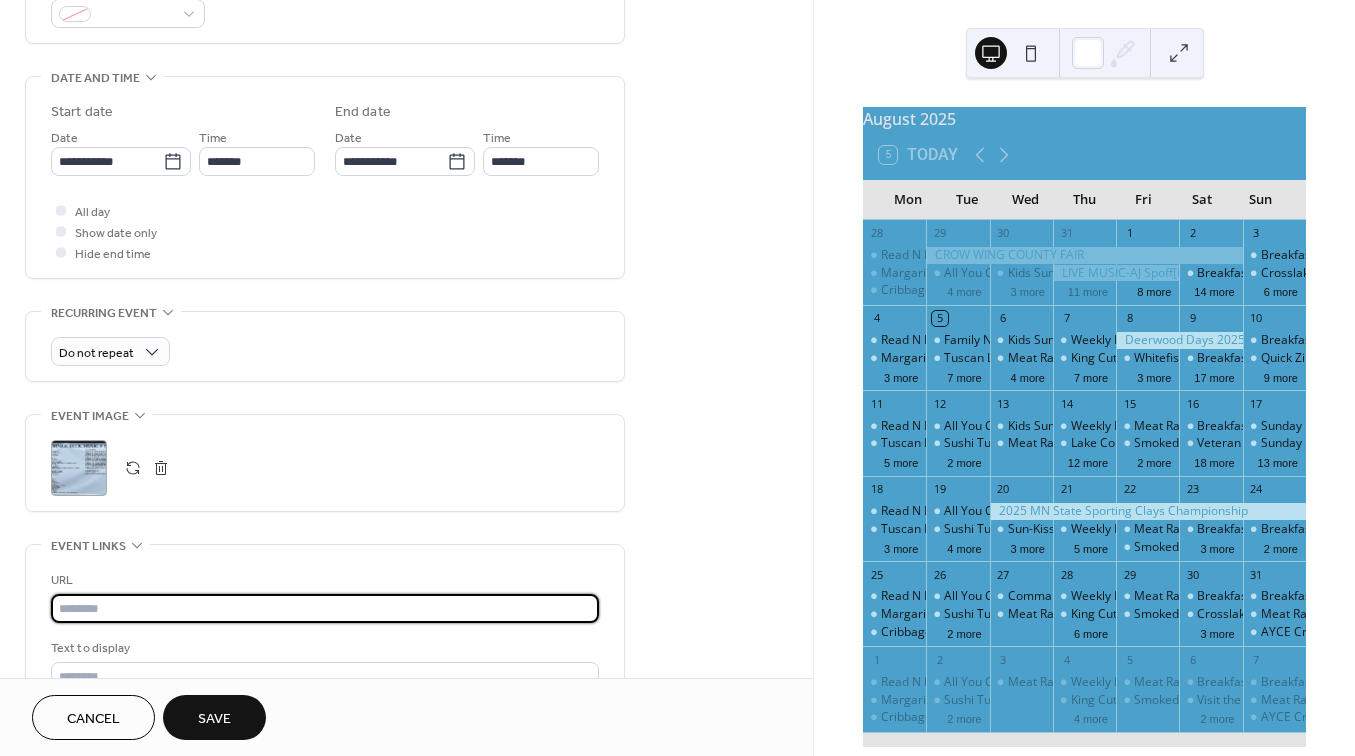 paste on "**********" 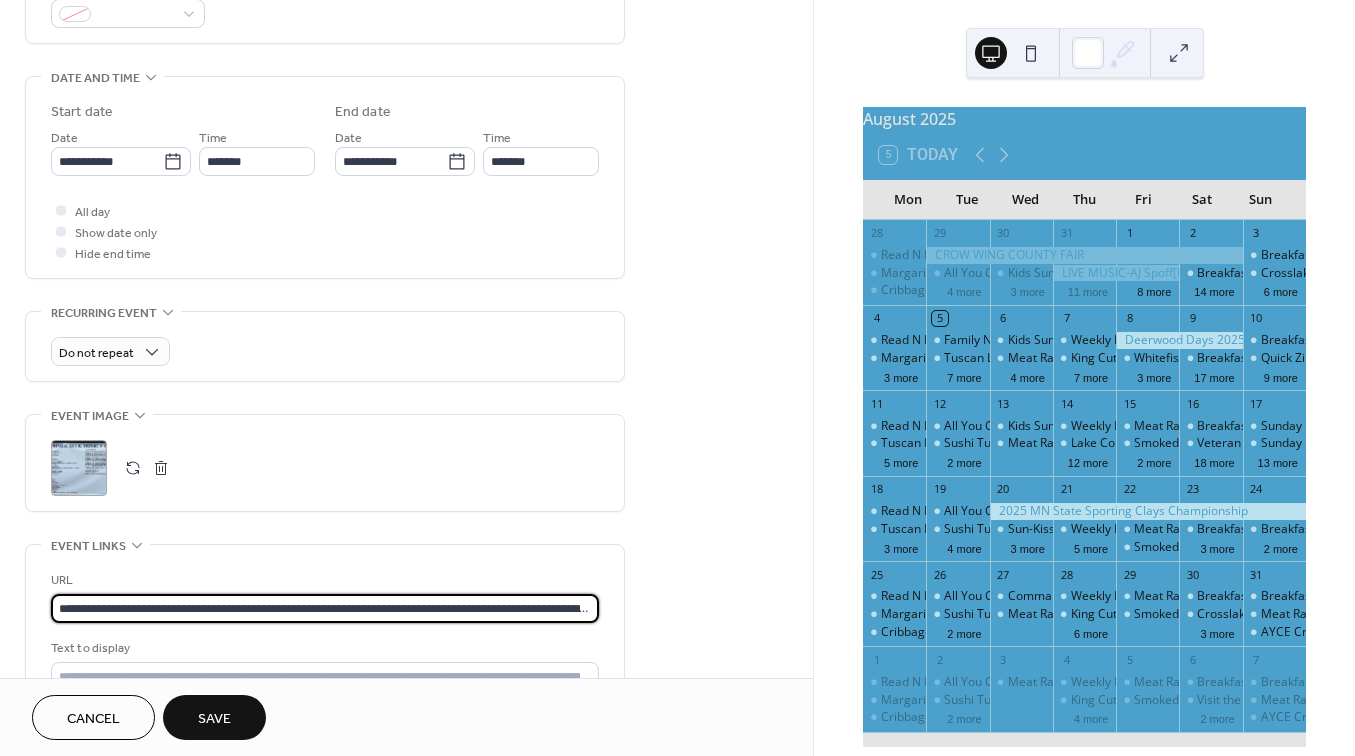 type on "**********" 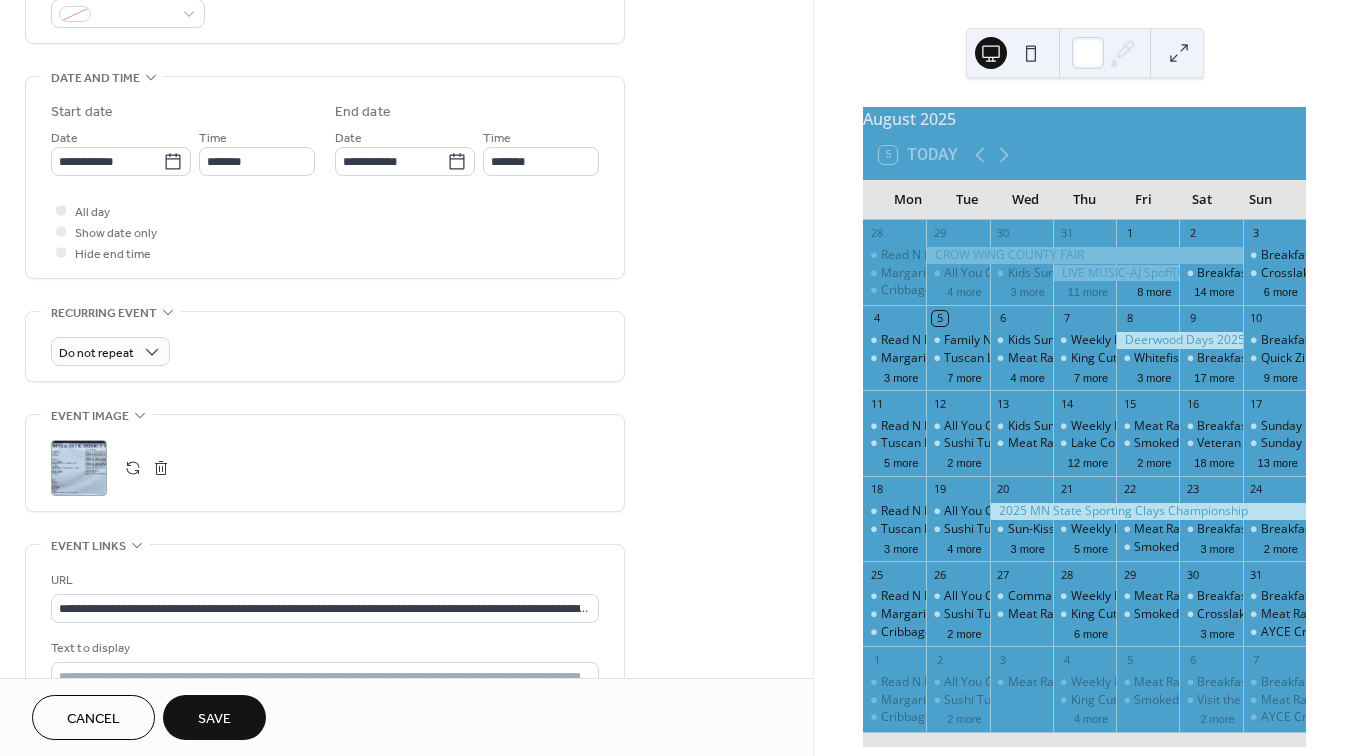 click on "Save" at bounding box center [214, 719] 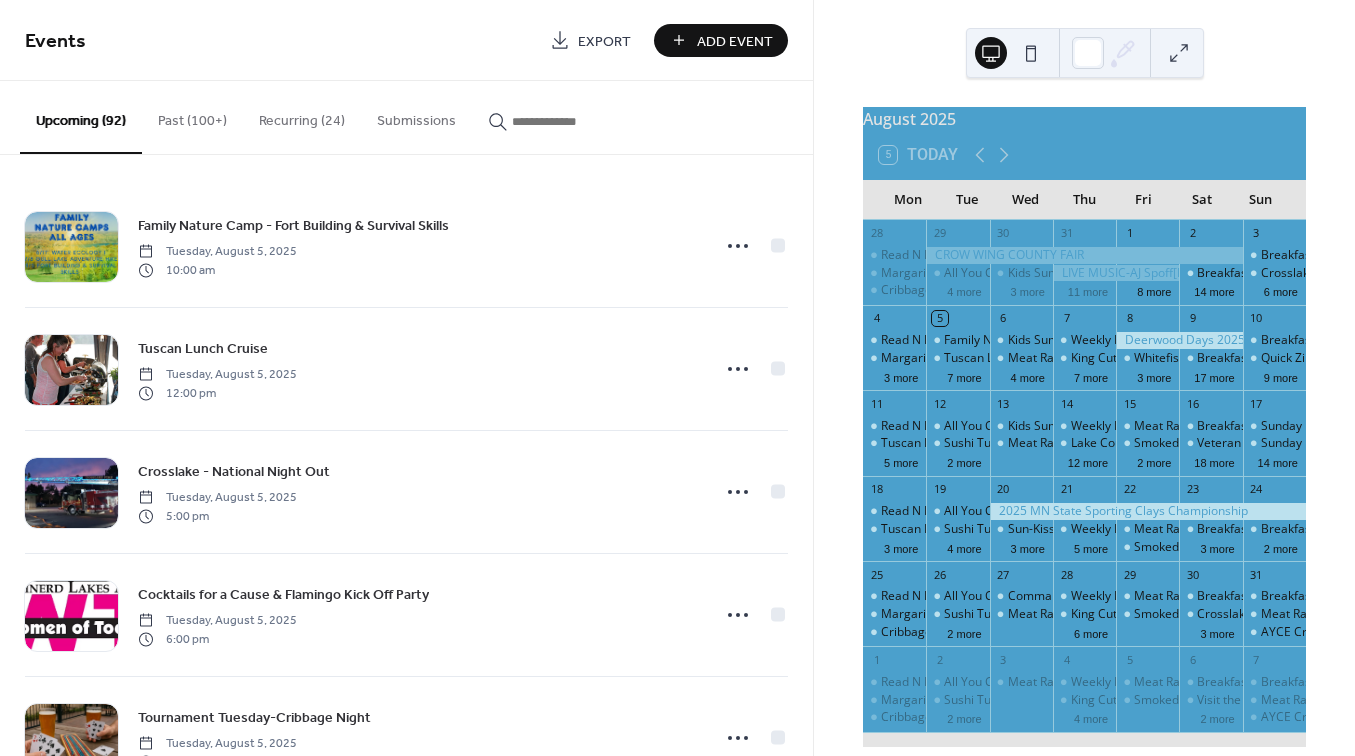 click at bounding box center (572, 121) 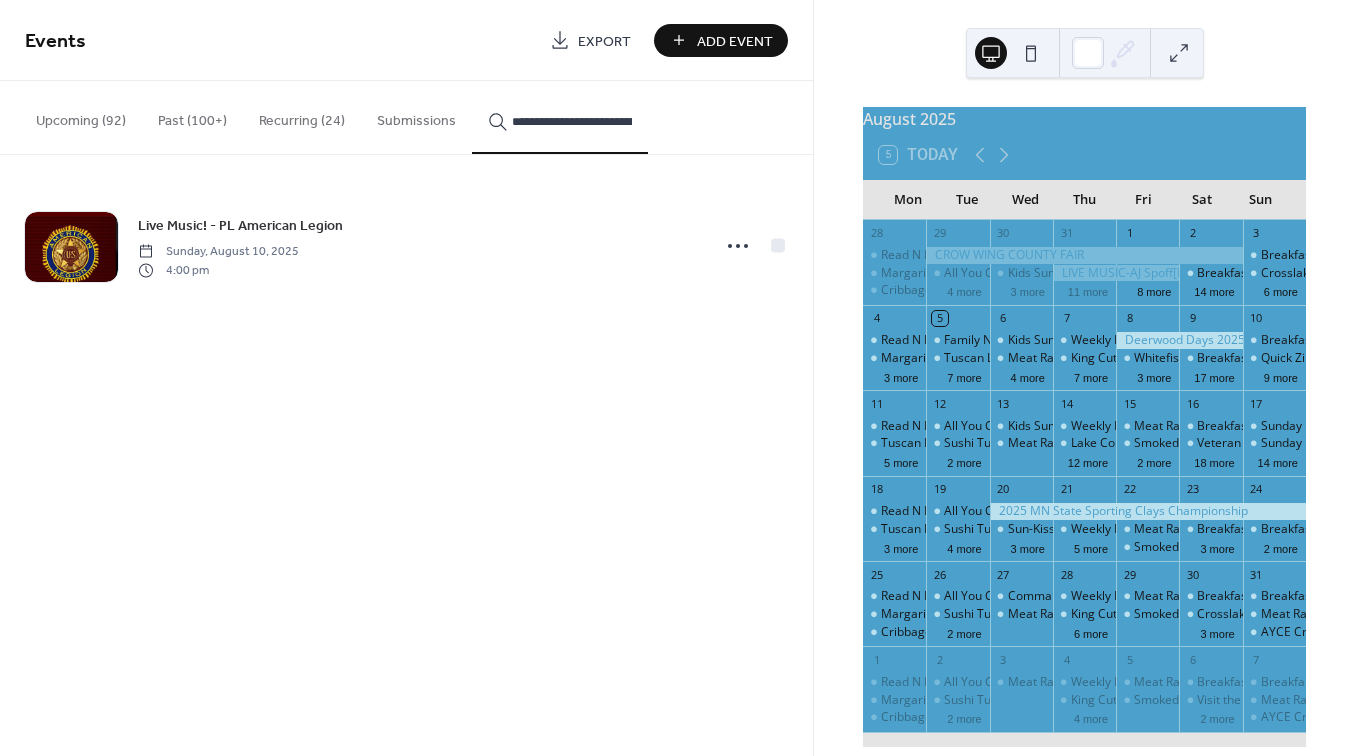 type on "**********" 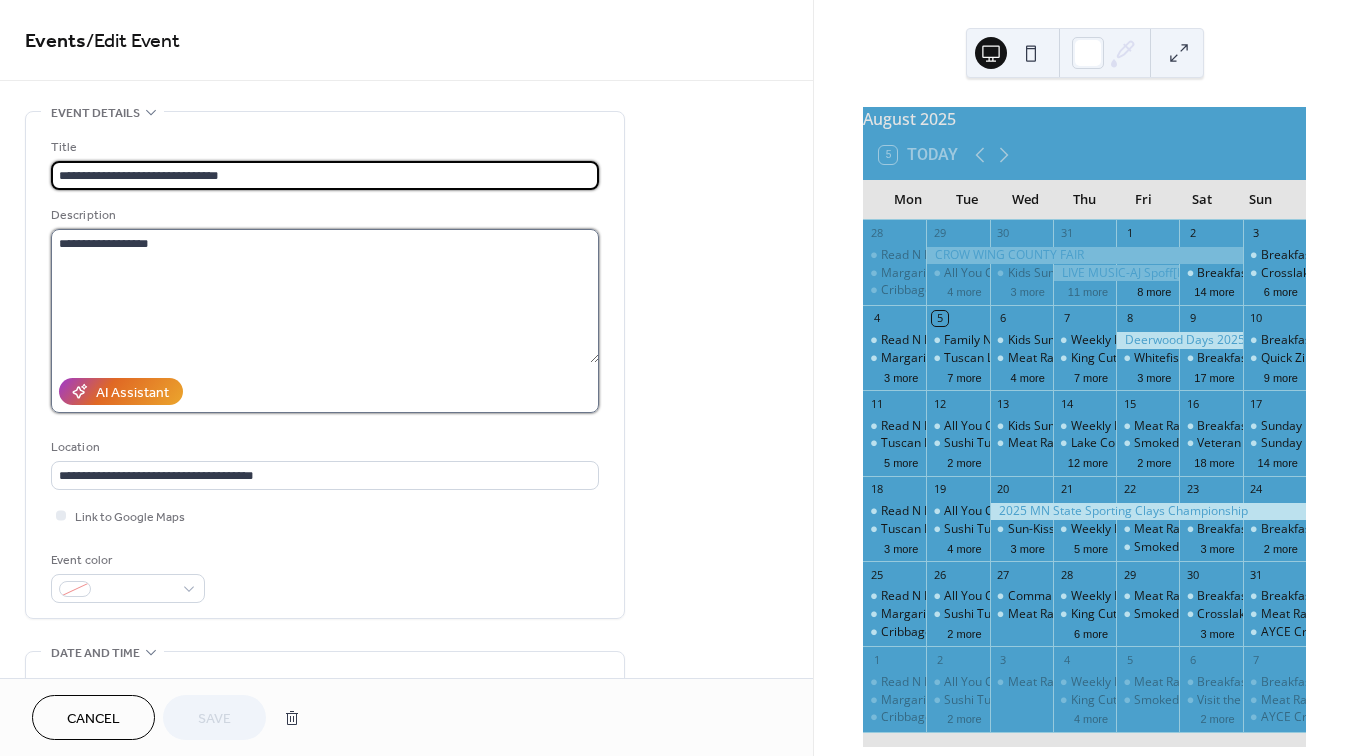 click on "**********" at bounding box center [325, 296] 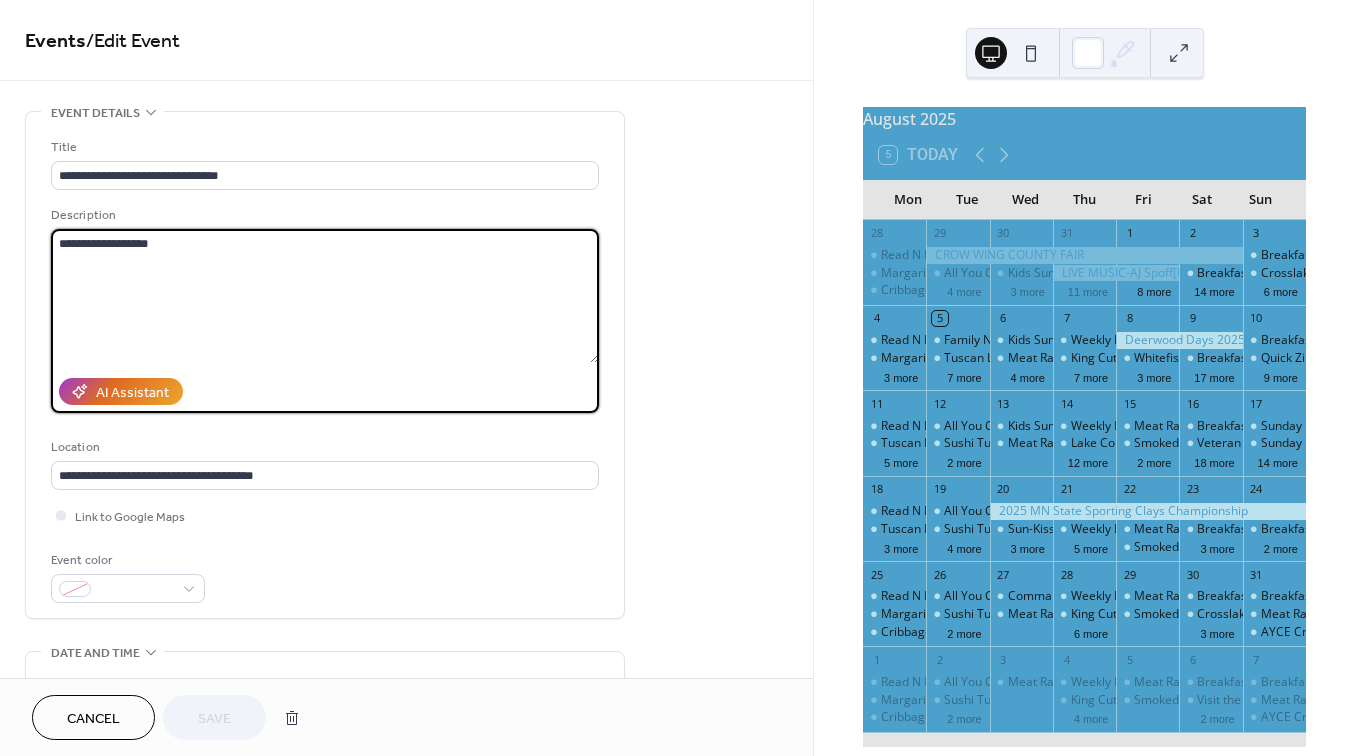 click on "**********" at bounding box center (325, 296) 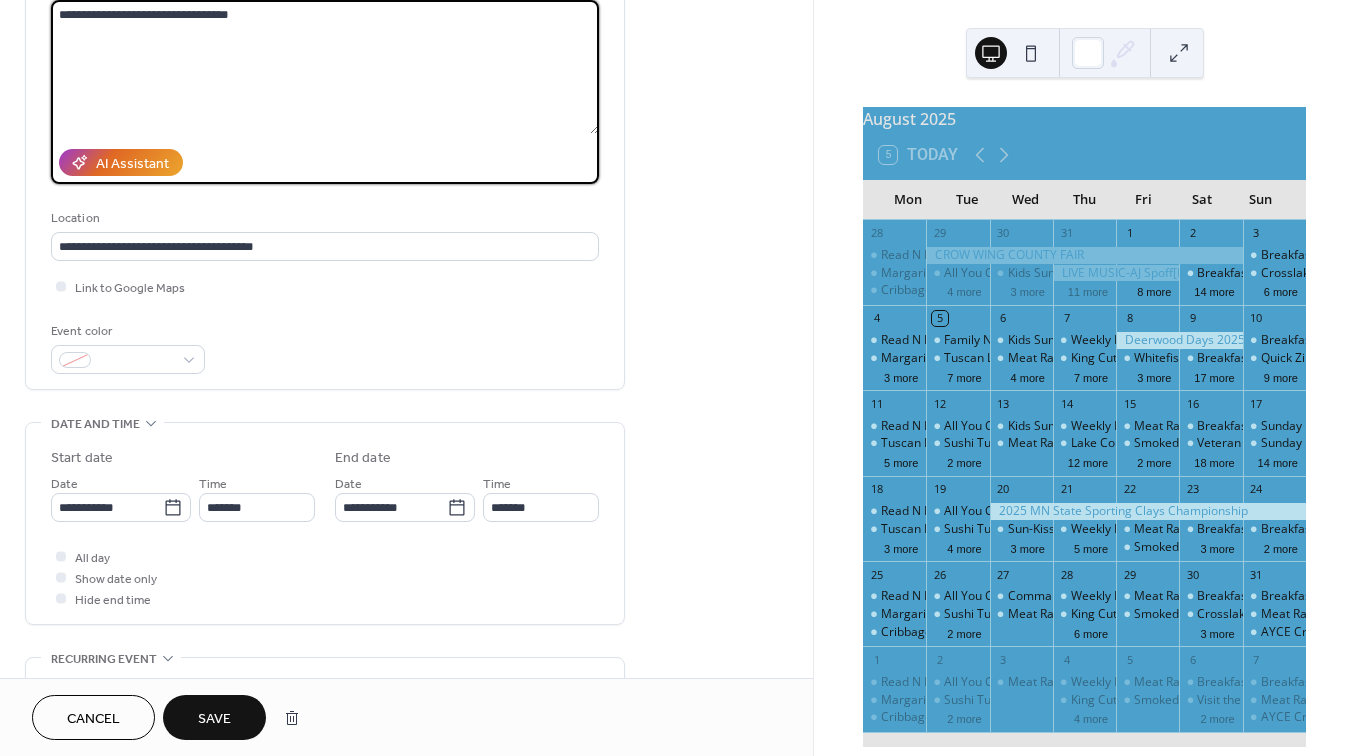 scroll, scrollTop: 246, scrollLeft: 0, axis: vertical 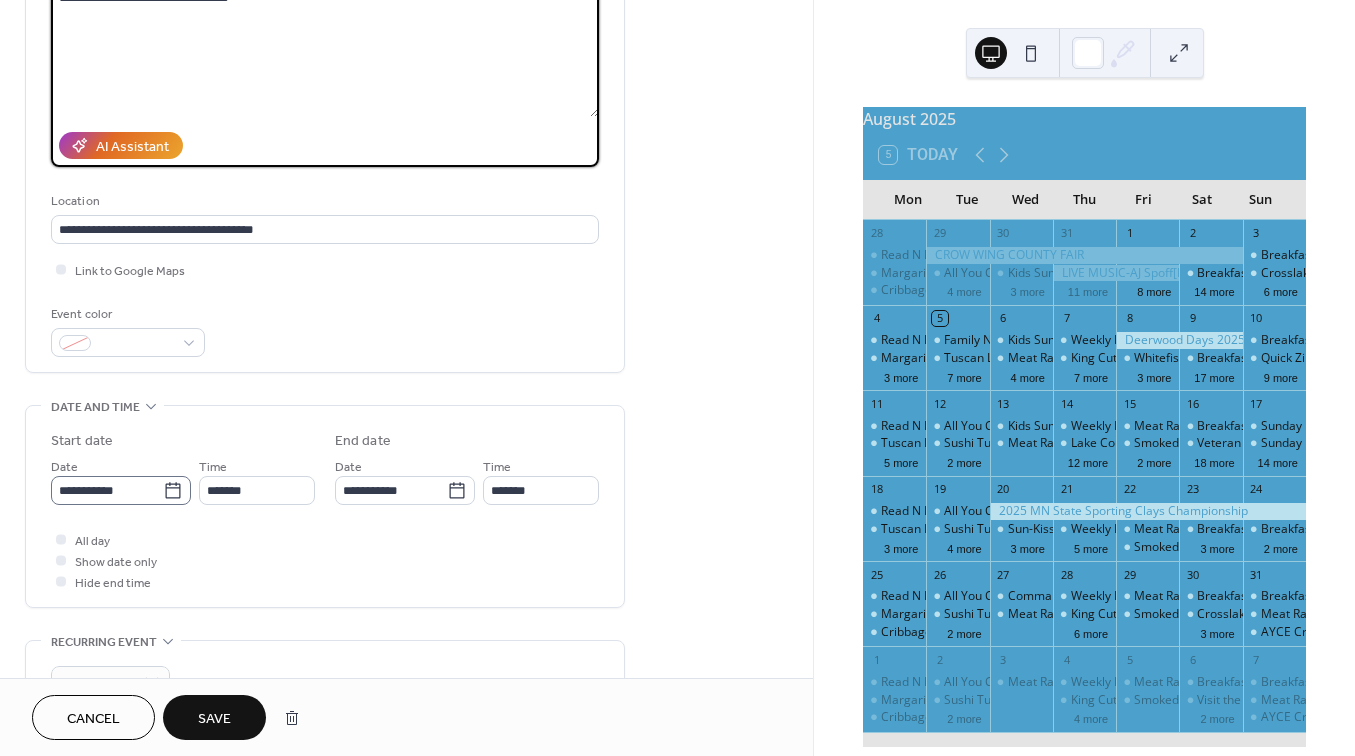 type on "**********" 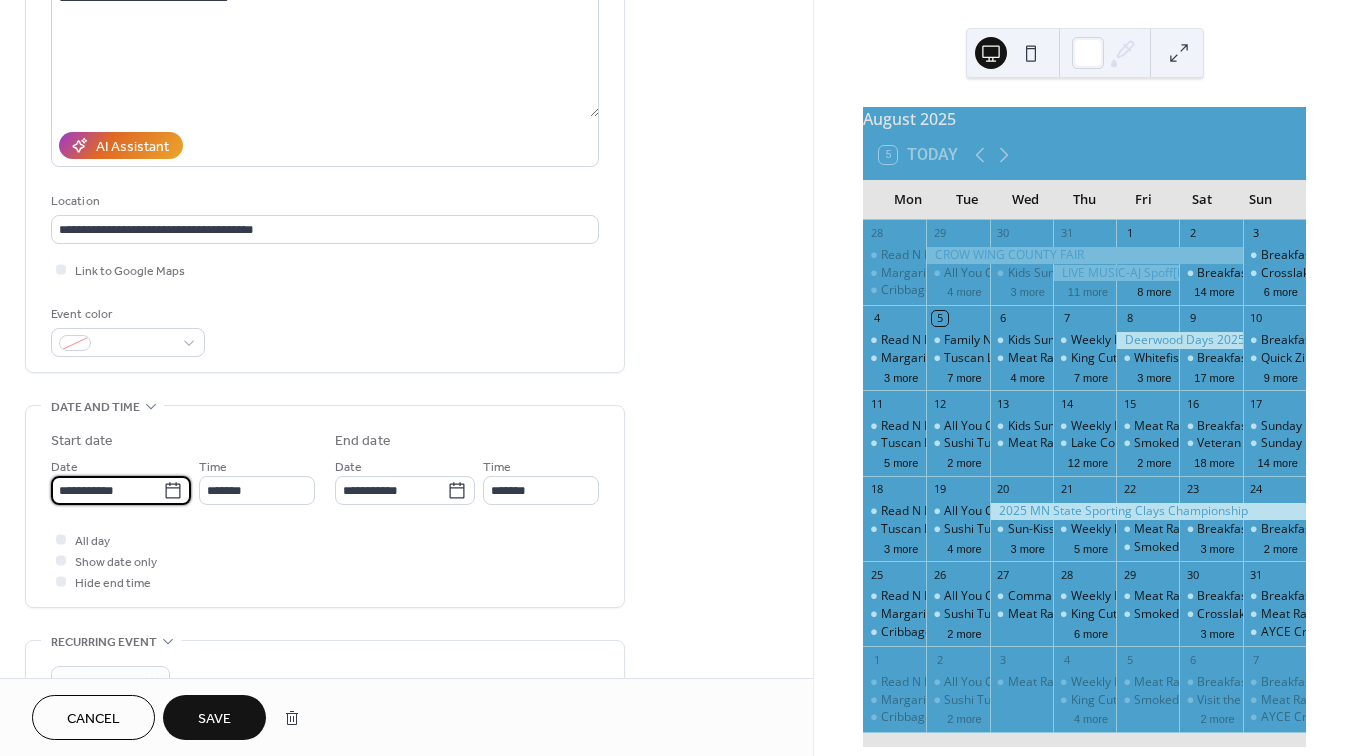 click on "**********" at bounding box center (107, 490) 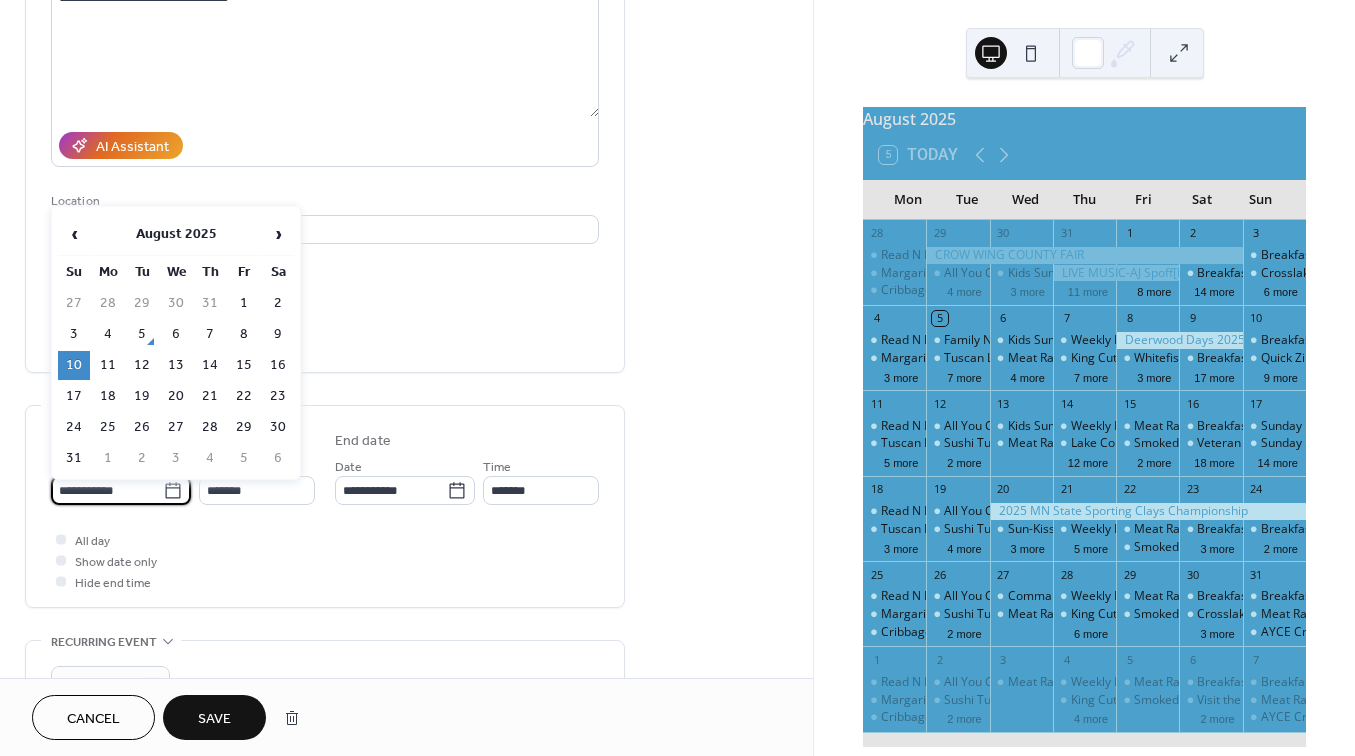 click on "Event color" at bounding box center [325, 330] 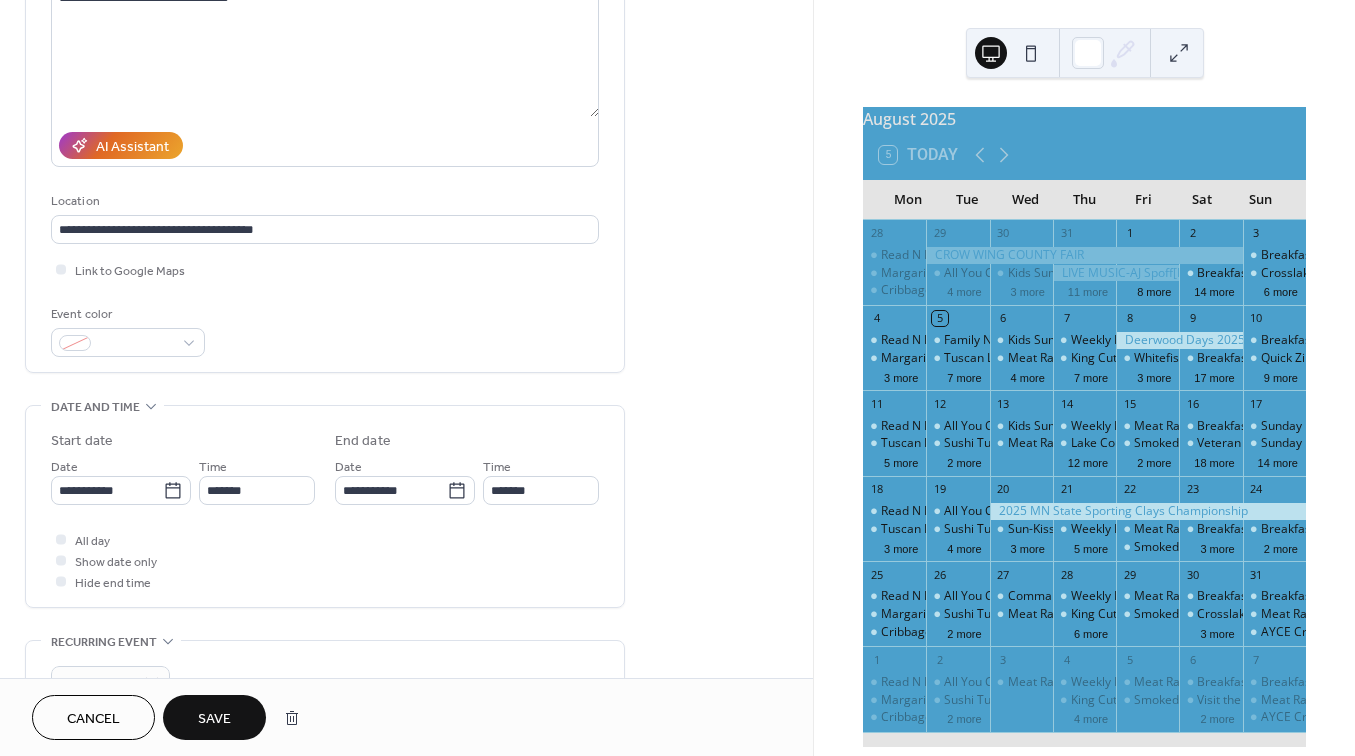 click on "Cancel" at bounding box center (93, 719) 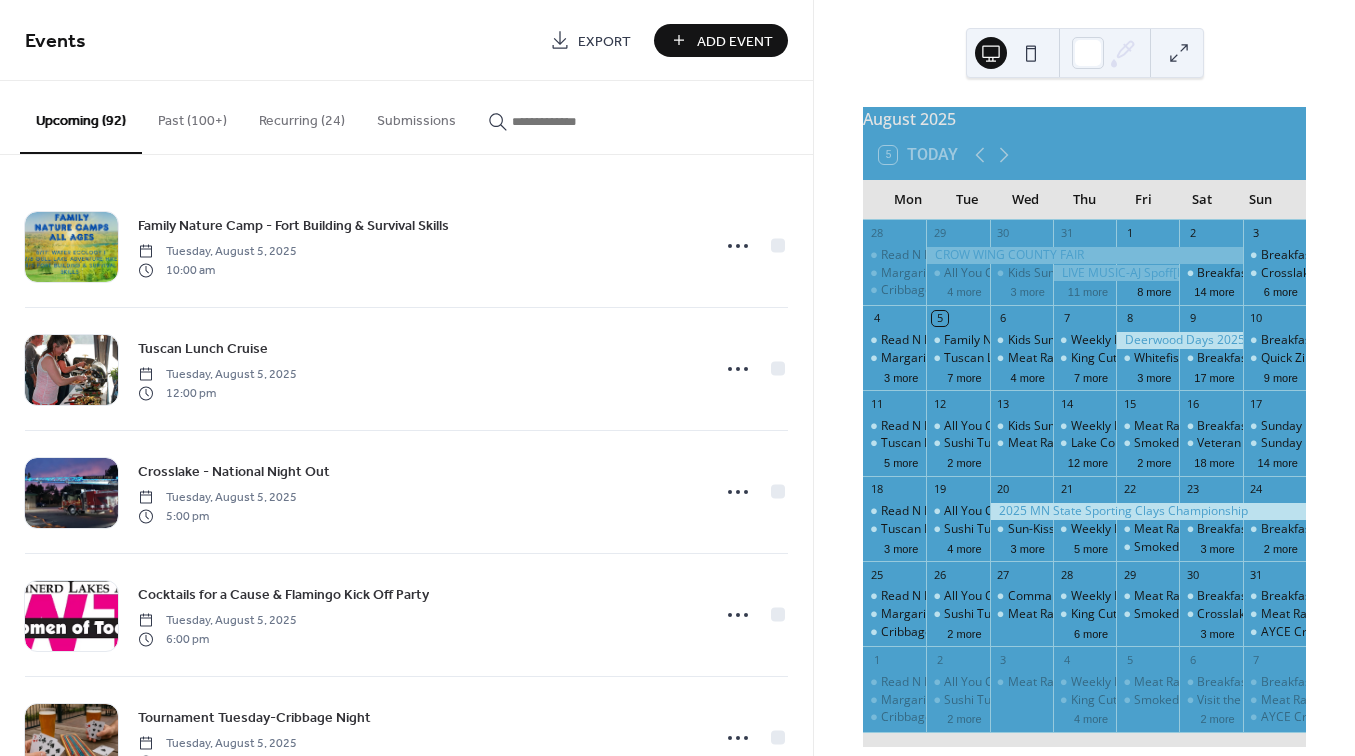 click at bounding box center (572, 121) 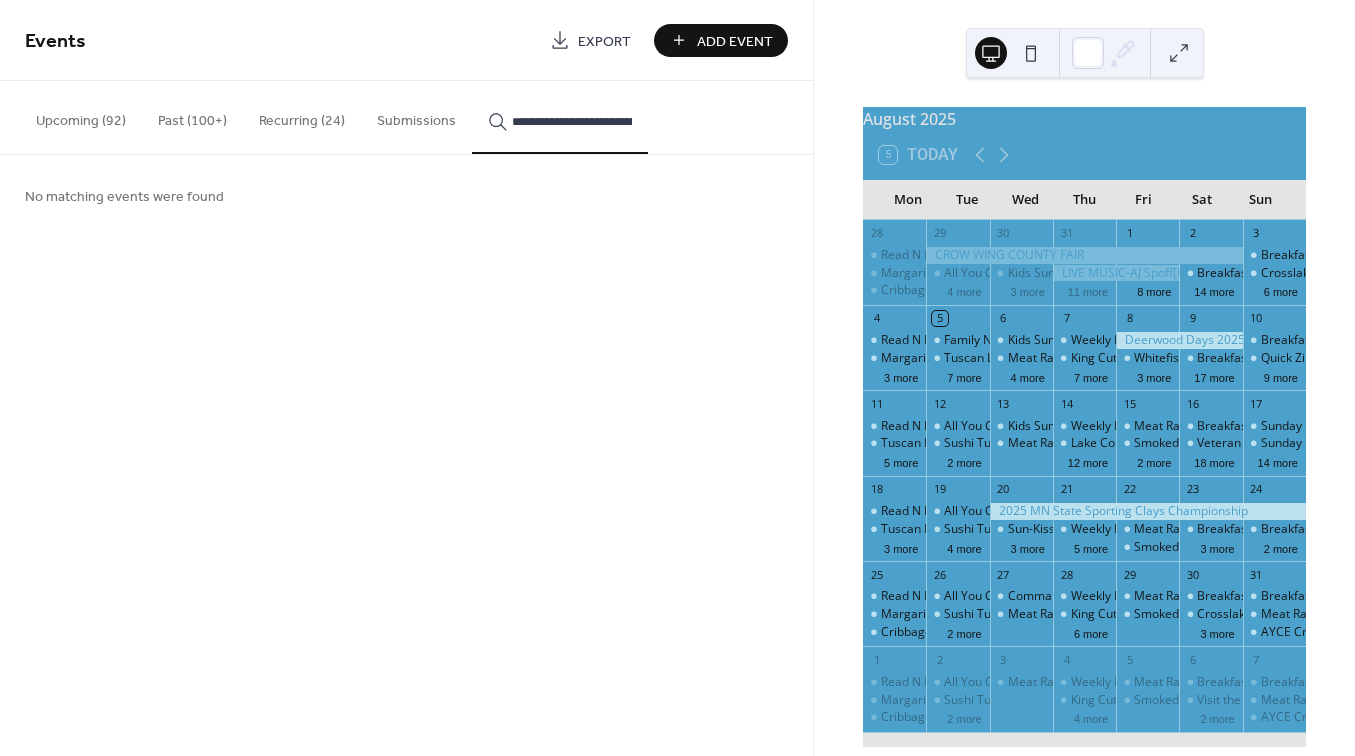 click on "Upcoming (92)" at bounding box center [81, 116] 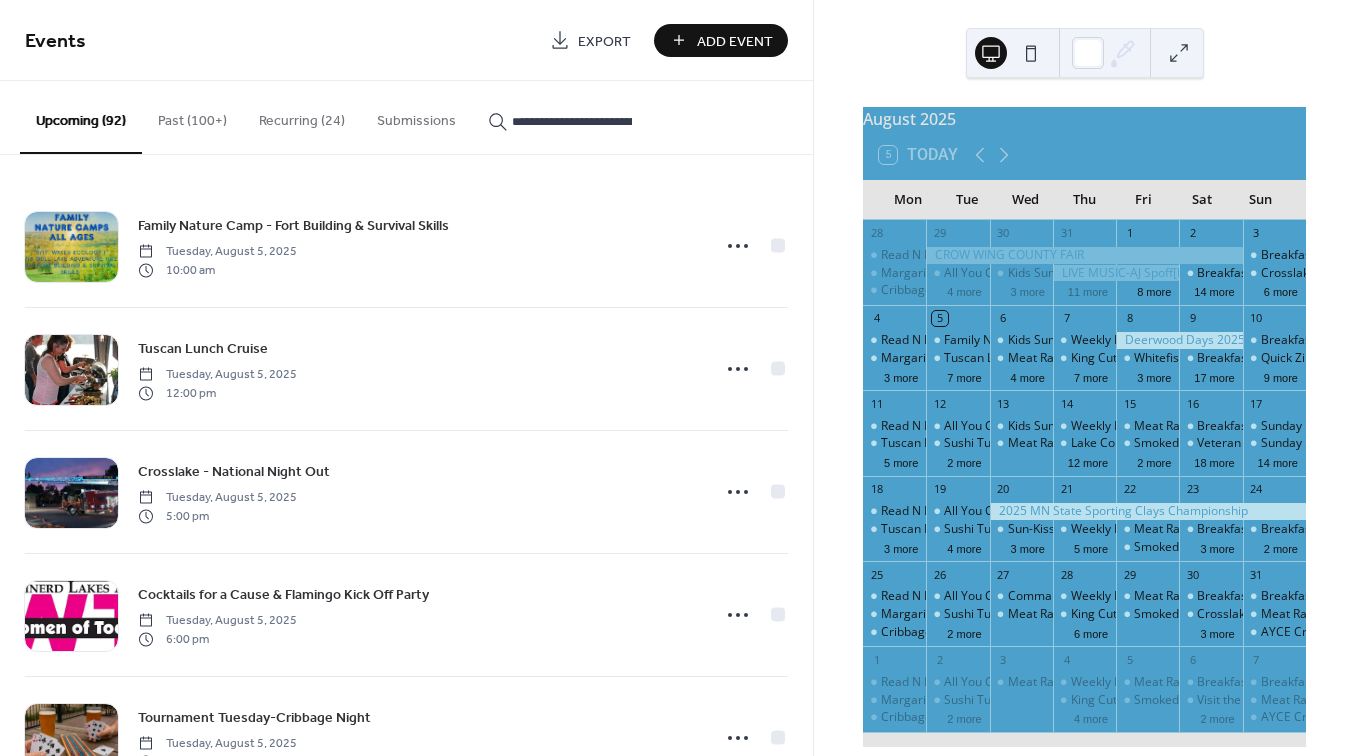 click on "**********" at bounding box center [572, 121] 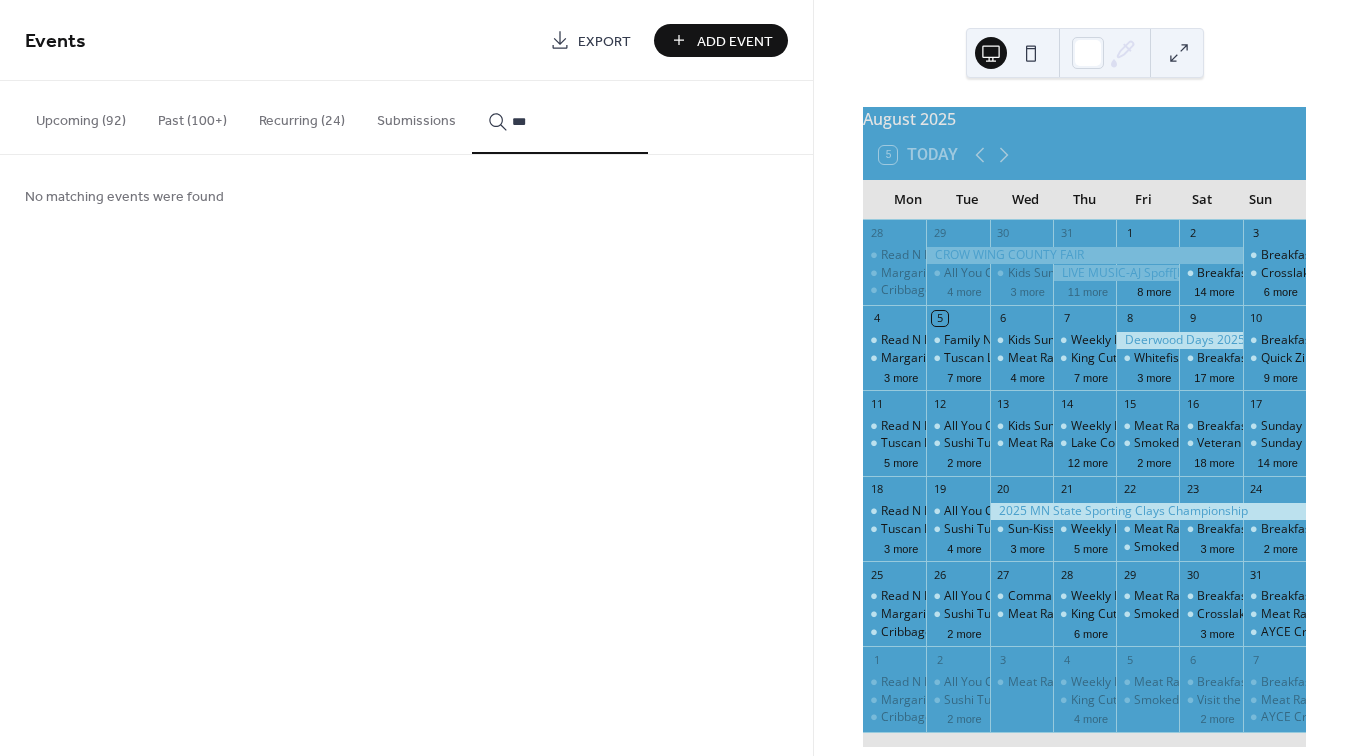 type on "*" 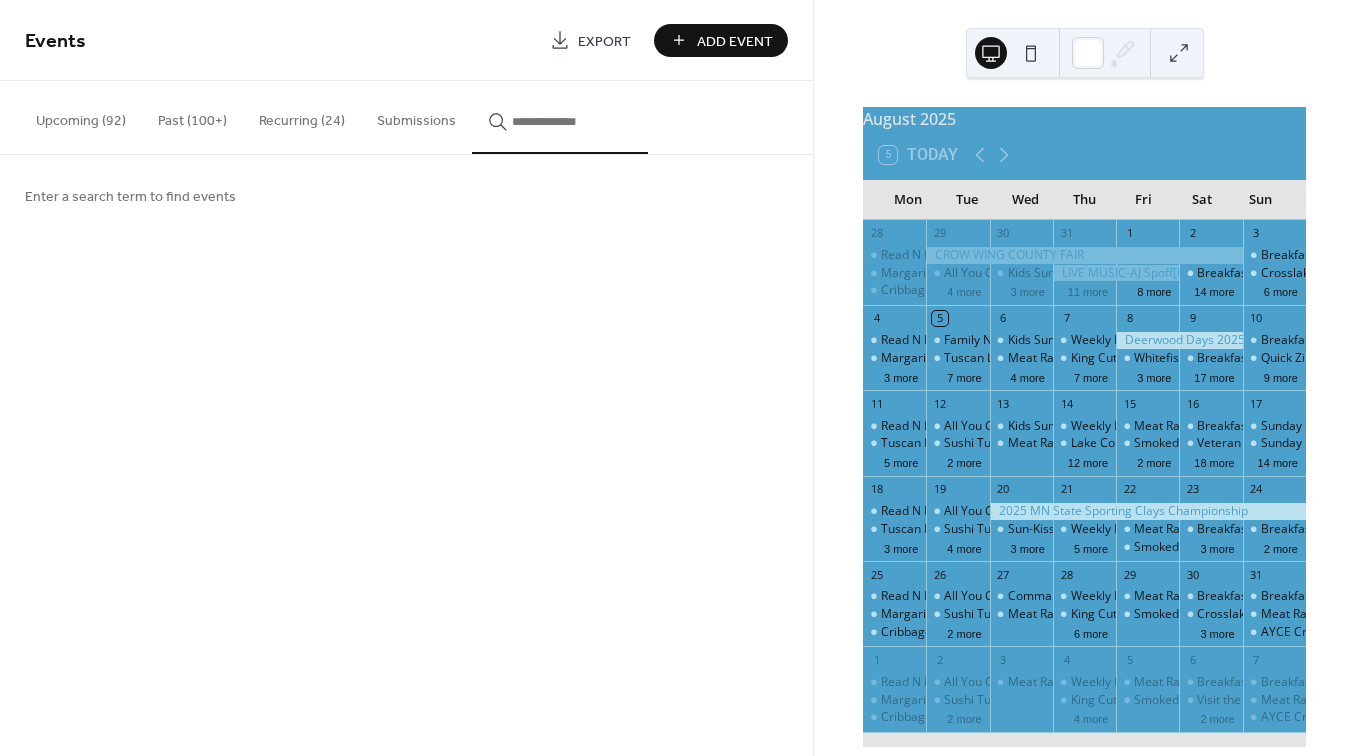 type on "**********" 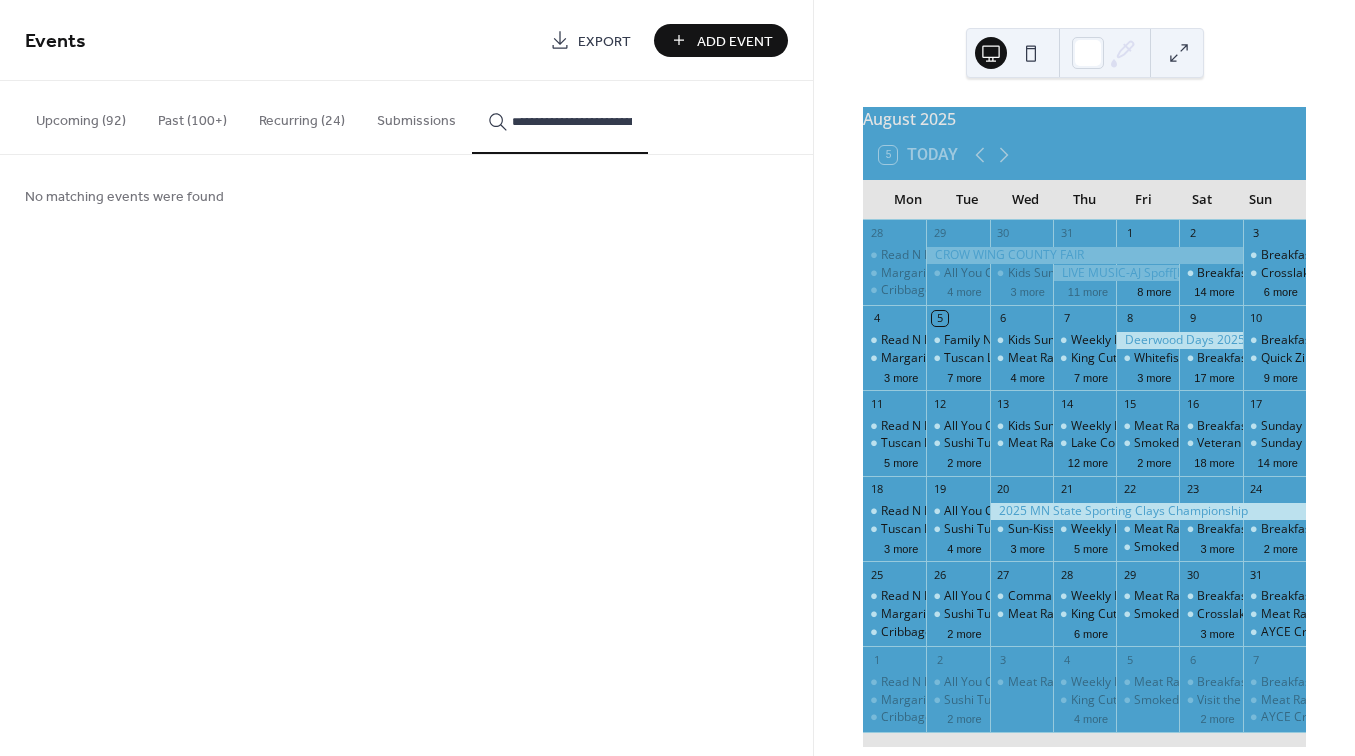 click on "**********" at bounding box center [572, 121] 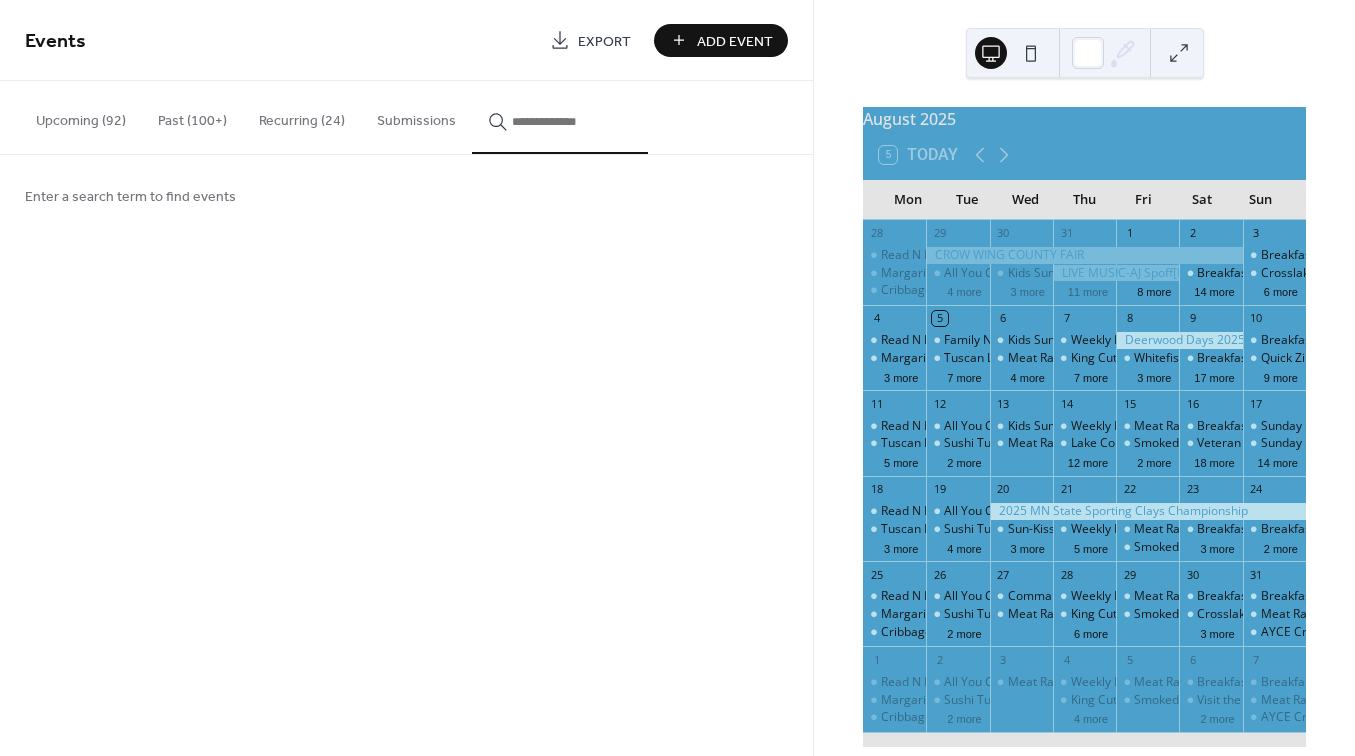 click on "Upcoming (92)" at bounding box center [81, 116] 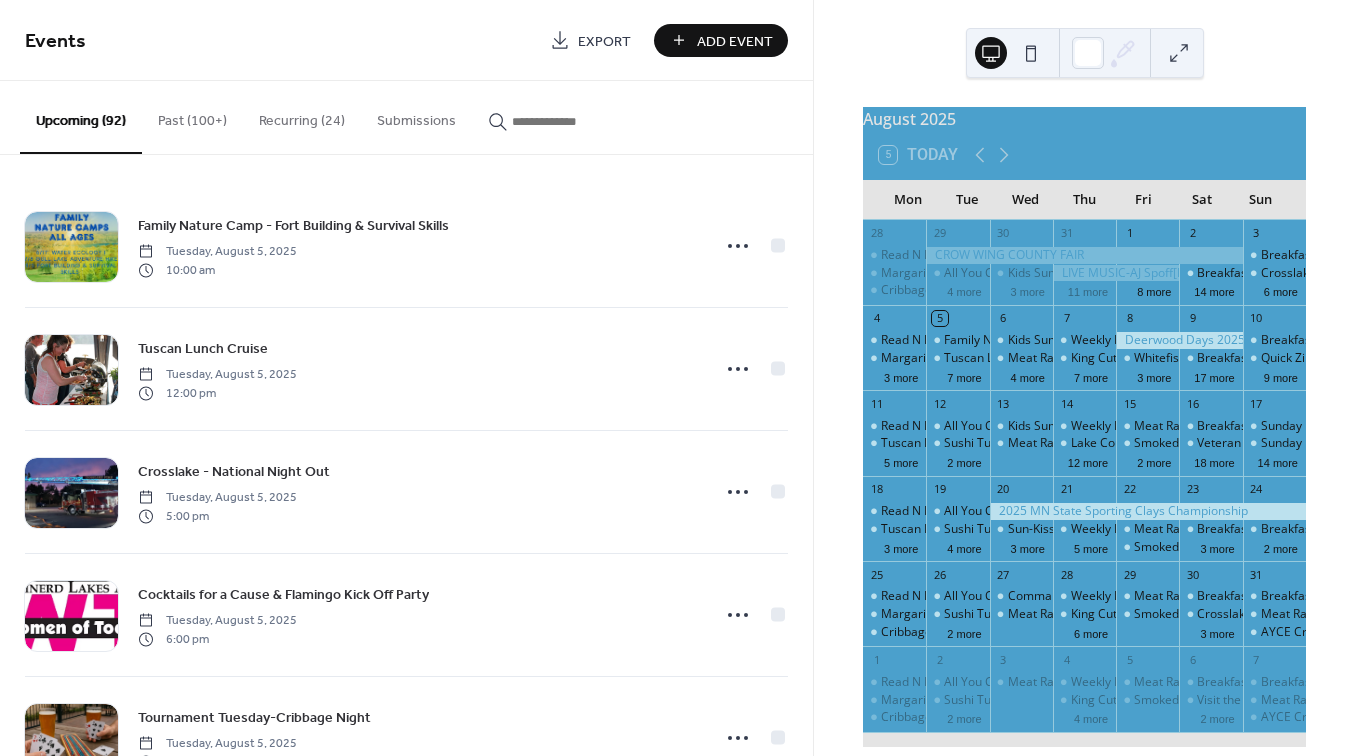 click at bounding box center [572, 121] 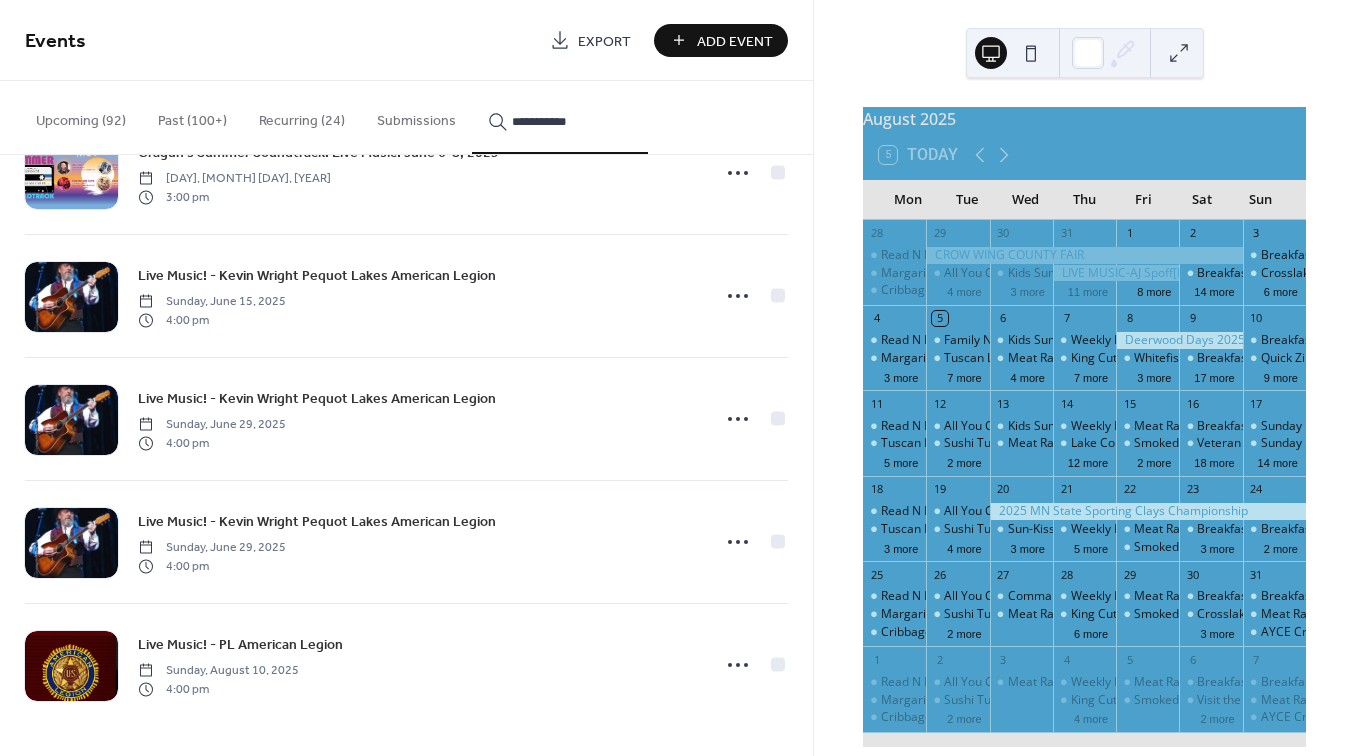 scroll, scrollTop: 567, scrollLeft: 0, axis: vertical 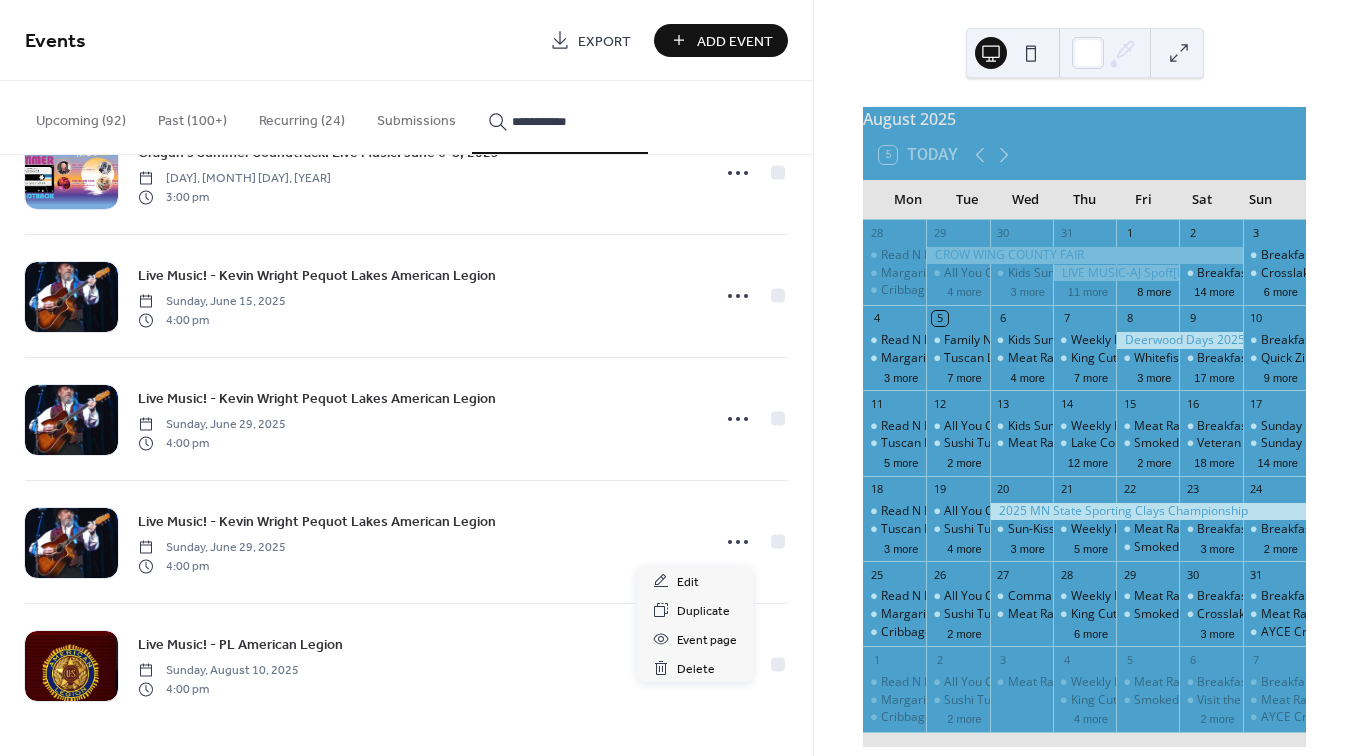 click 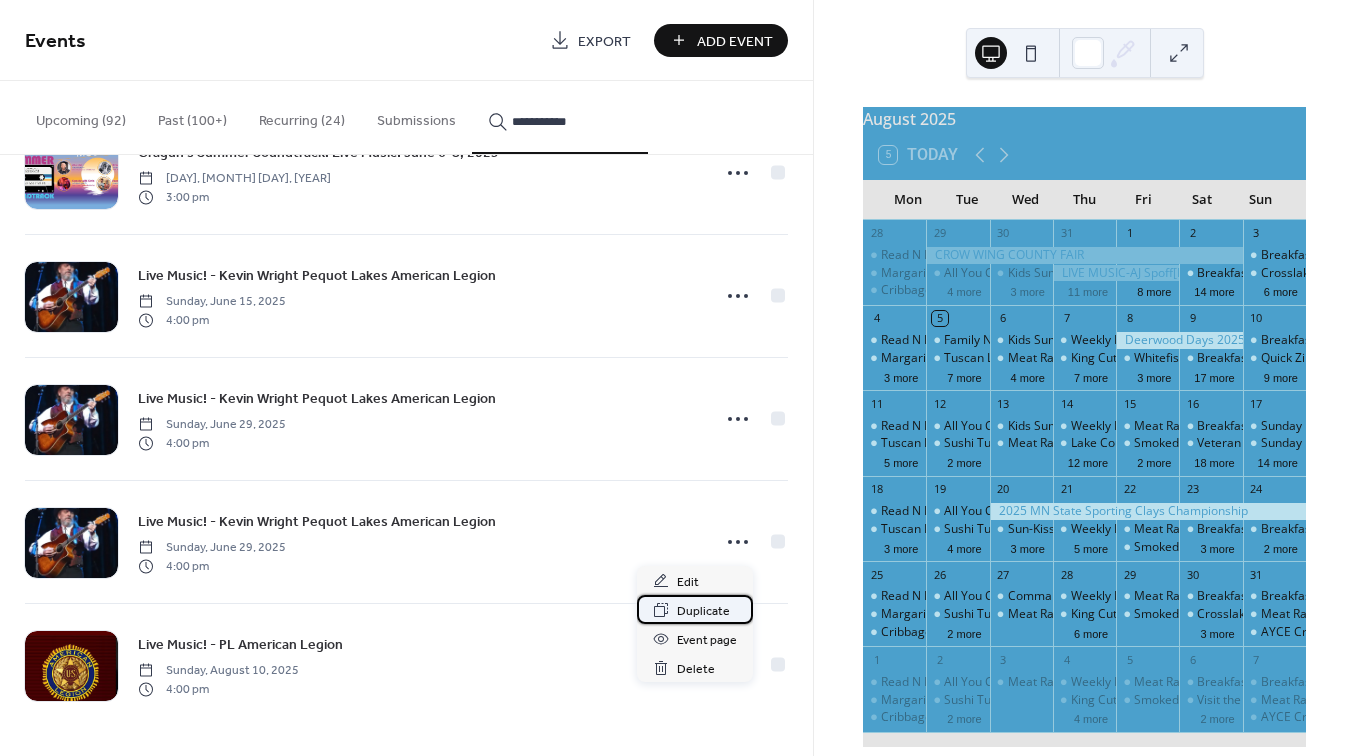 click on "Duplicate" at bounding box center (703, 611) 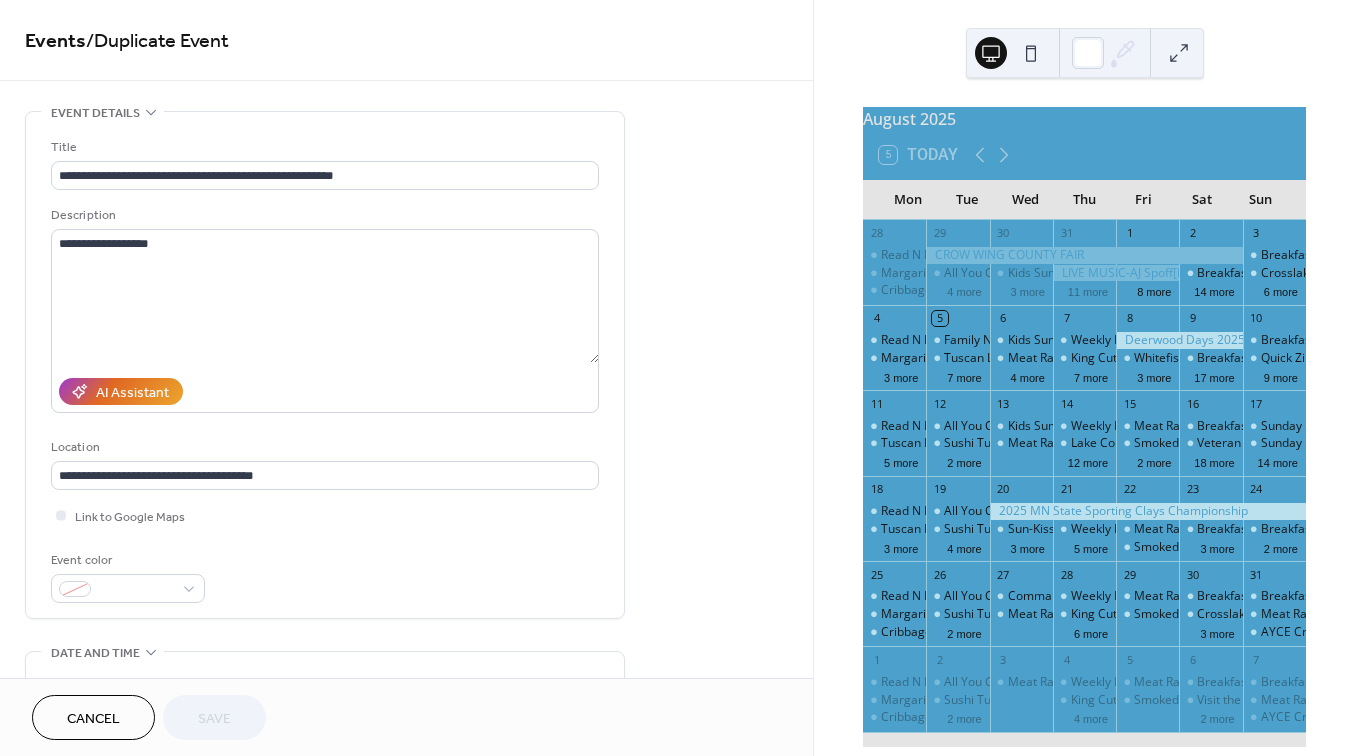 click on "Cancel" at bounding box center (93, 719) 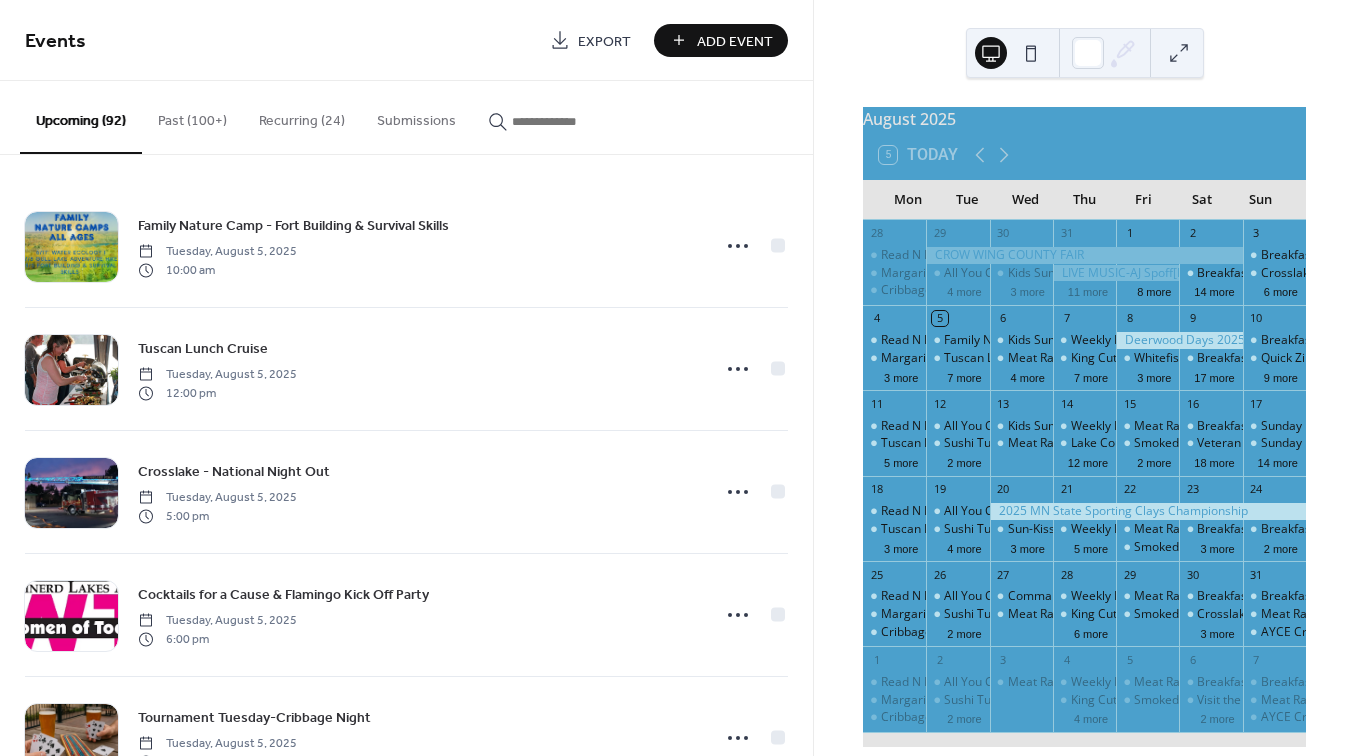 click at bounding box center (572, 121) 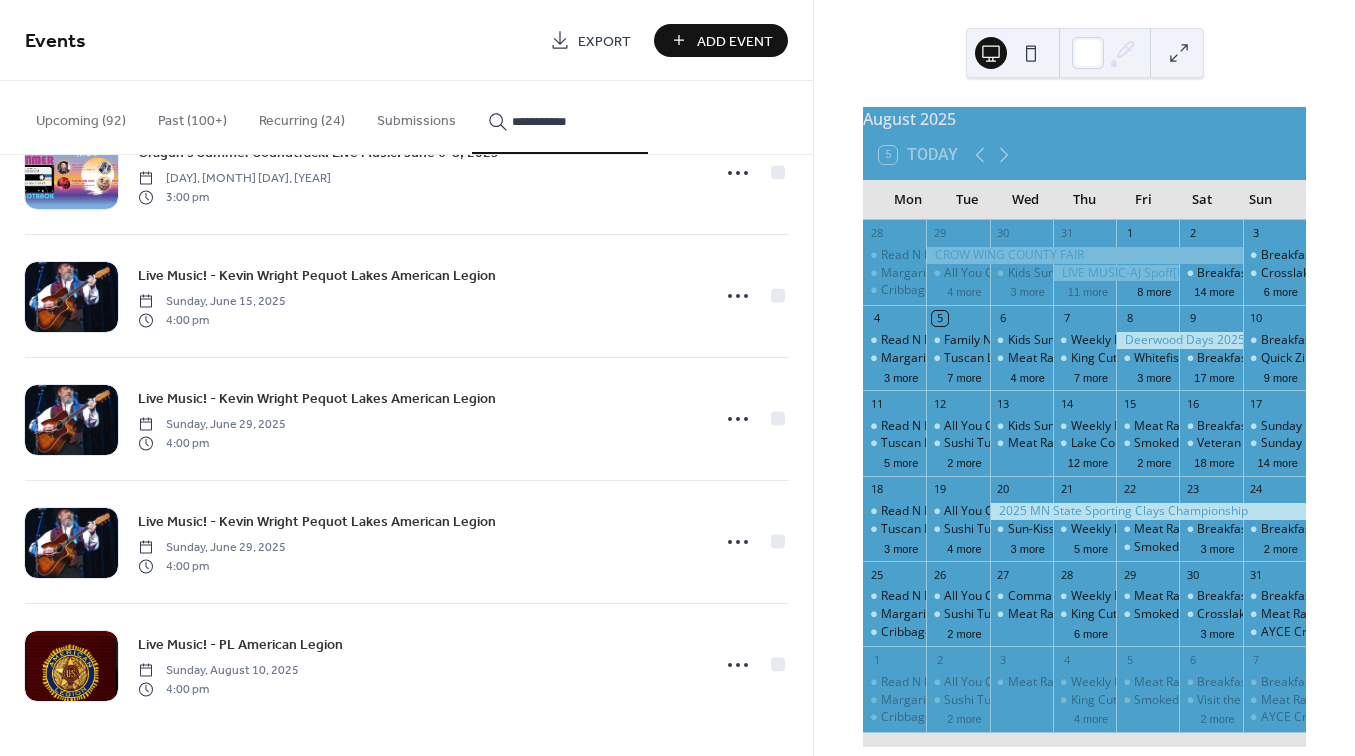 scroll, scrollTop: 567, scrollLeft: 0, axis: vertical 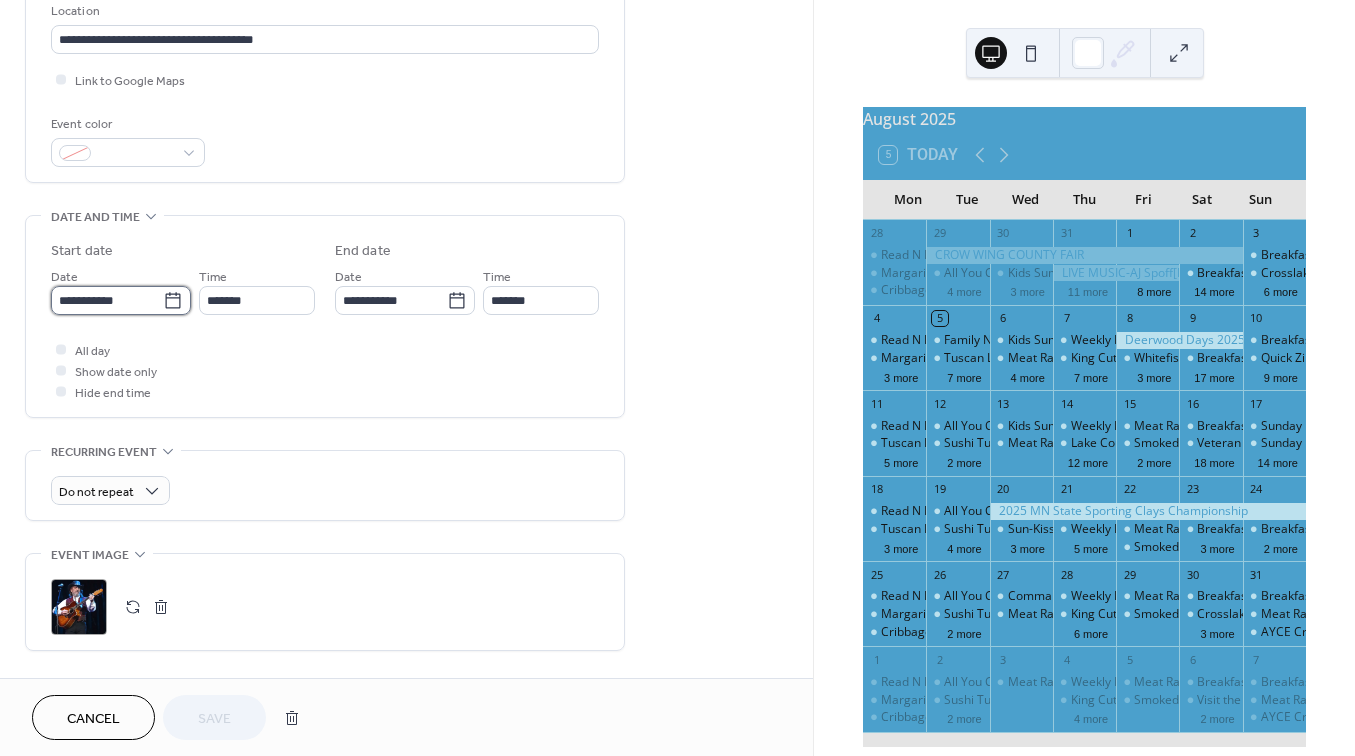 click on "**********" at bounding box center [107, 300] 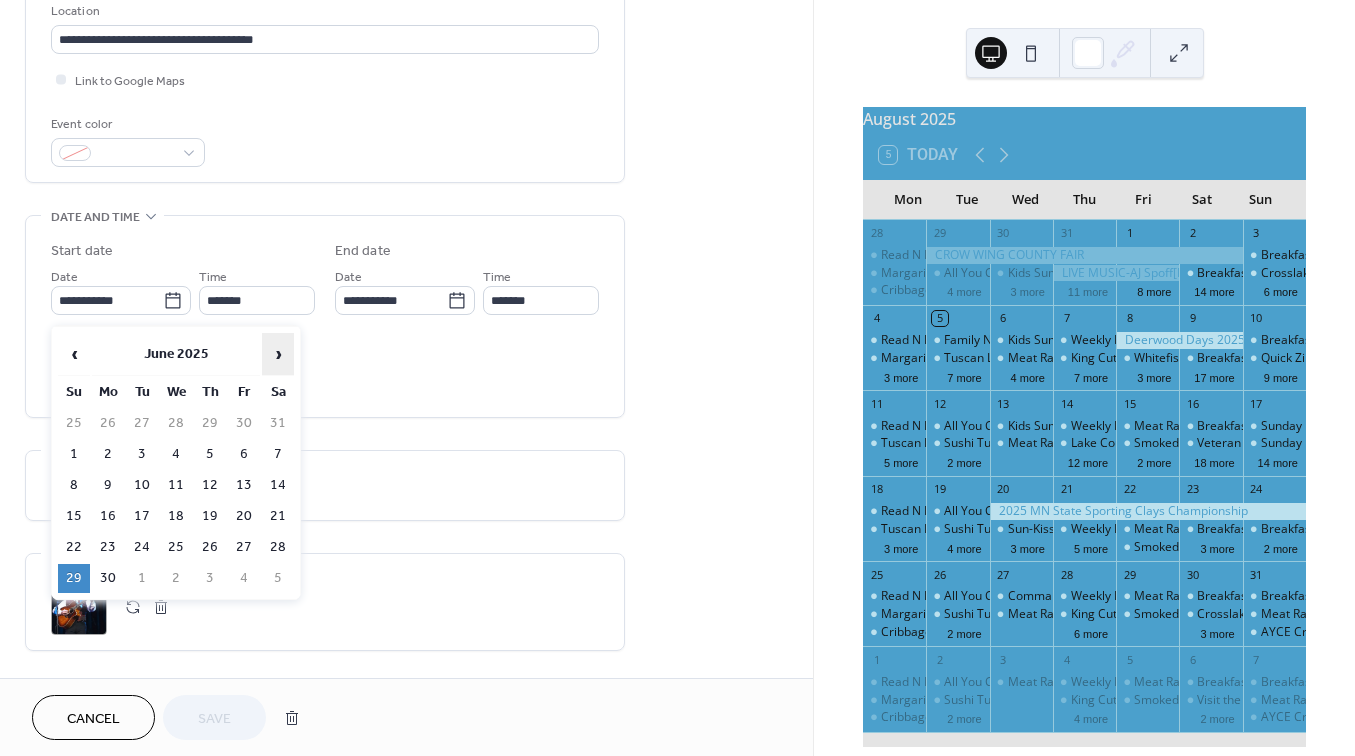 click on "›" at bounding box center (278, 354) 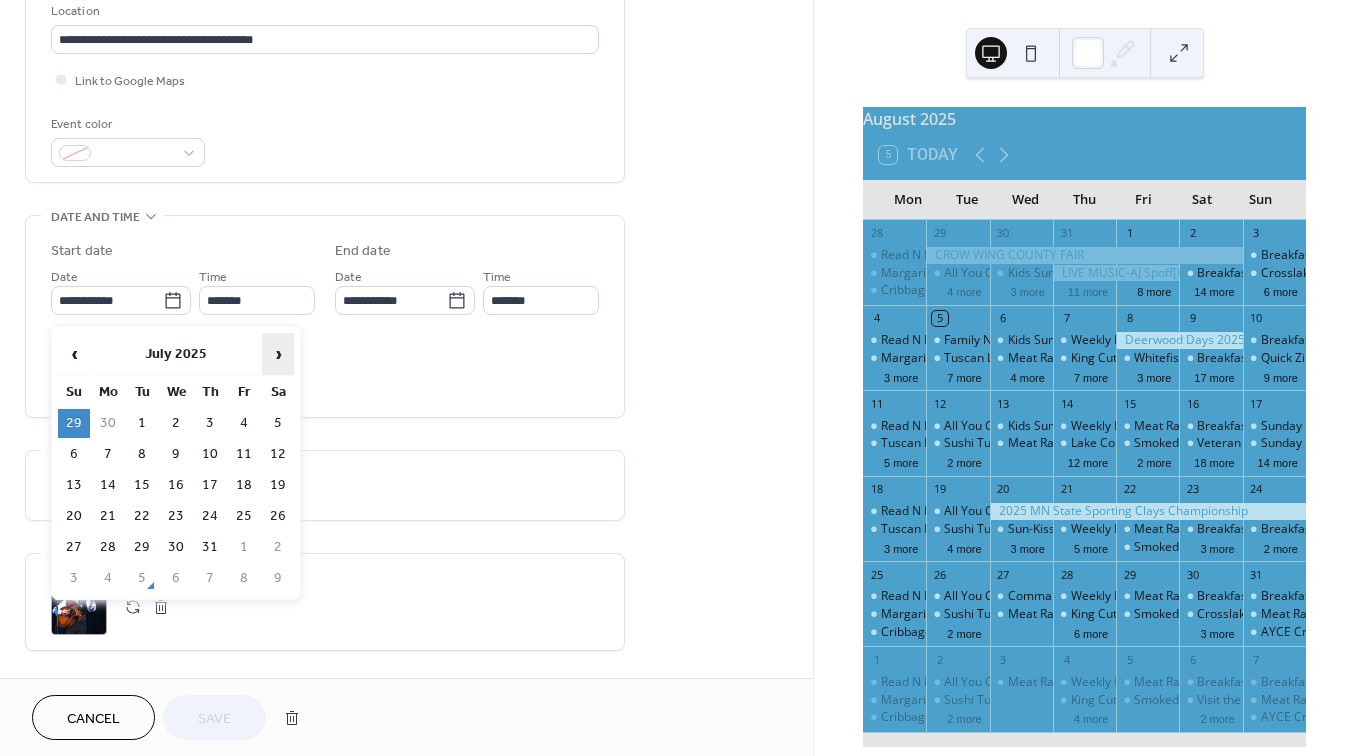click on "›" at bounding box center [278, 354] 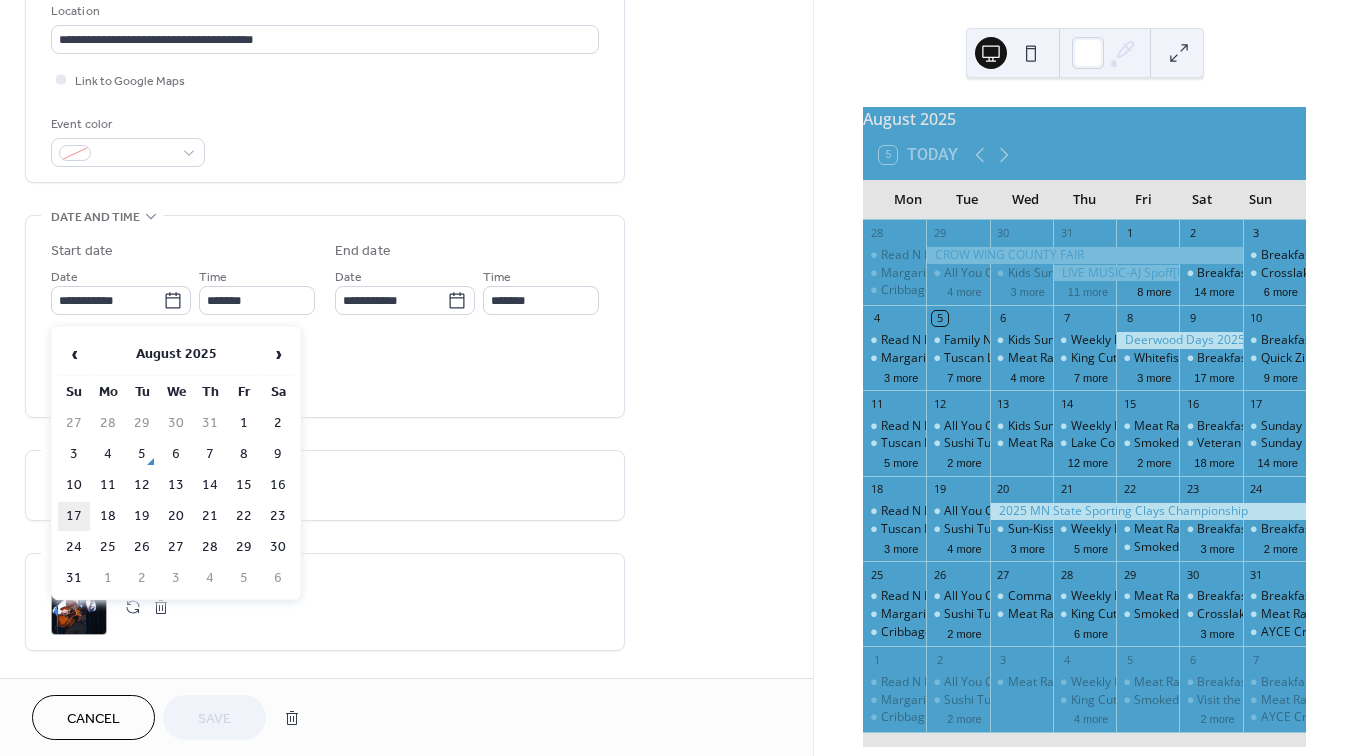 click on "17" at bounding box center (74, 516) 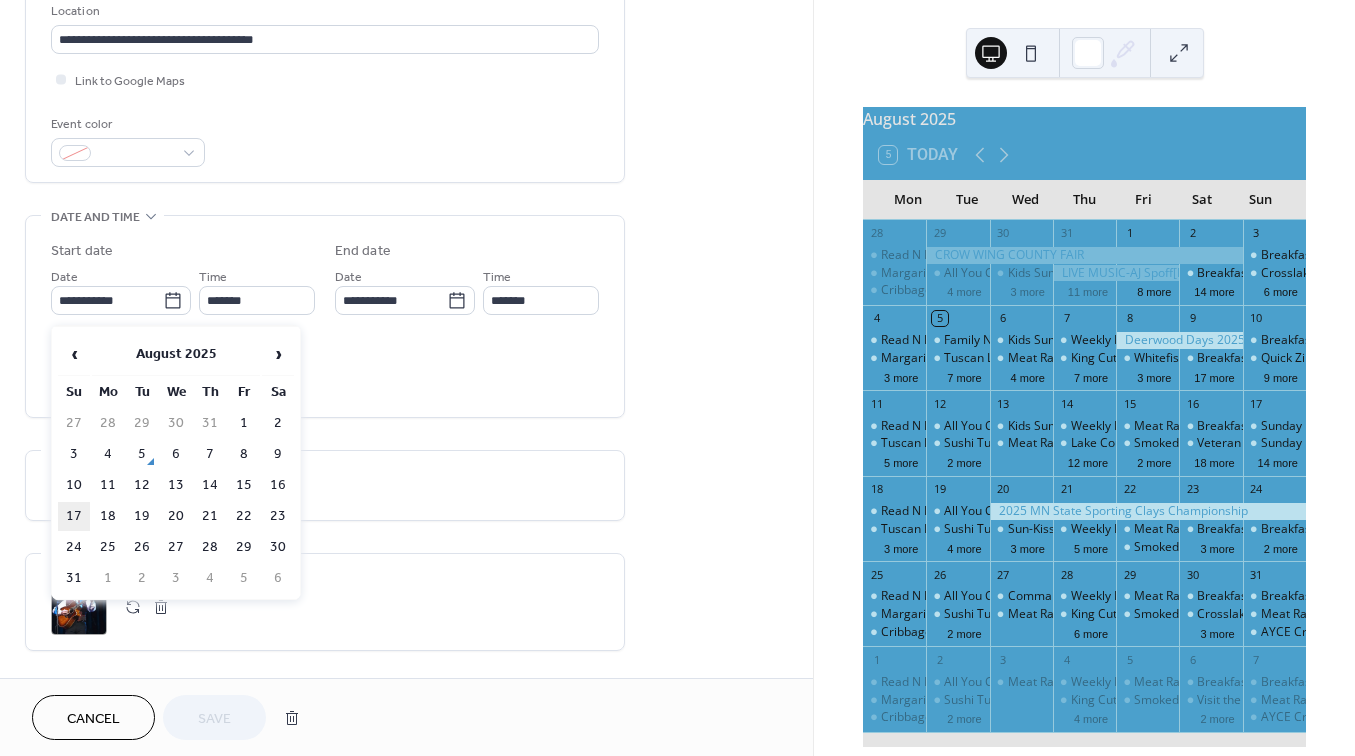 type on "**********" 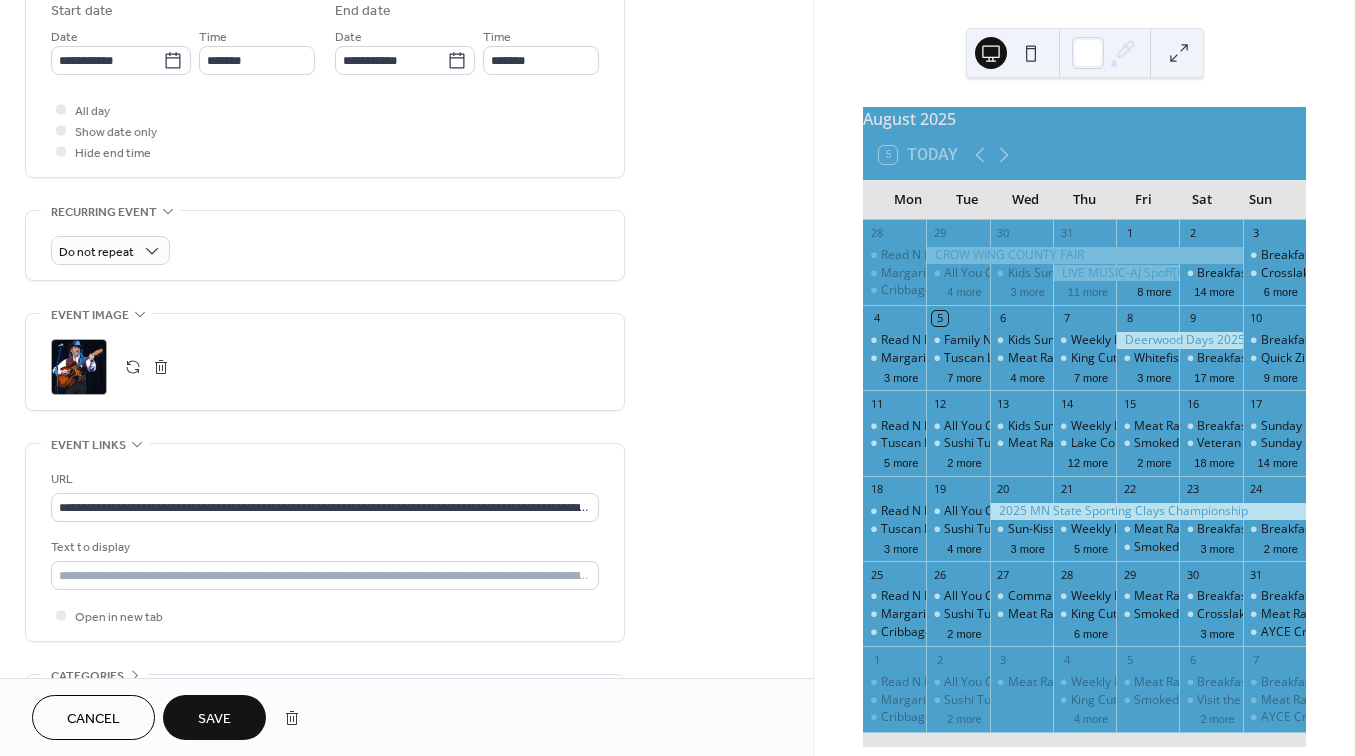 scroll, scrollTop: 686, scrollLeft: 0, axis: vertical 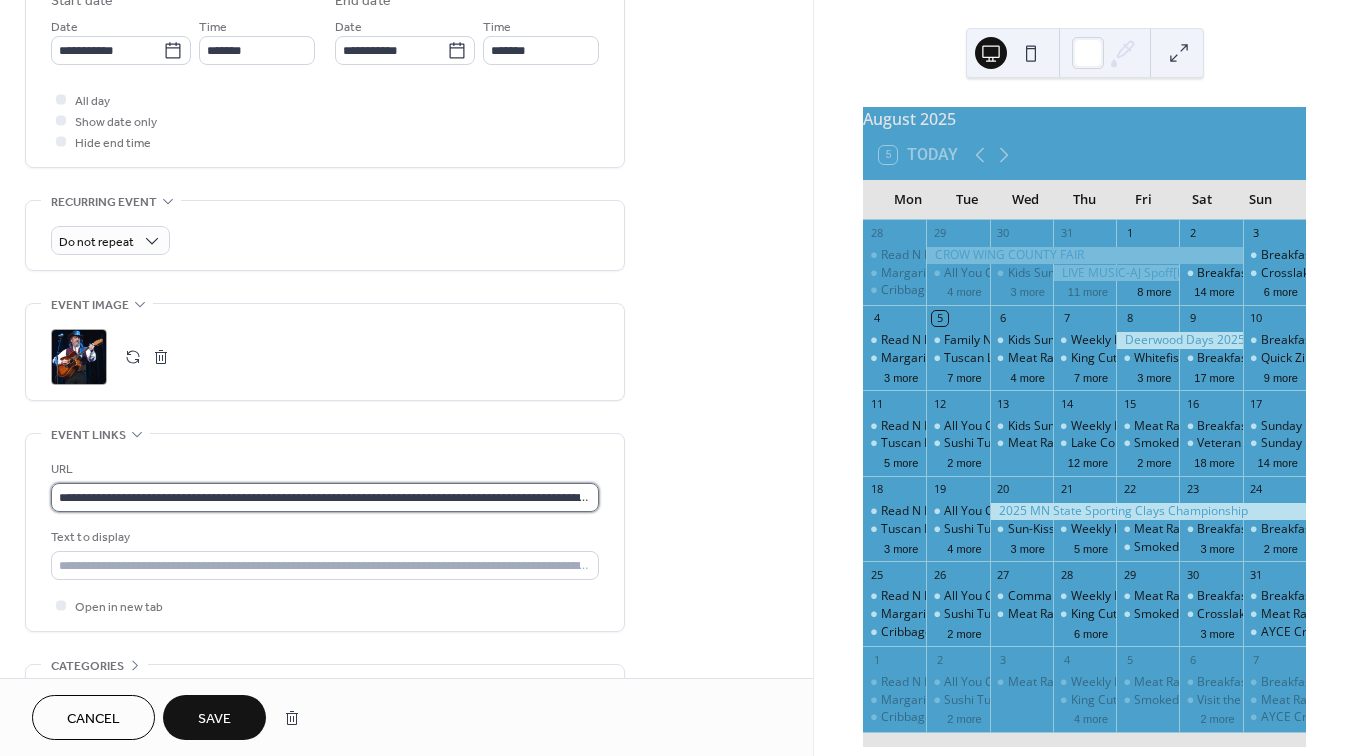 click on "**********" at bounding box center [325, 497] 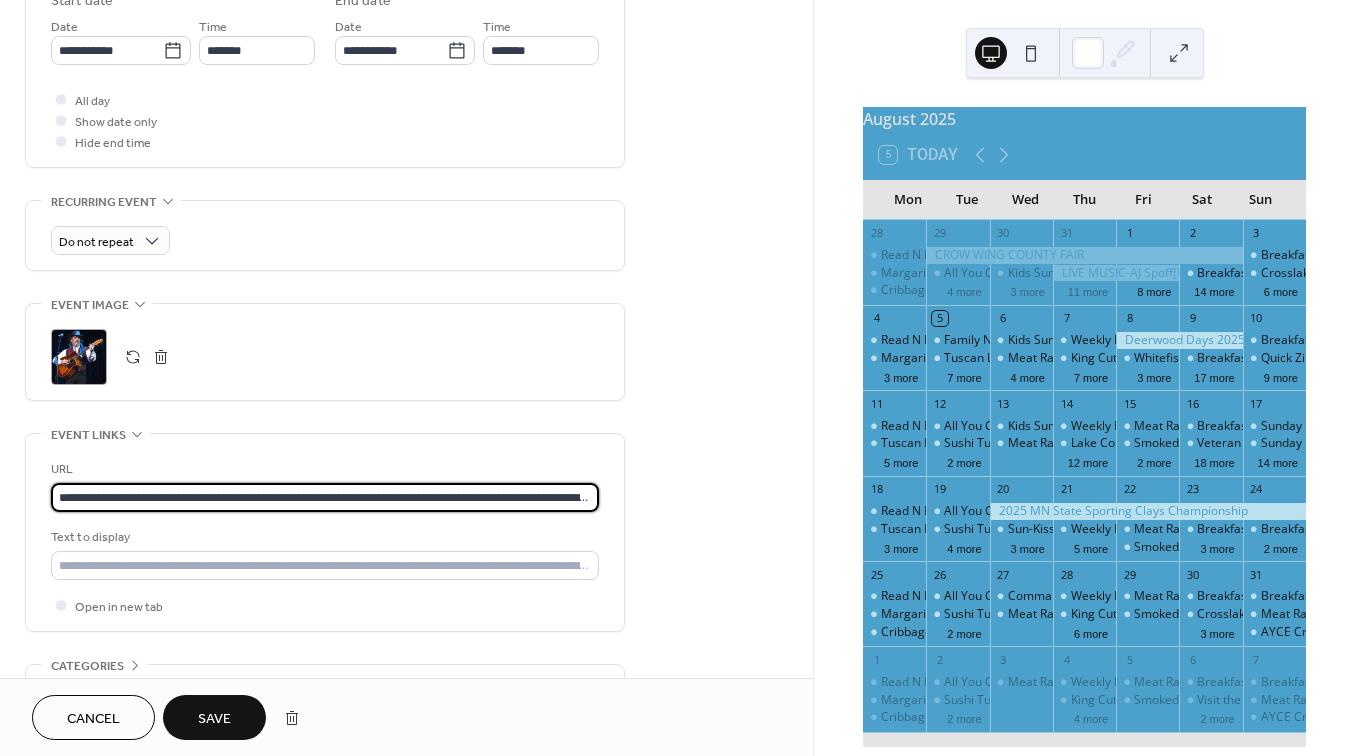 click on "**********" at bounding box center [325, 497] 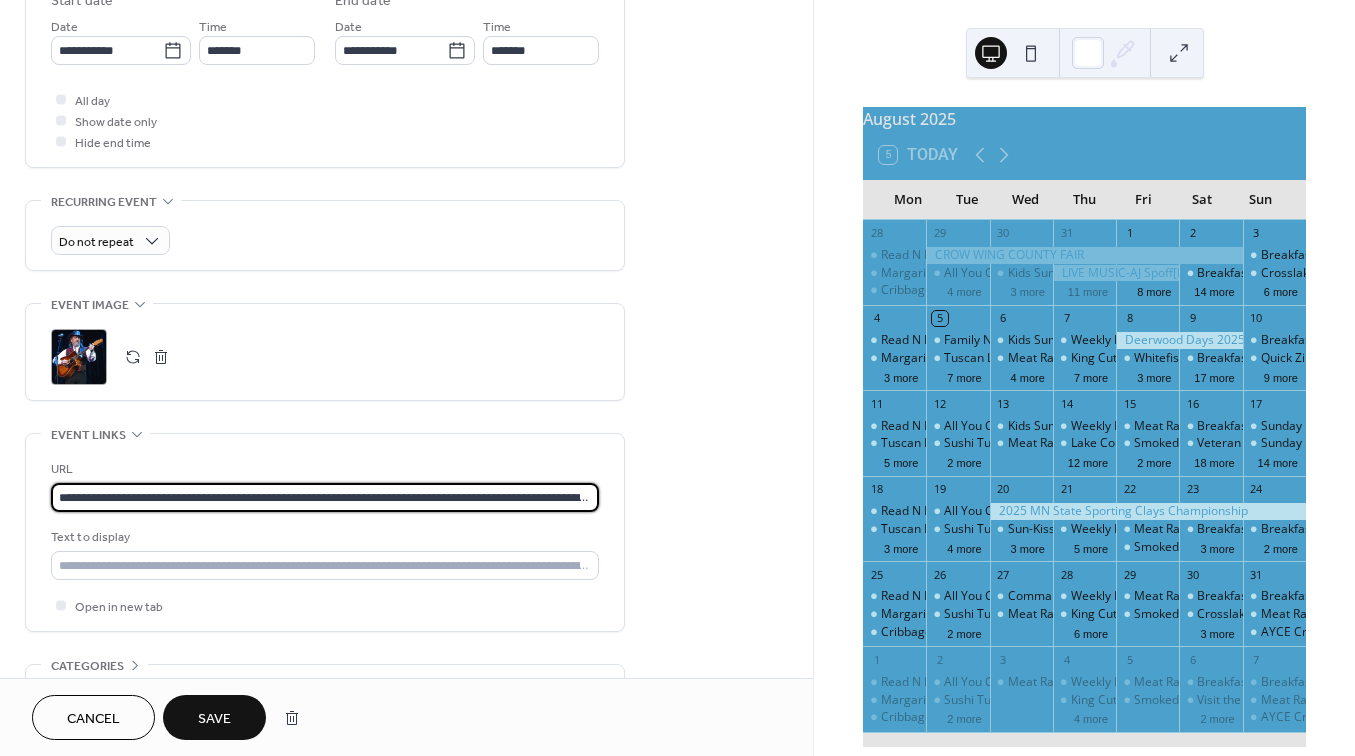 paste 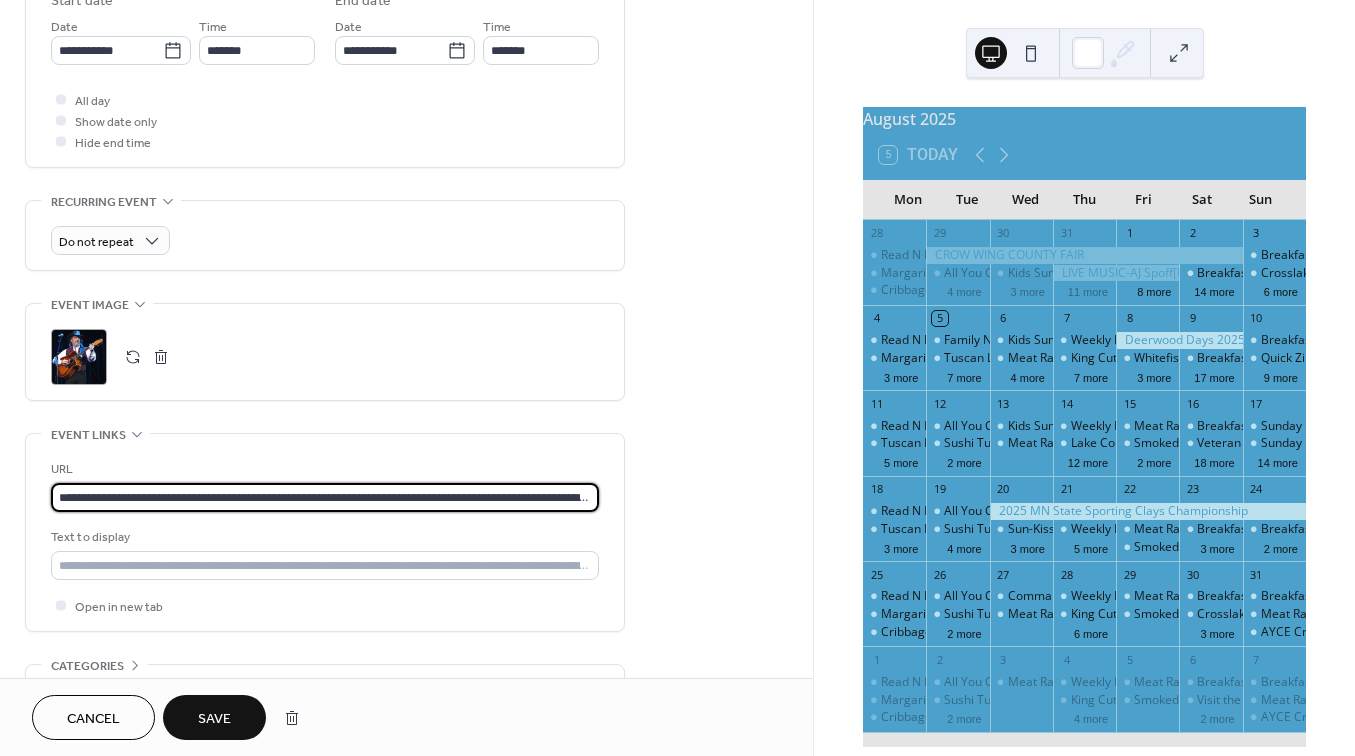 type on "**********" 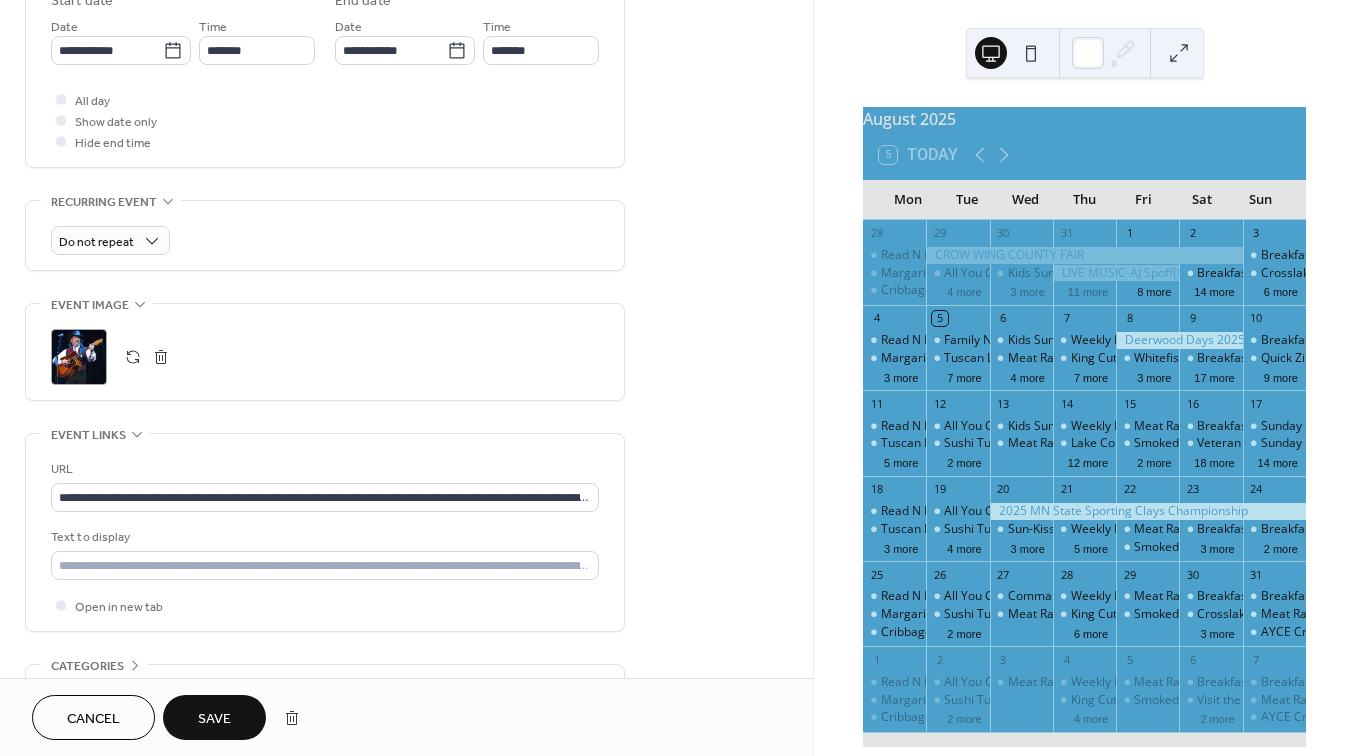 click on "Save" at bounding box center (214, 719) 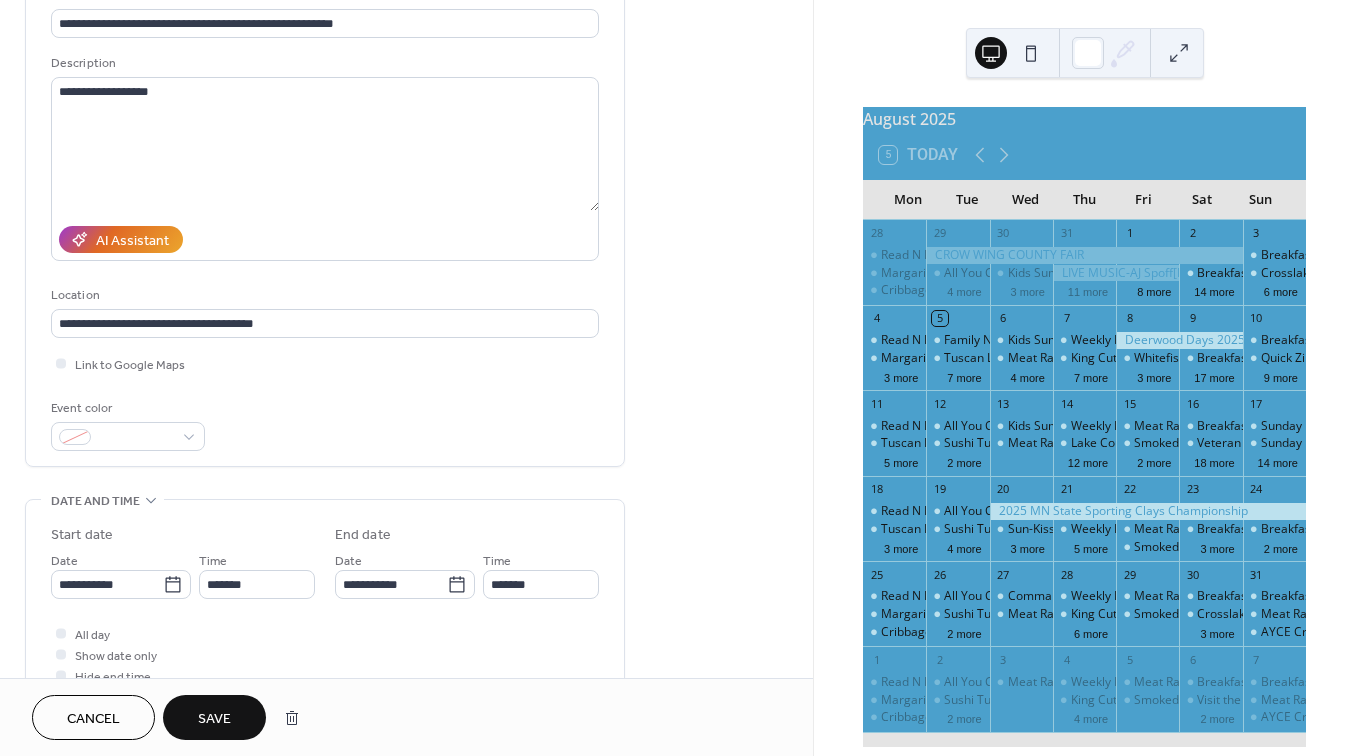 scroll, scrollTop: 211, scrollLeft: 0, axis: vertical 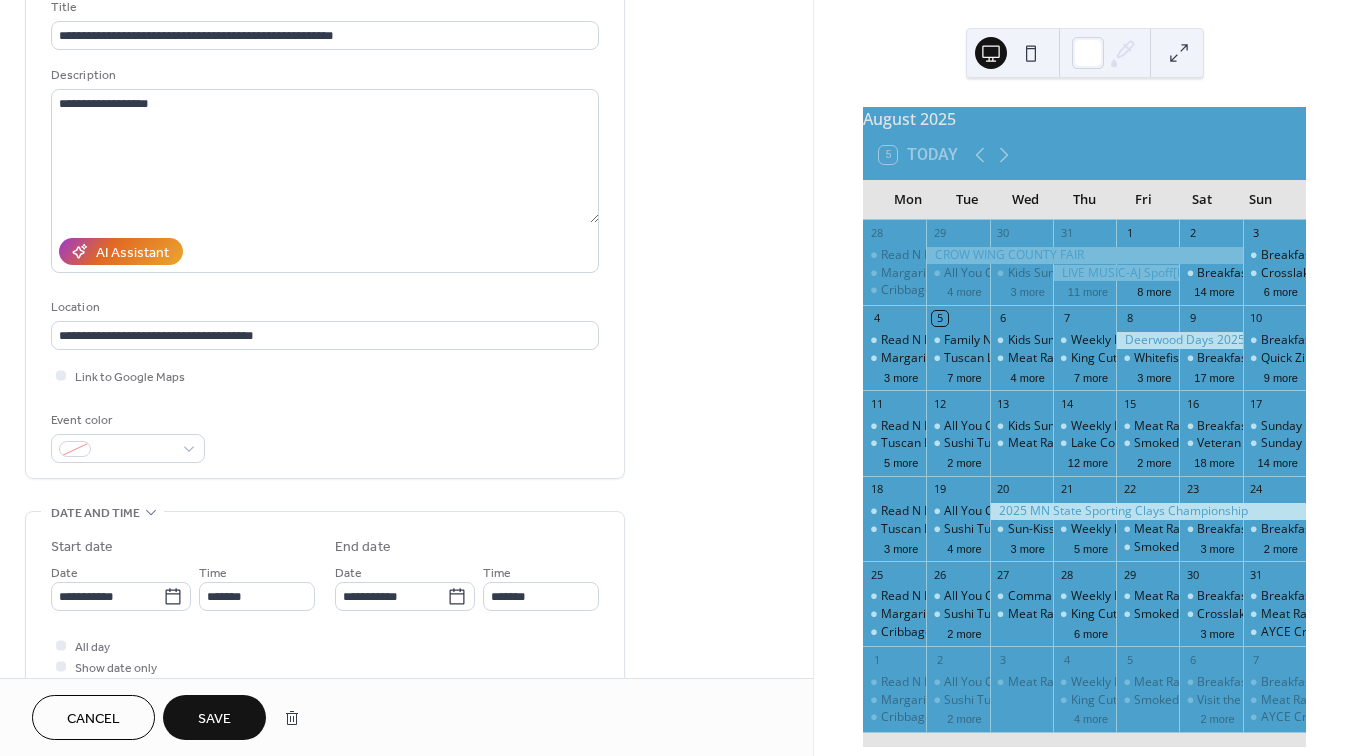 click on "Save" at bounding box center [214, 717] 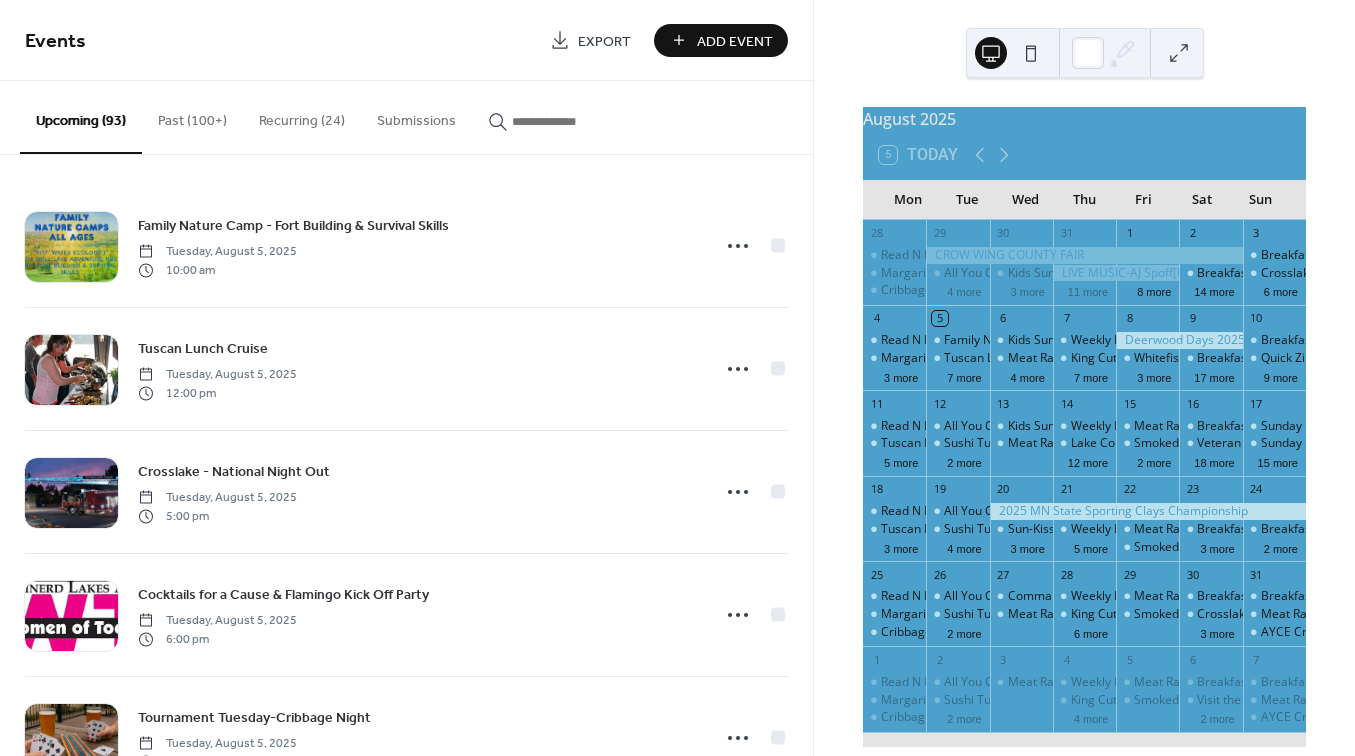 click at bounding box center (572, 121) 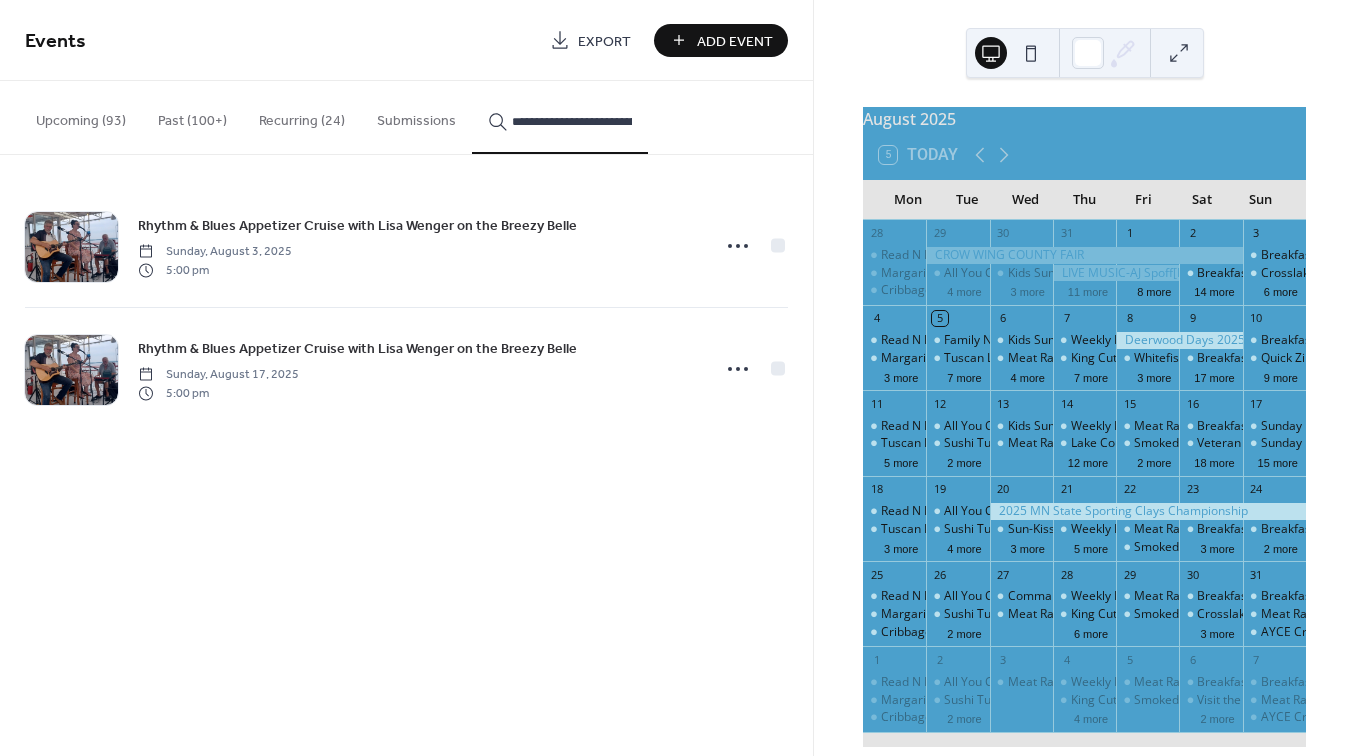 click on "**********" at bounding box center [572, 121] 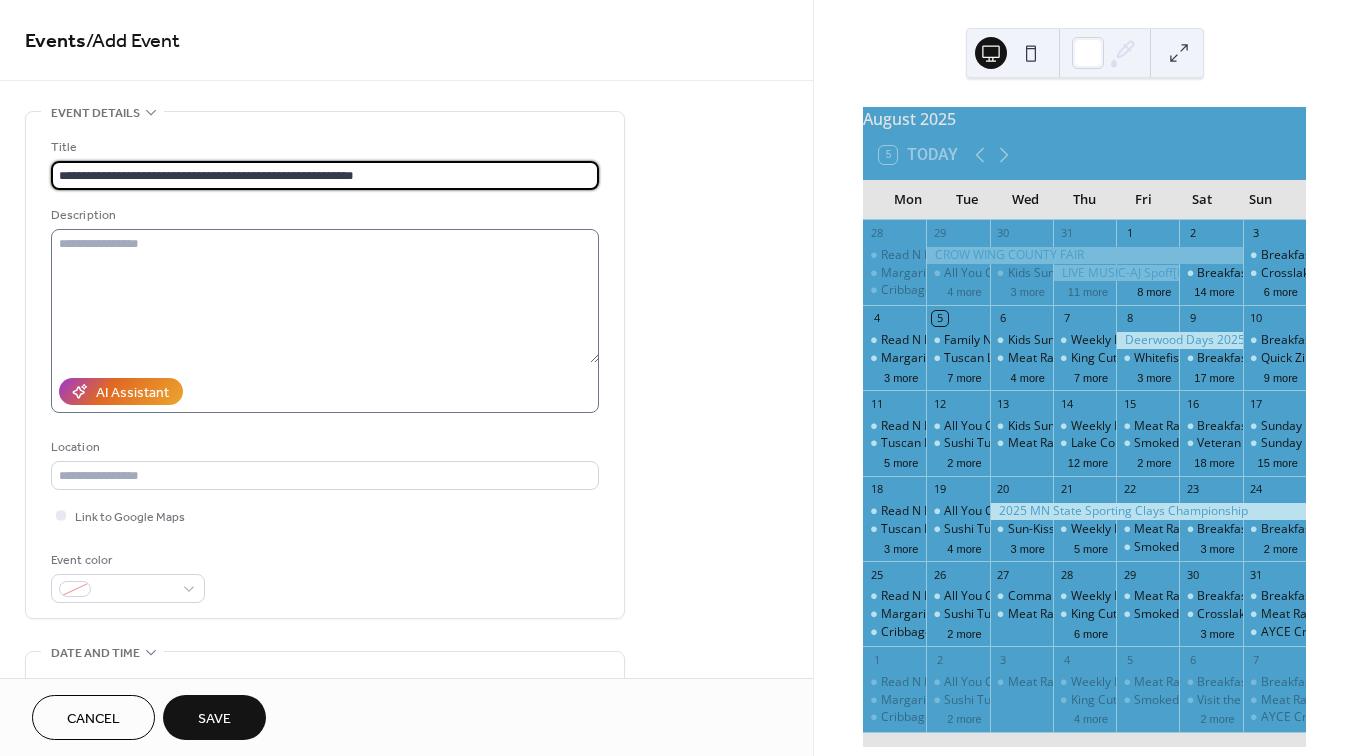 type on "**********" 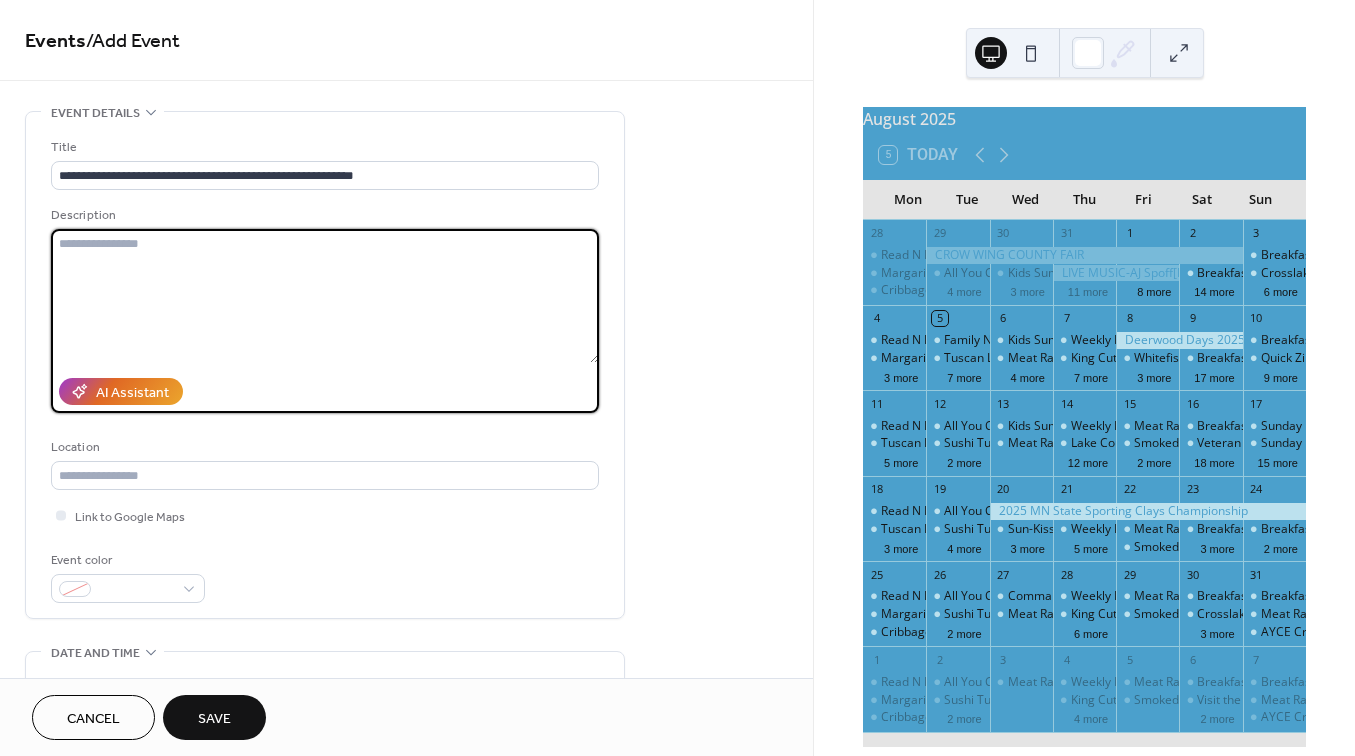 click at bounding box center [325, 296] 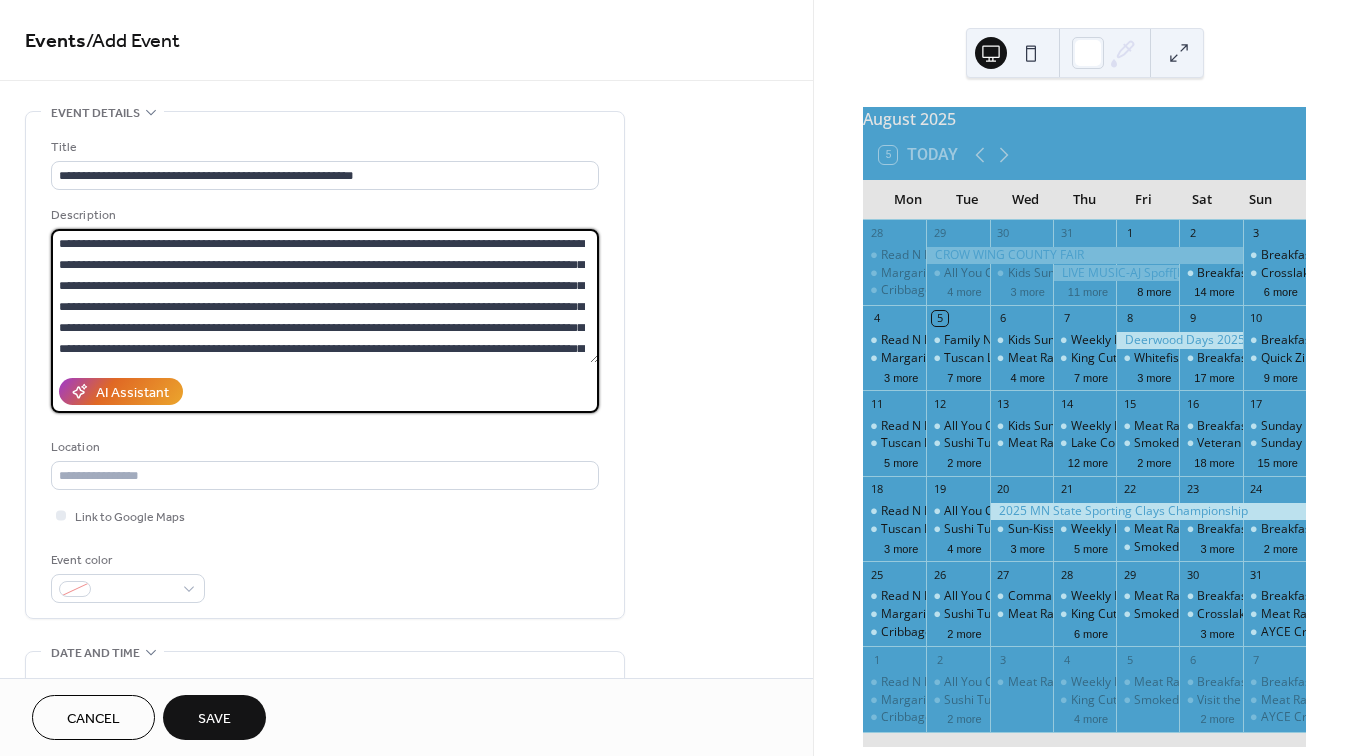 scroll, scrollTop: 336, scrollLeft: 0, axis: vertical 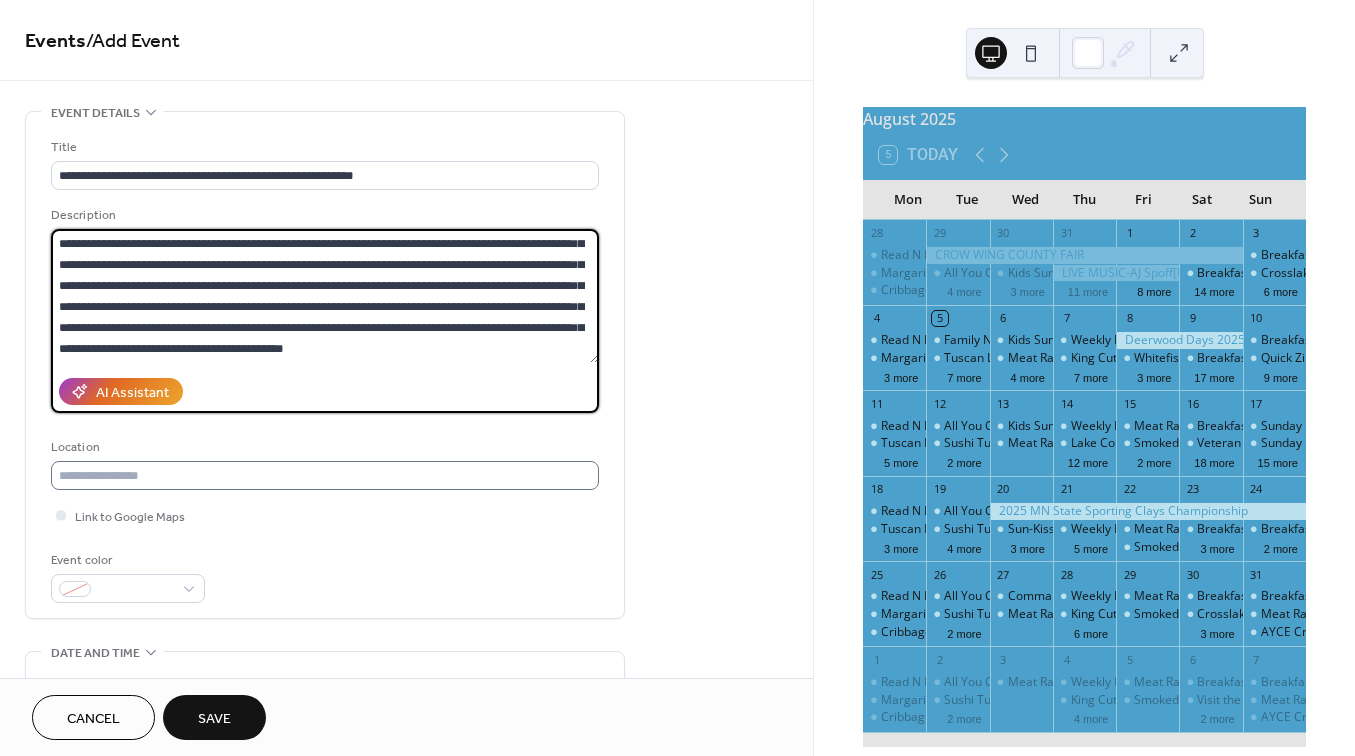 type on "**********" 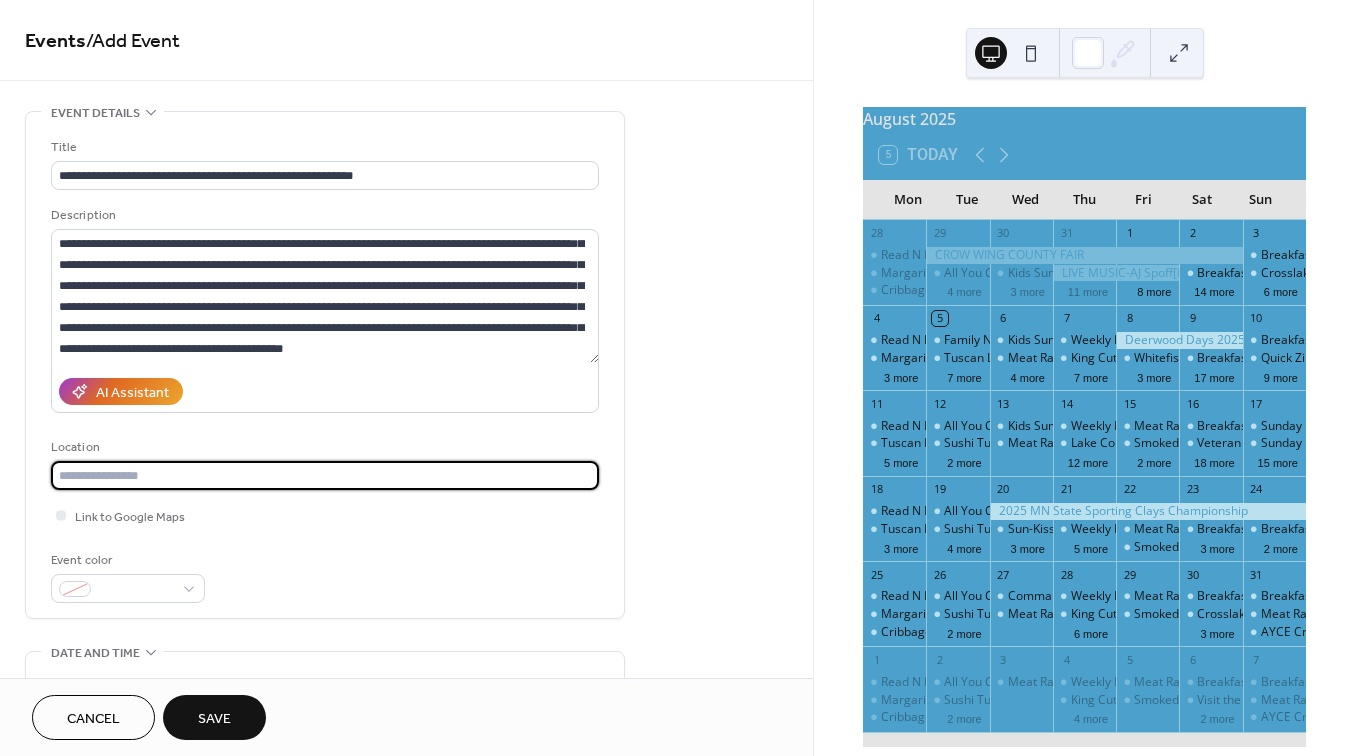 click at bounding box center (325, 475) 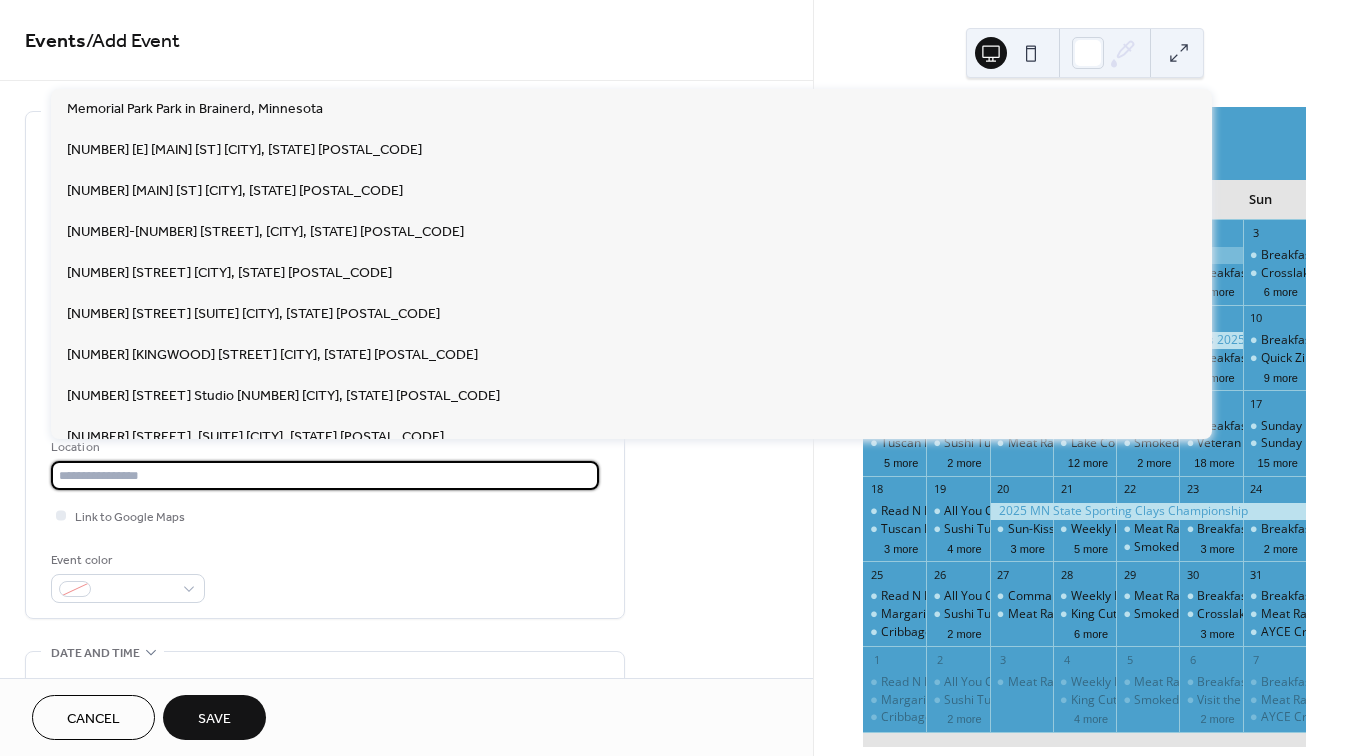 paste on "**********" 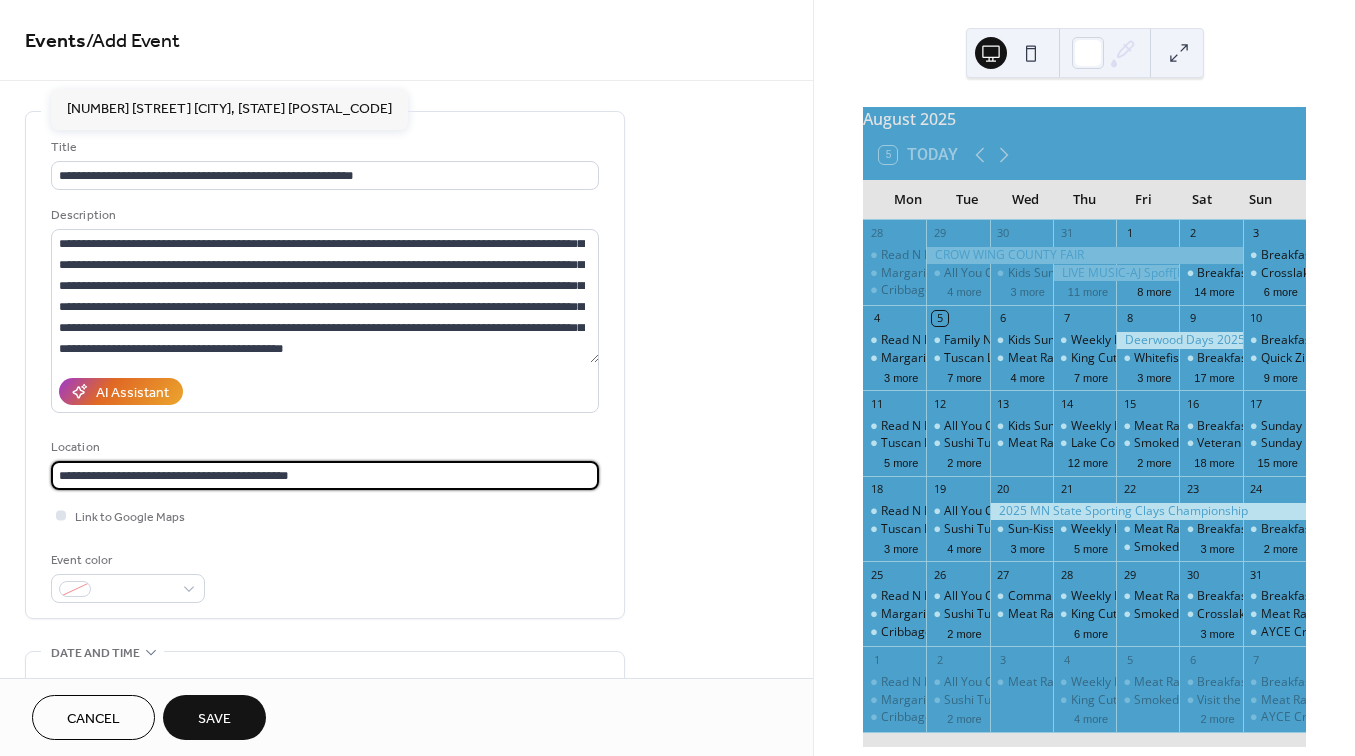 type on "**********" 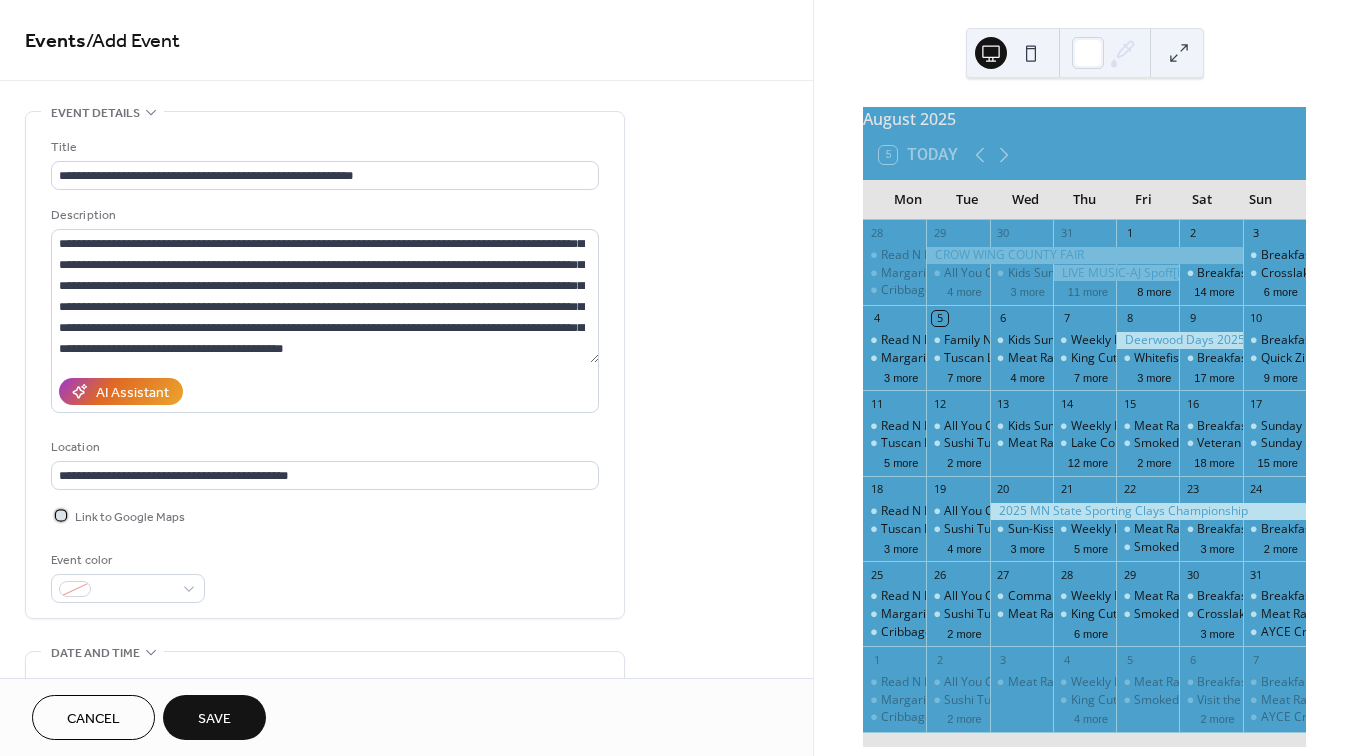 click at bounding box center (61, 515) 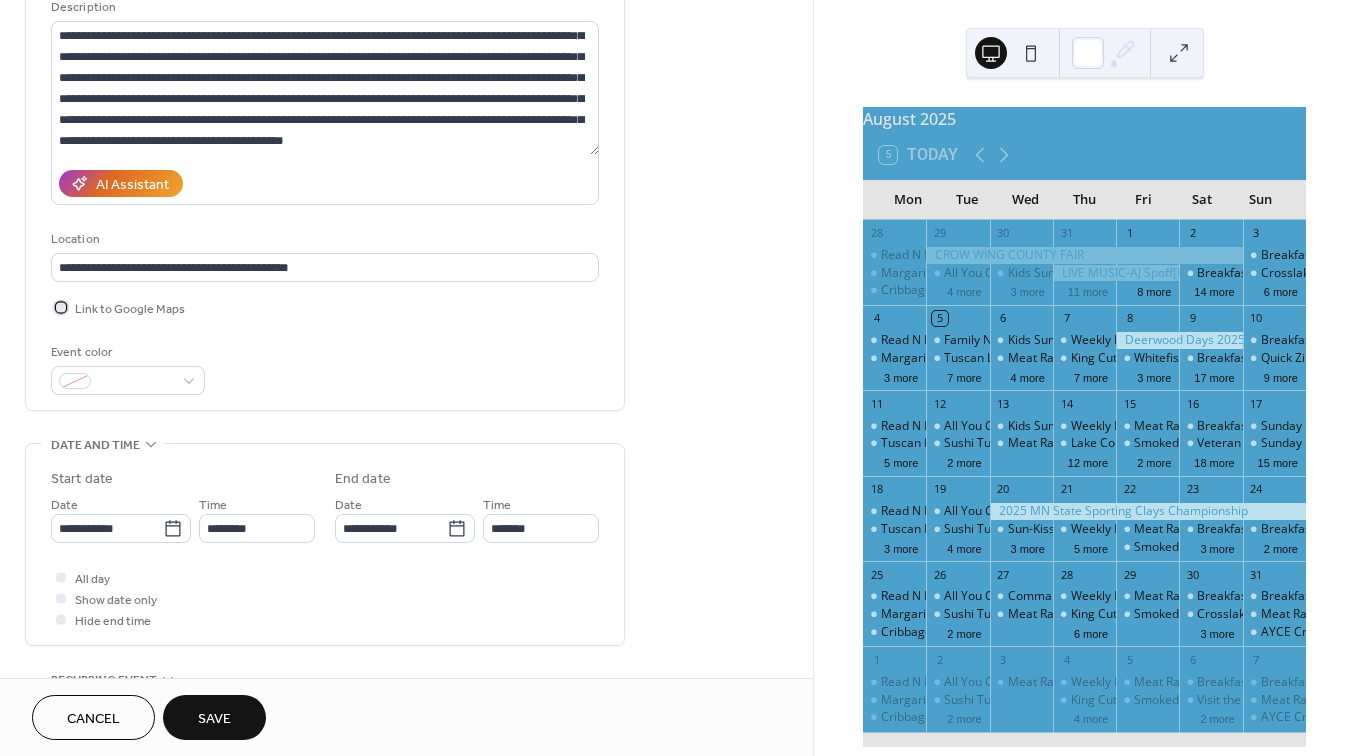 scroll, scrollTop: 219, scrollLeft: 0, axis: vertical 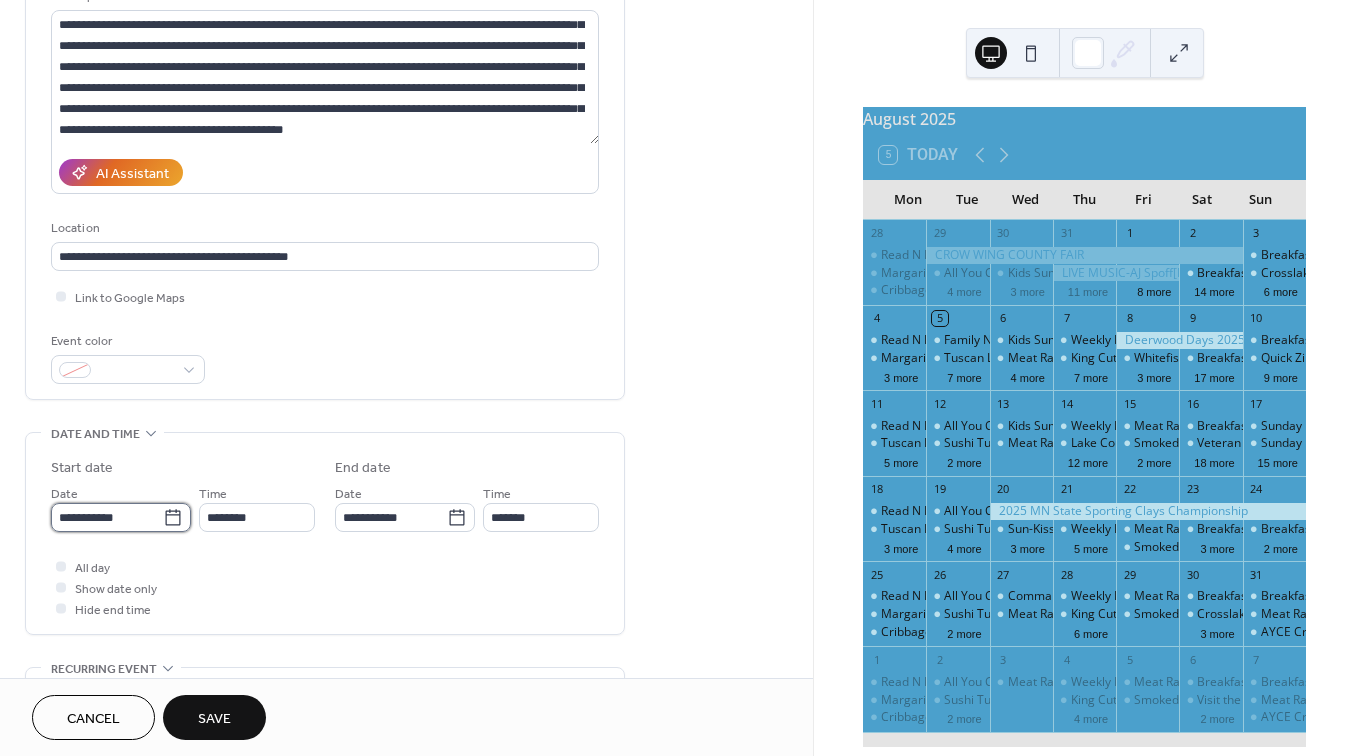 click on "**********" at bounding box center [107, 517] 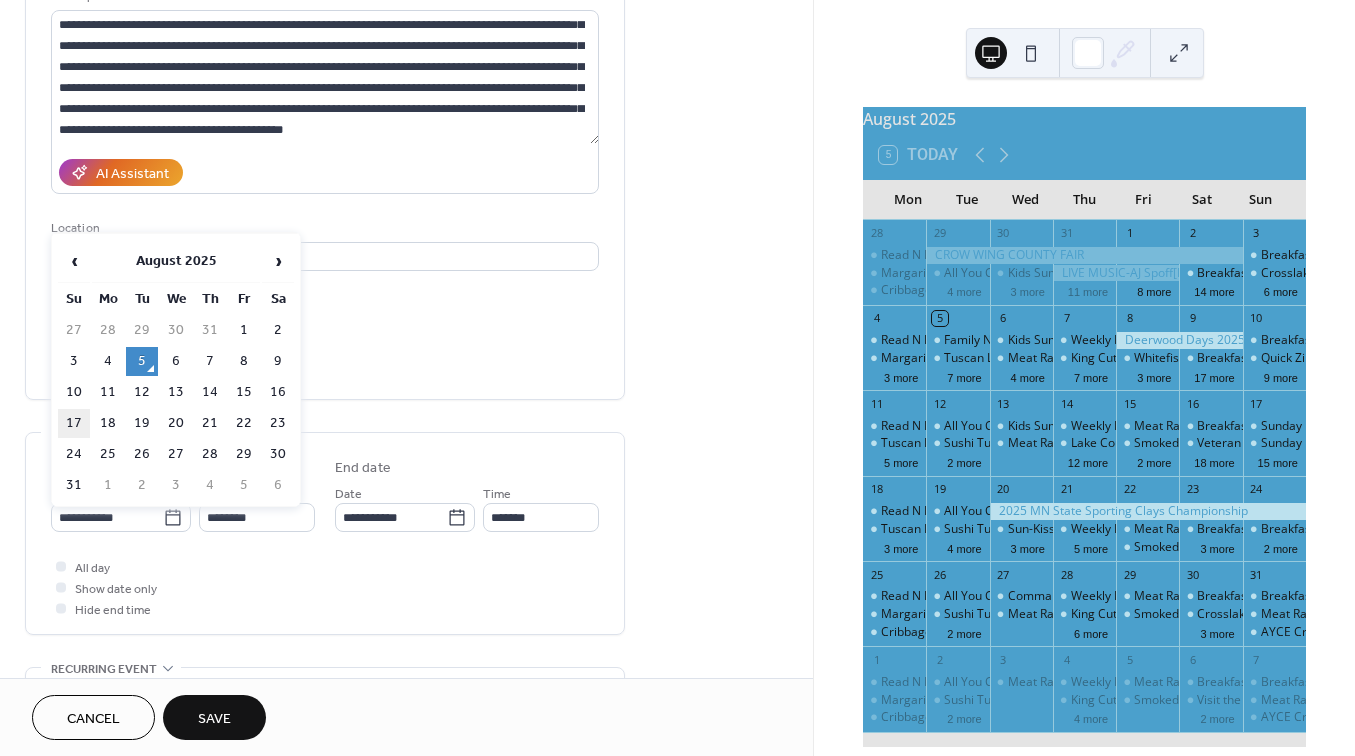 click on "17" at bounding box center [74, 423] 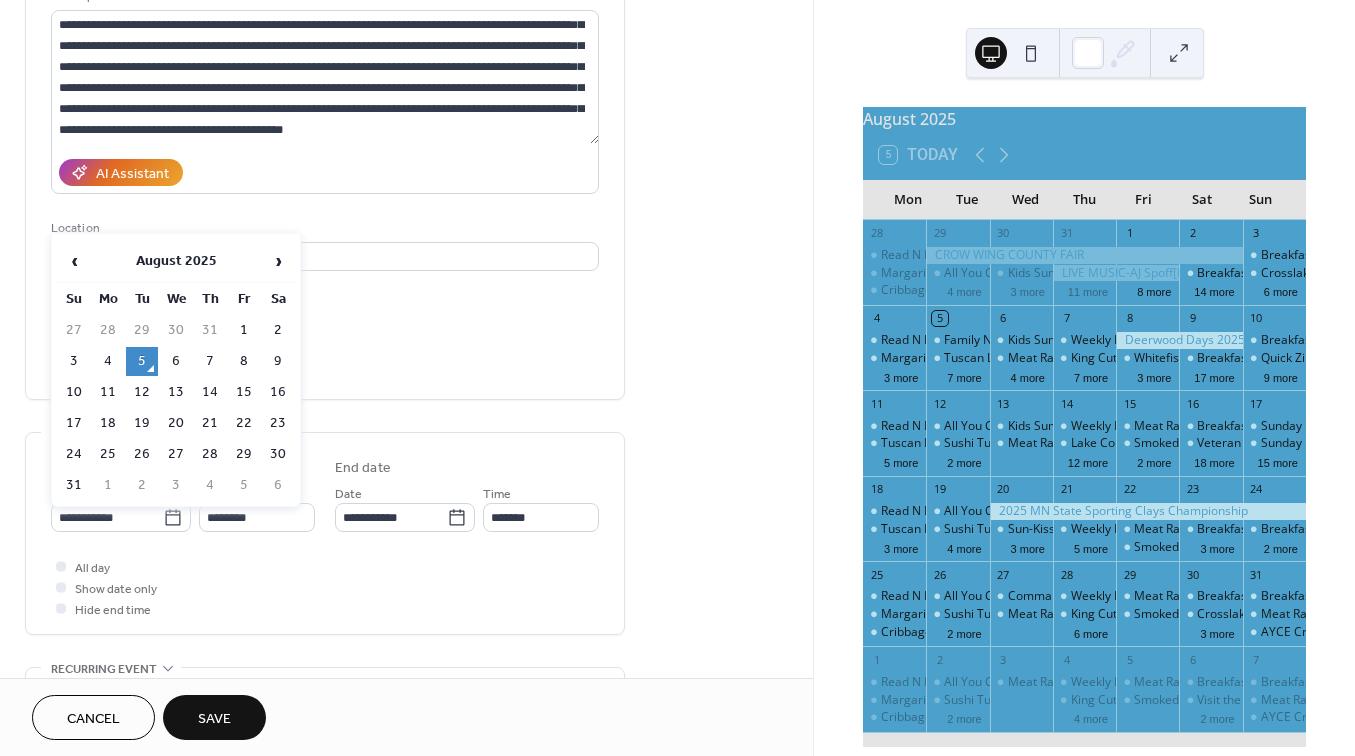 type on "**********" 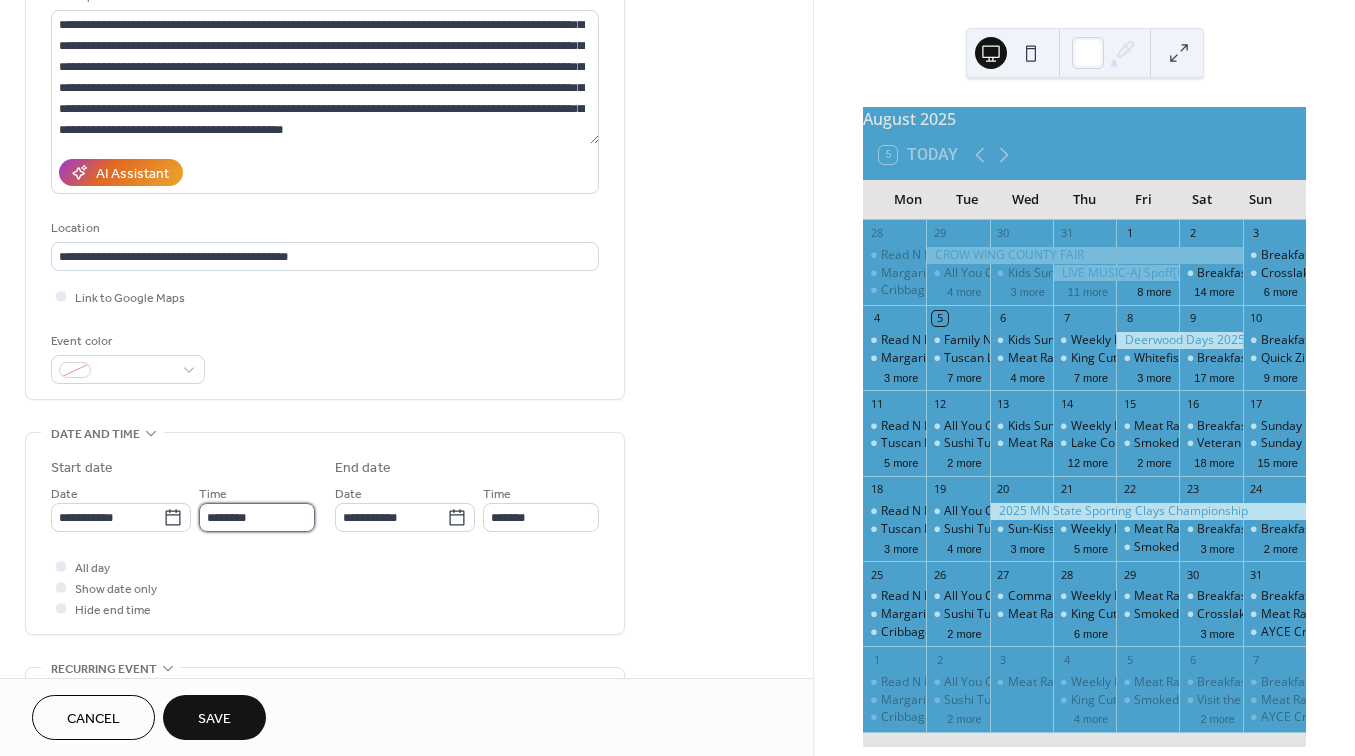 click on "********" at bounding box center (257, 517) 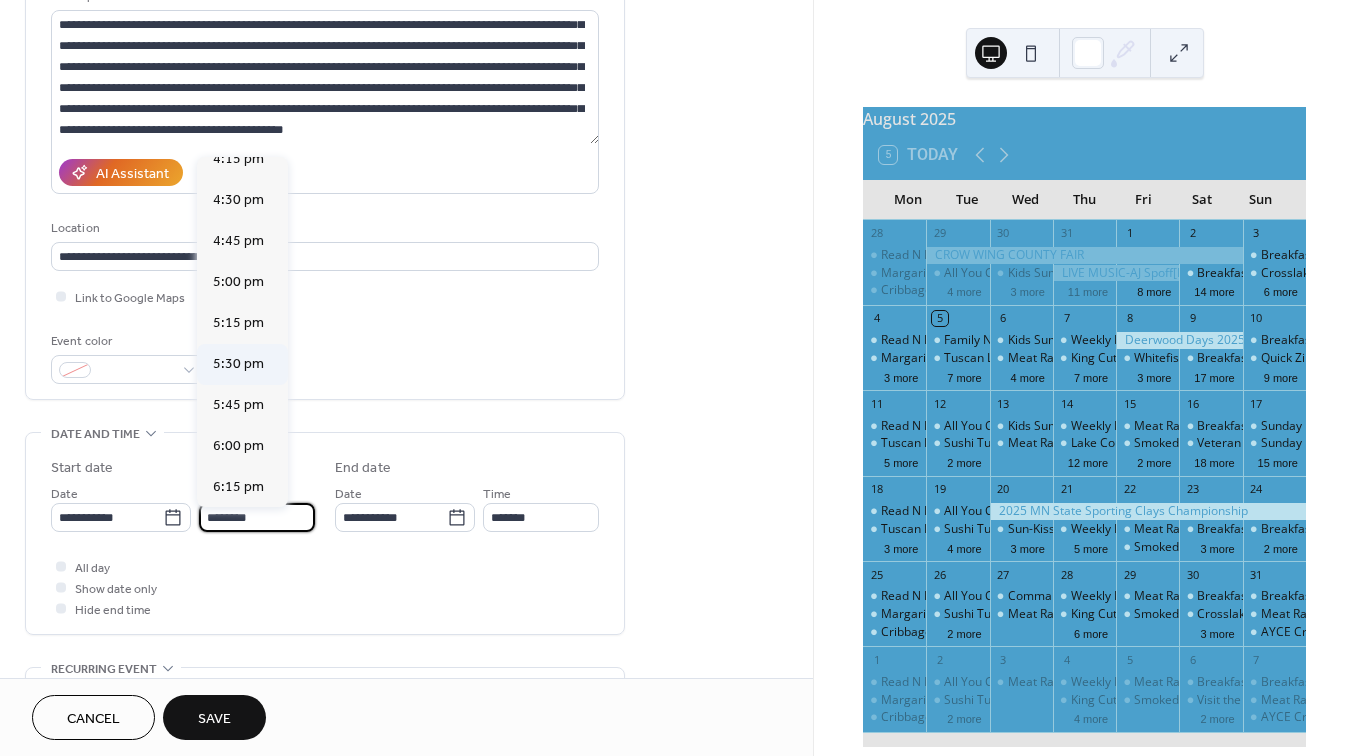 scroll, scrollTop: 2699, scrollLeft: 0, axis: vertical 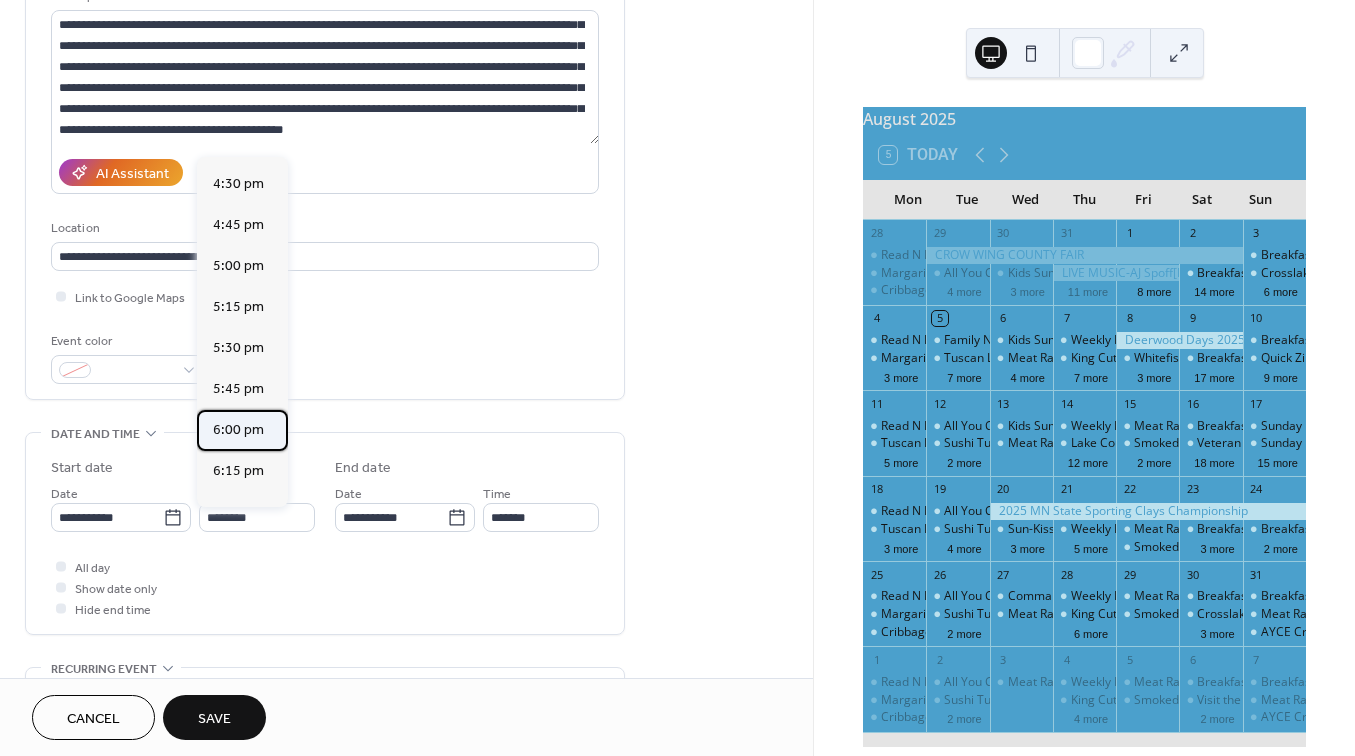 click on "6:00 pm" at bounding box center [238, 430] 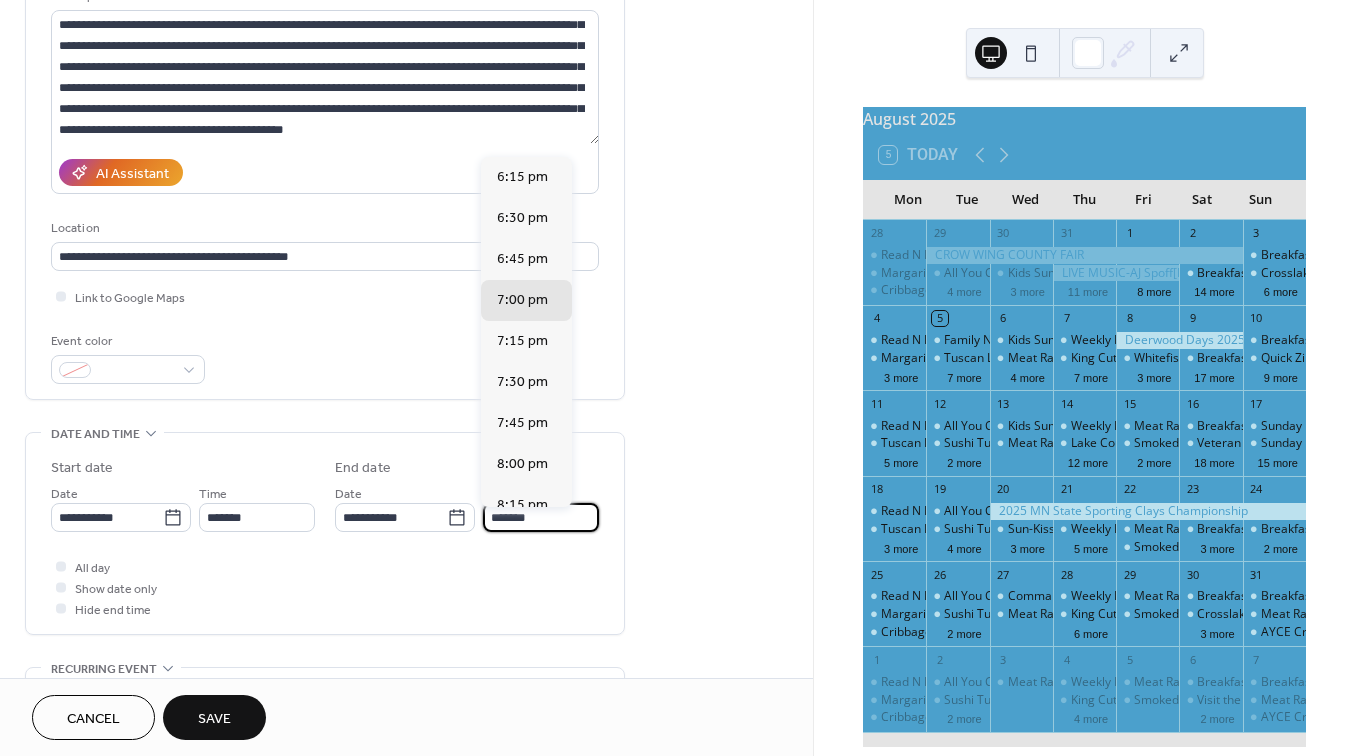 click on "*******" at bounding box center (541, 517) 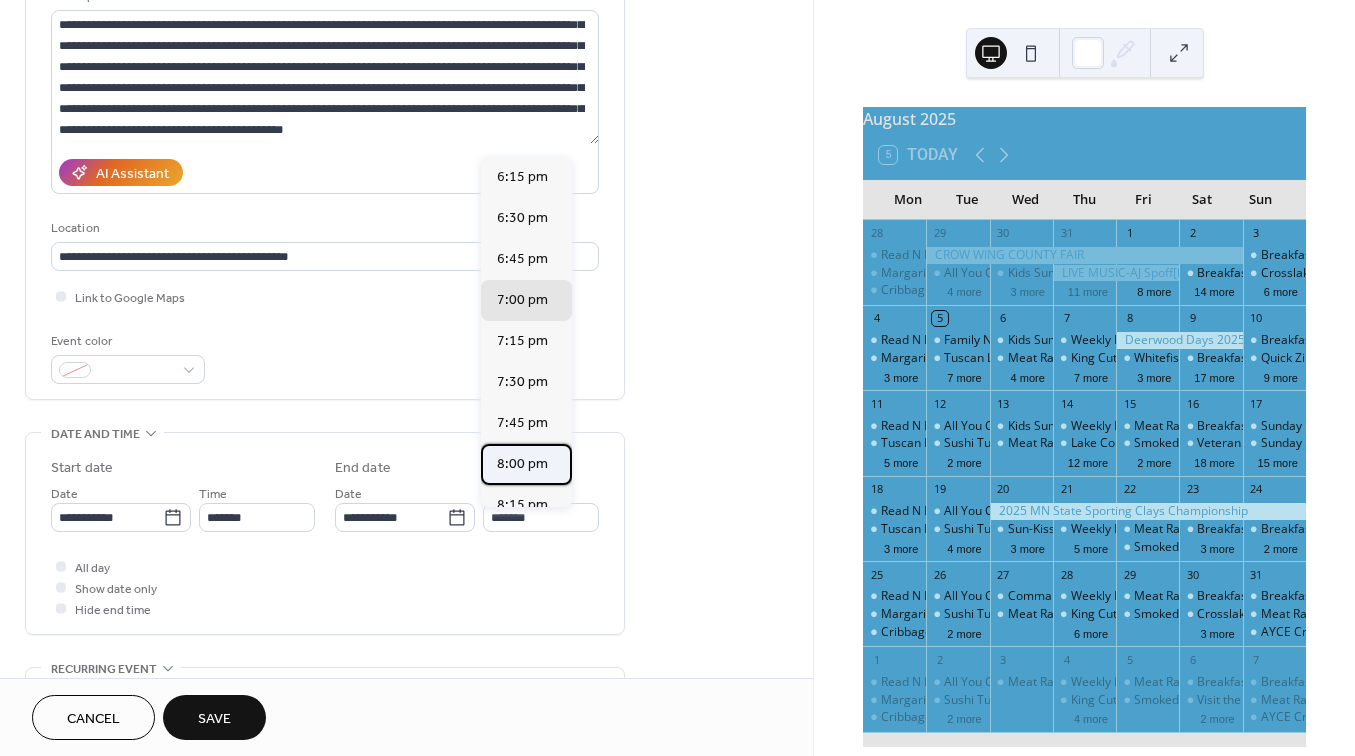 click on "8:00 pm" at bounding box center (522, 464) 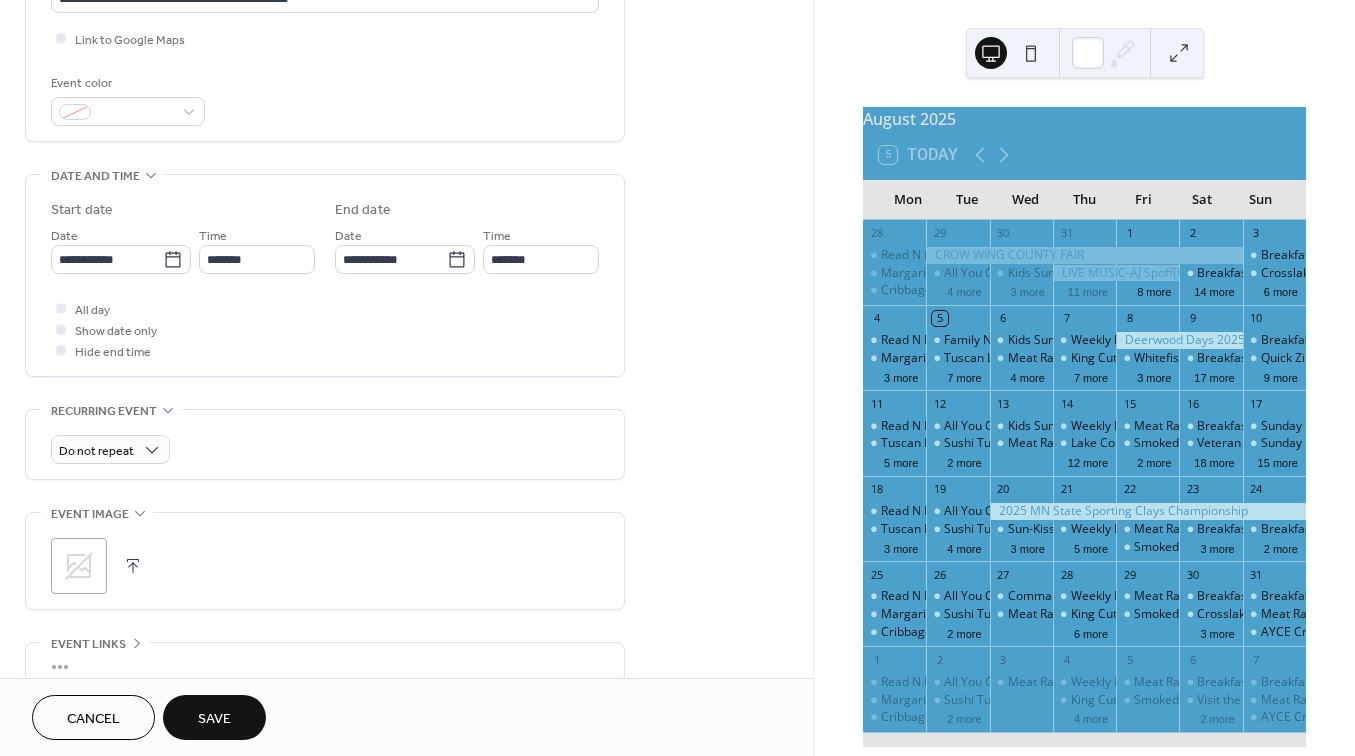 scroll, scrollTop: 491, scrollLeft: 0, axis: vertical 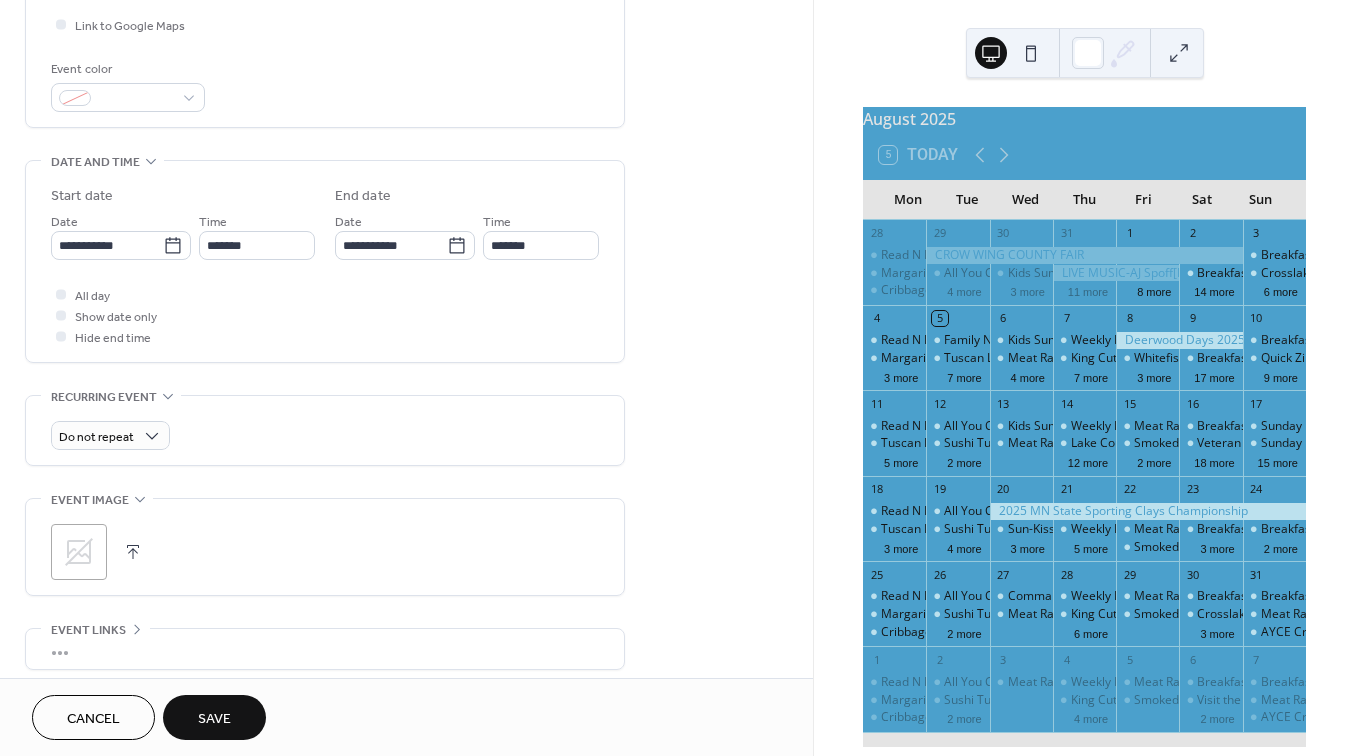 click at bounding box center [133, 552] 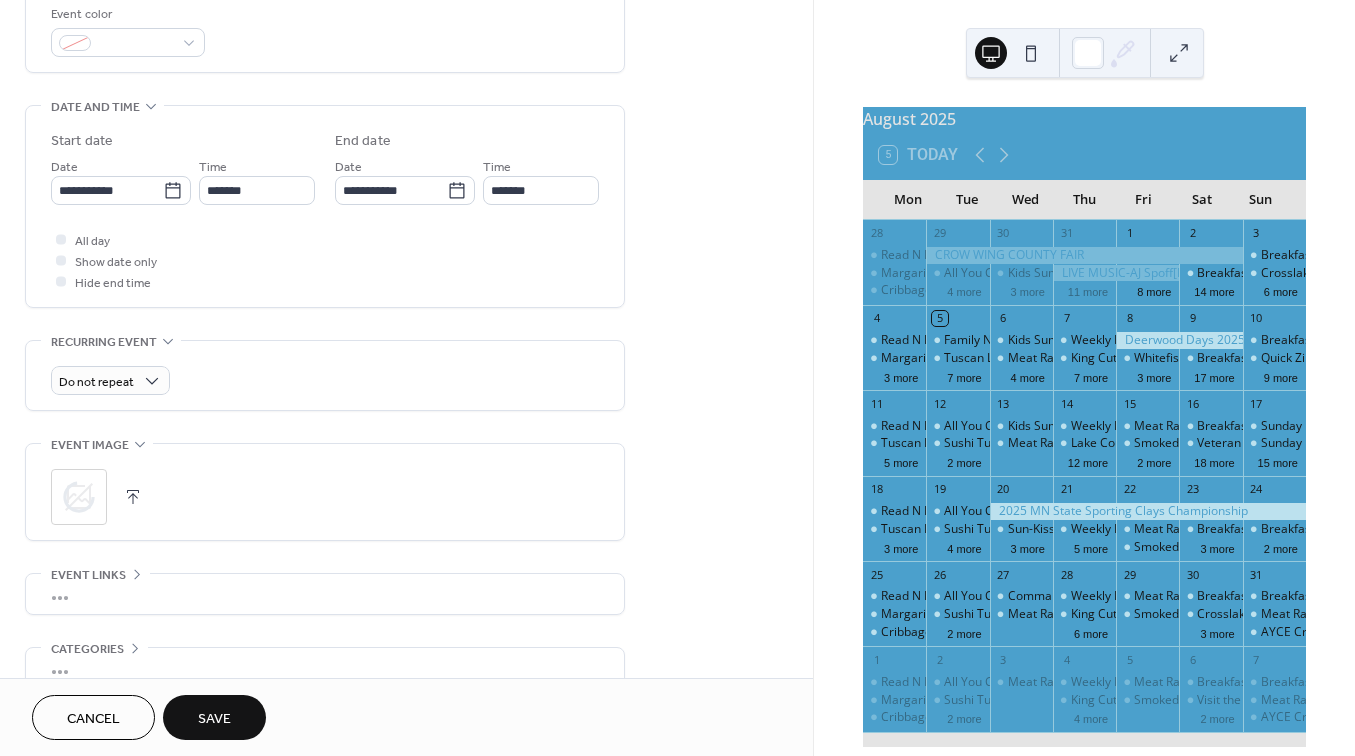 scroll, scrollTop: 558, scrollLeft: 0, axis: vertical 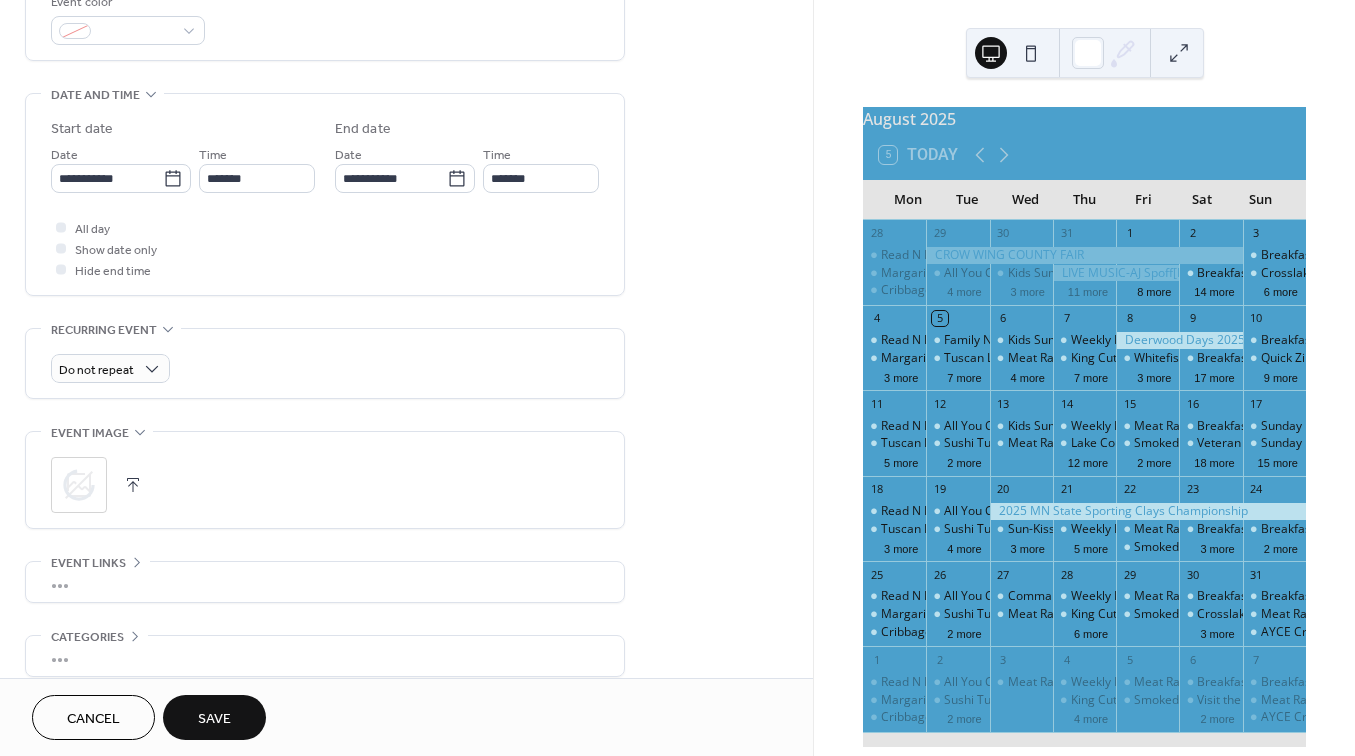 click on "•••" at bounding box center [325, 582] 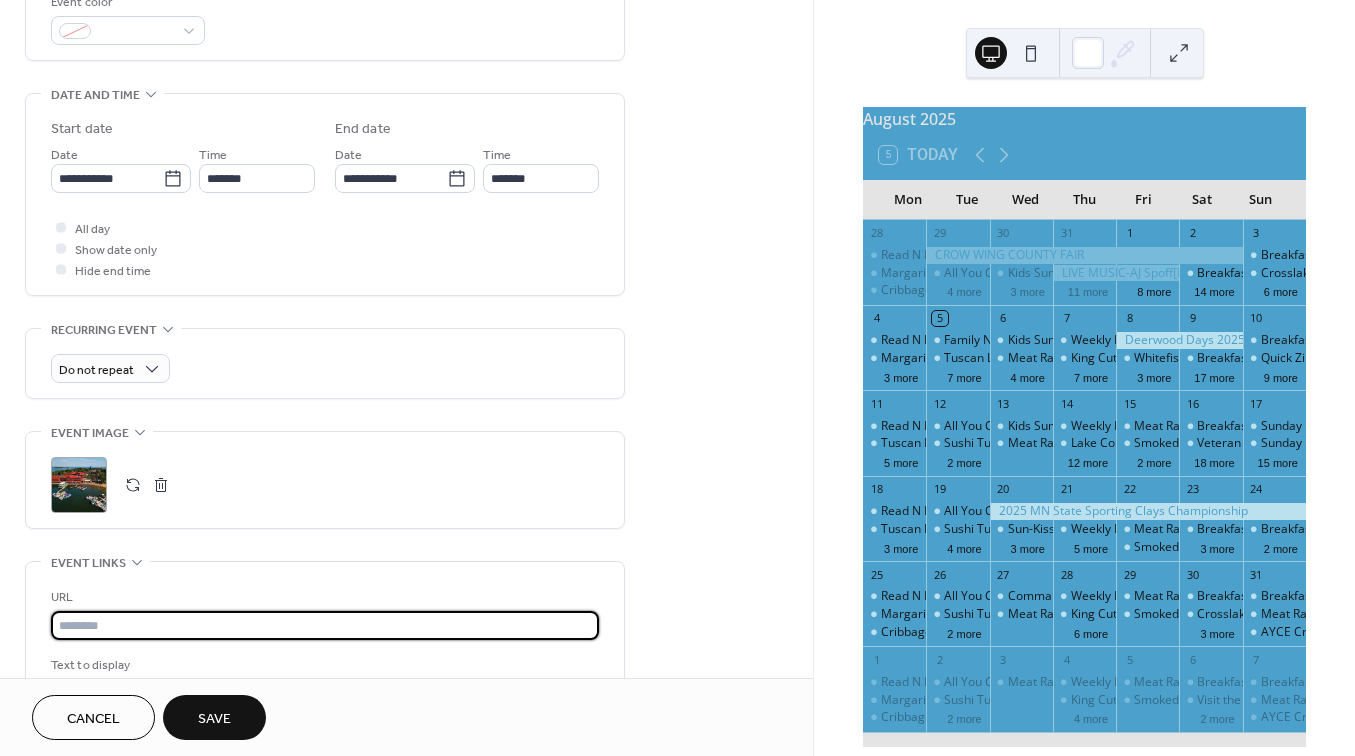click at bounding box center (325, 625) 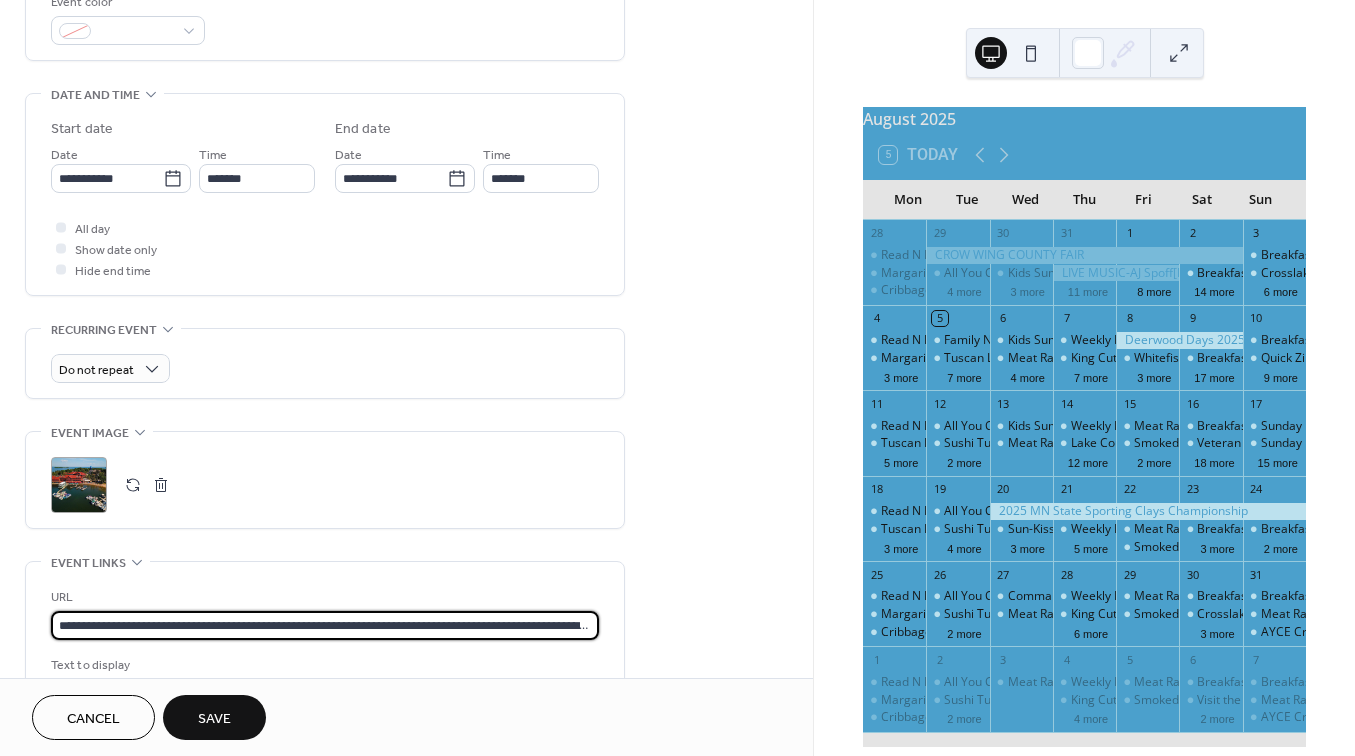 type on "**********" 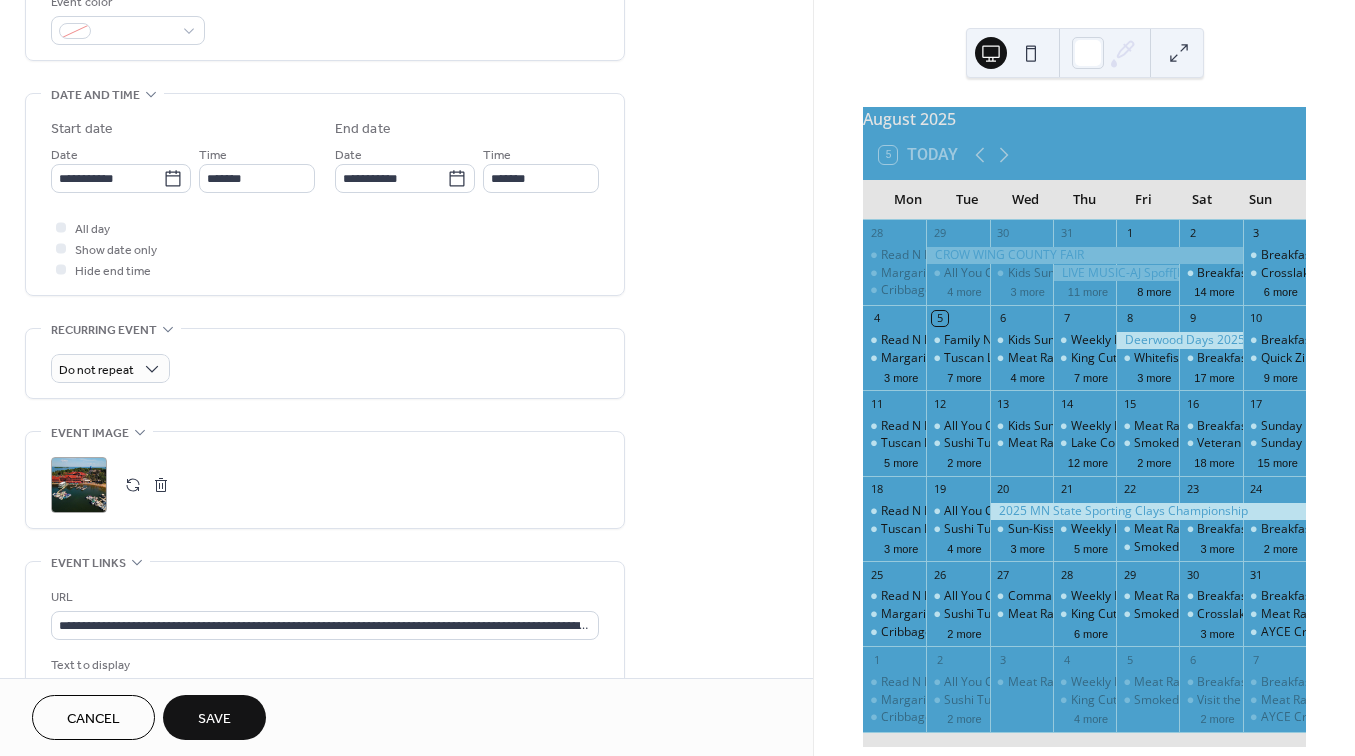 click on "Save" at bounding box center (214, 719) 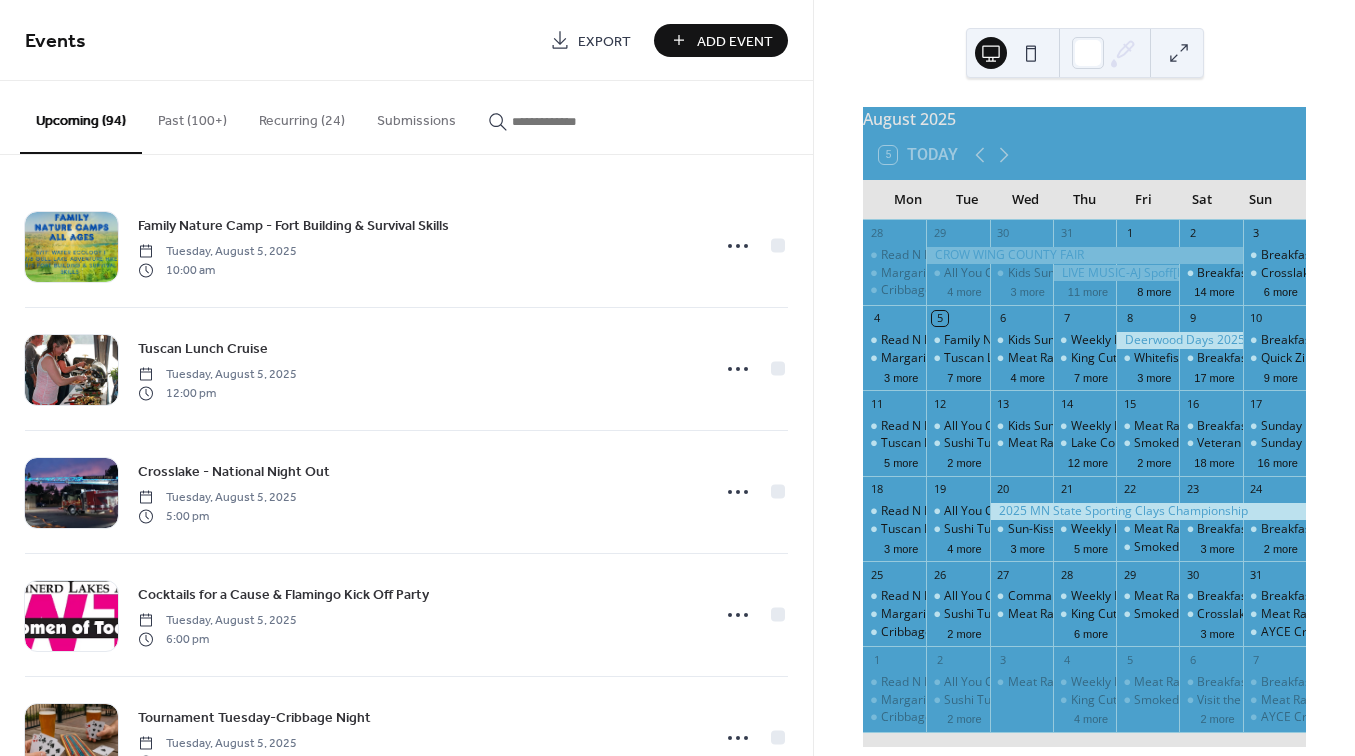 click at bounding box center (572, 121) 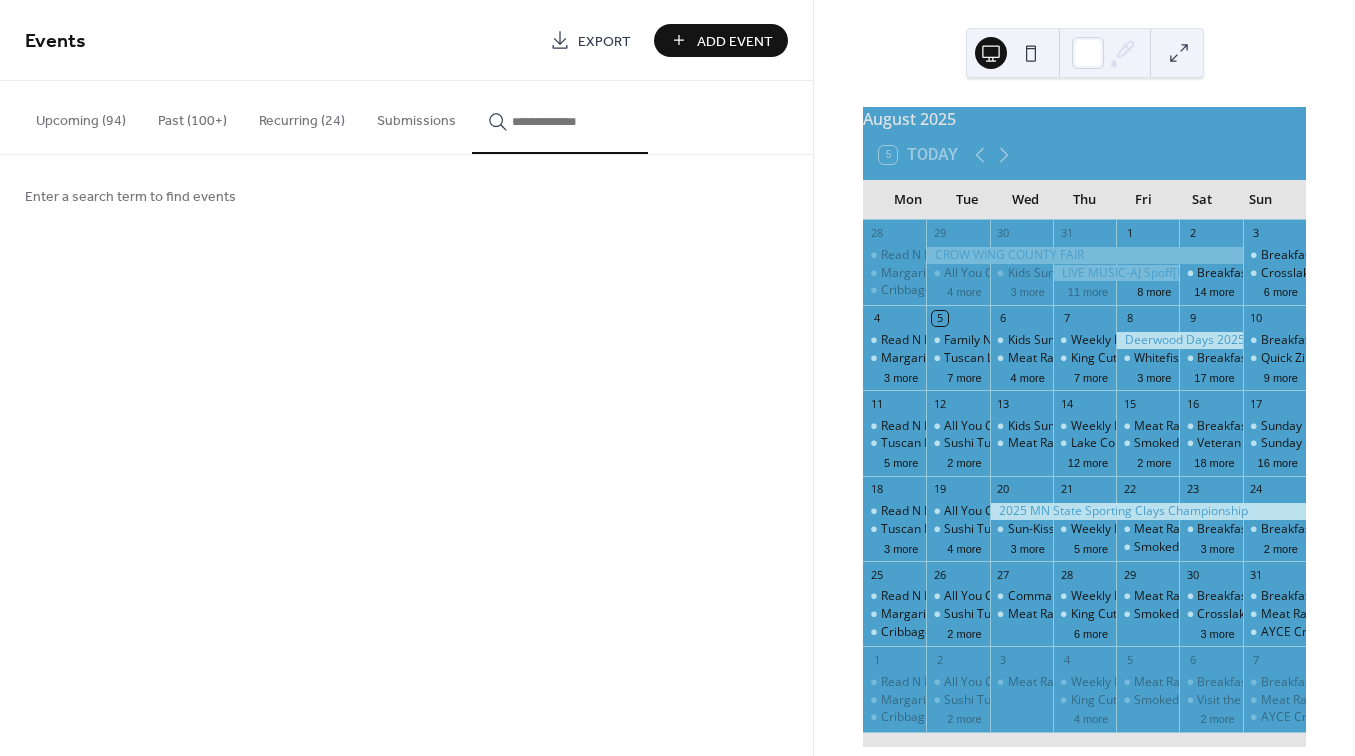 type on "**********" 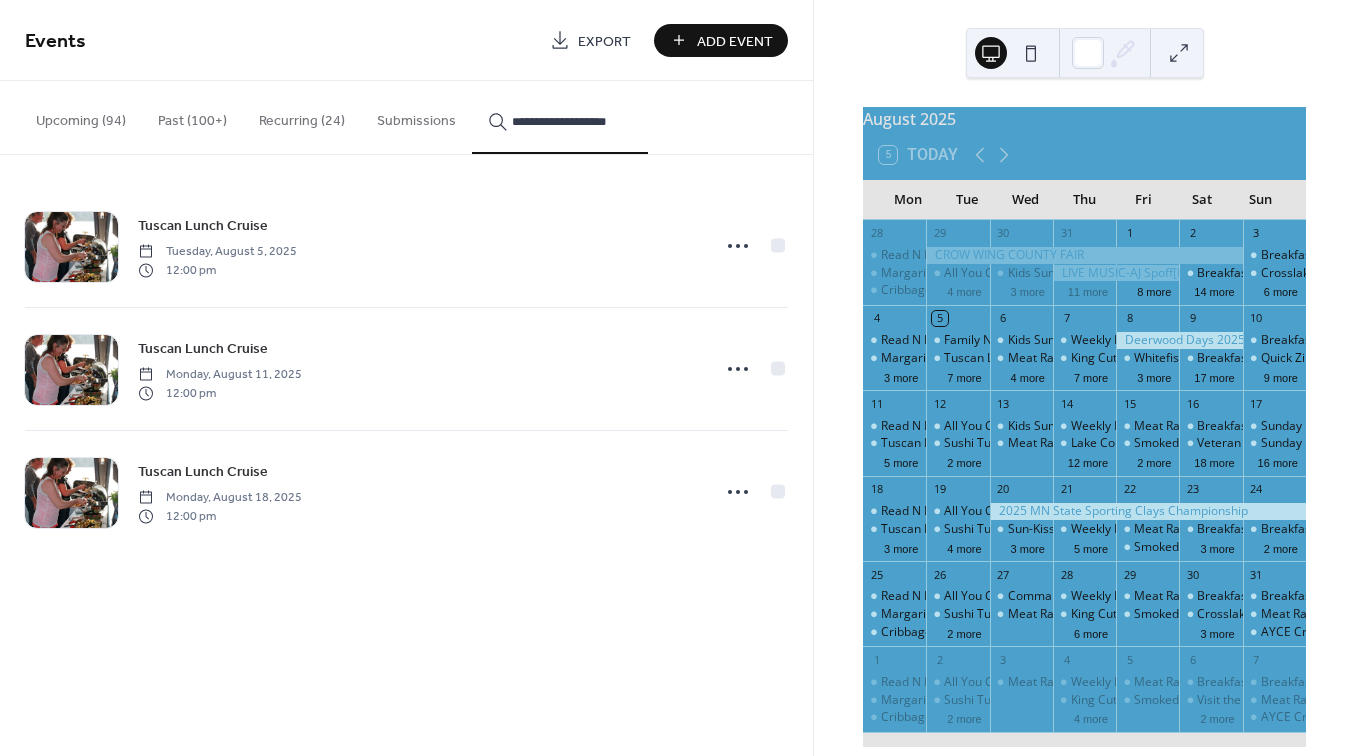 click on "**********" at bounding box center [572, 121] 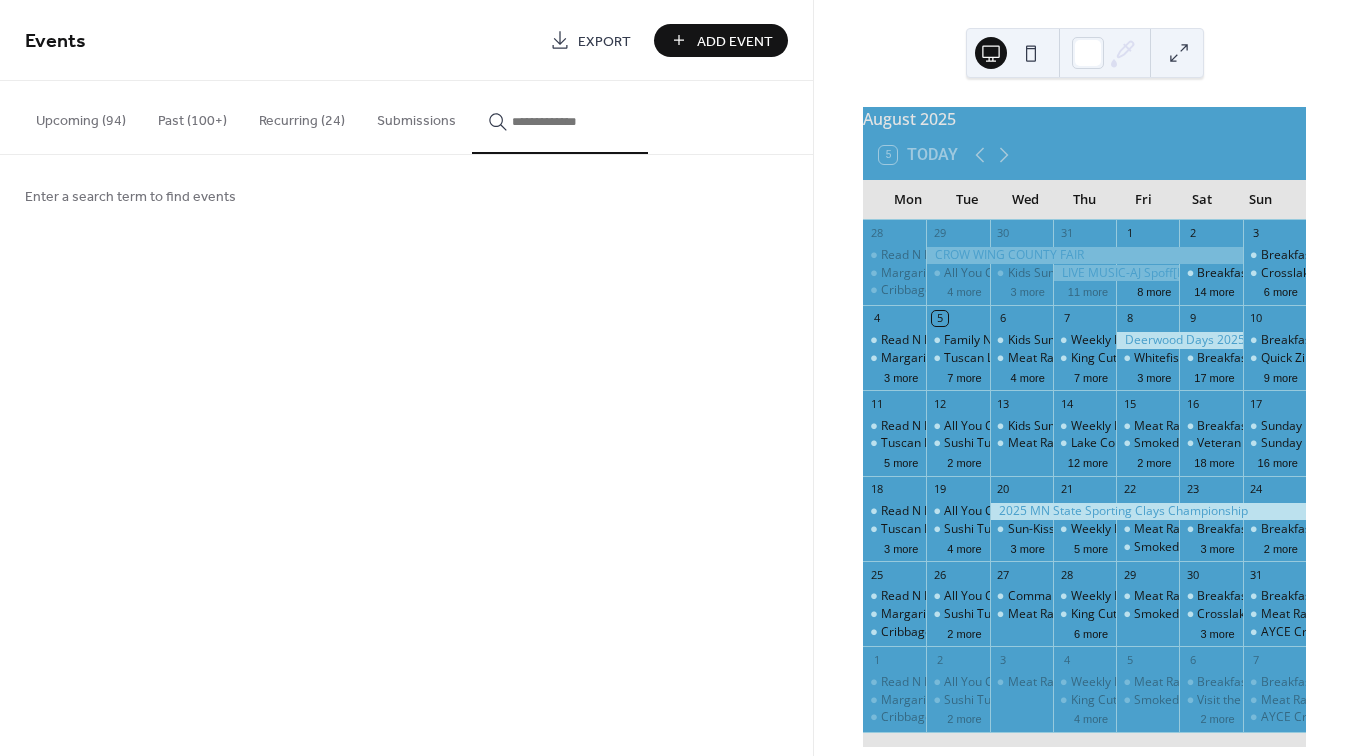 click on "Upcoming (94)" at bounding box center [81, 116] 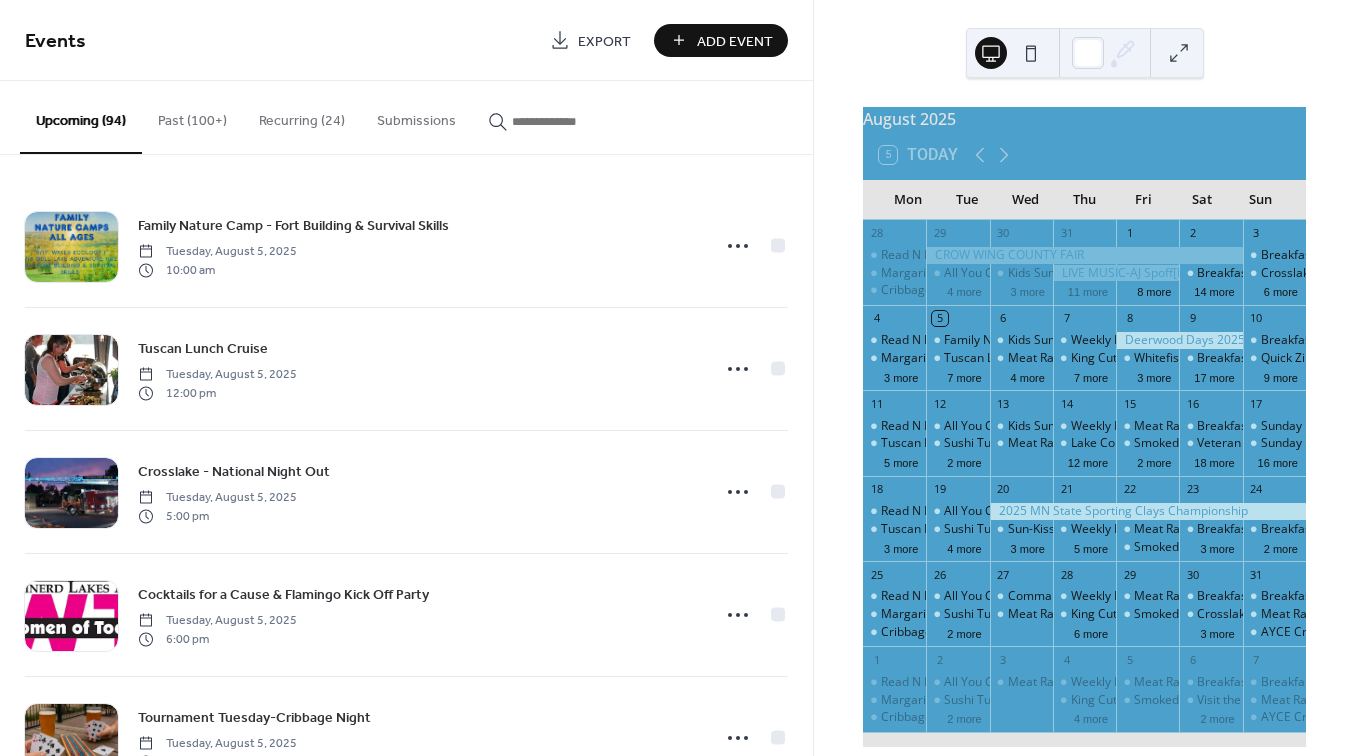 click at bounding box center [572, 121] 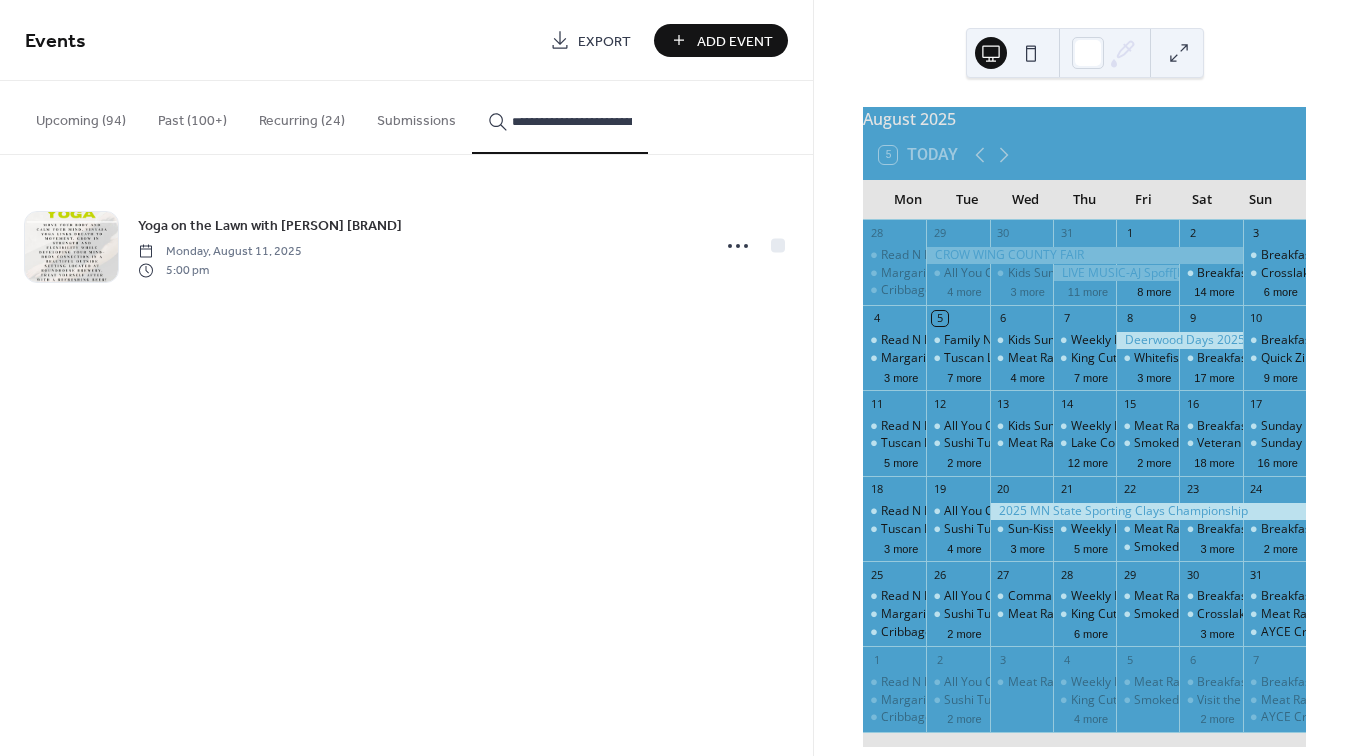 type on "**********" 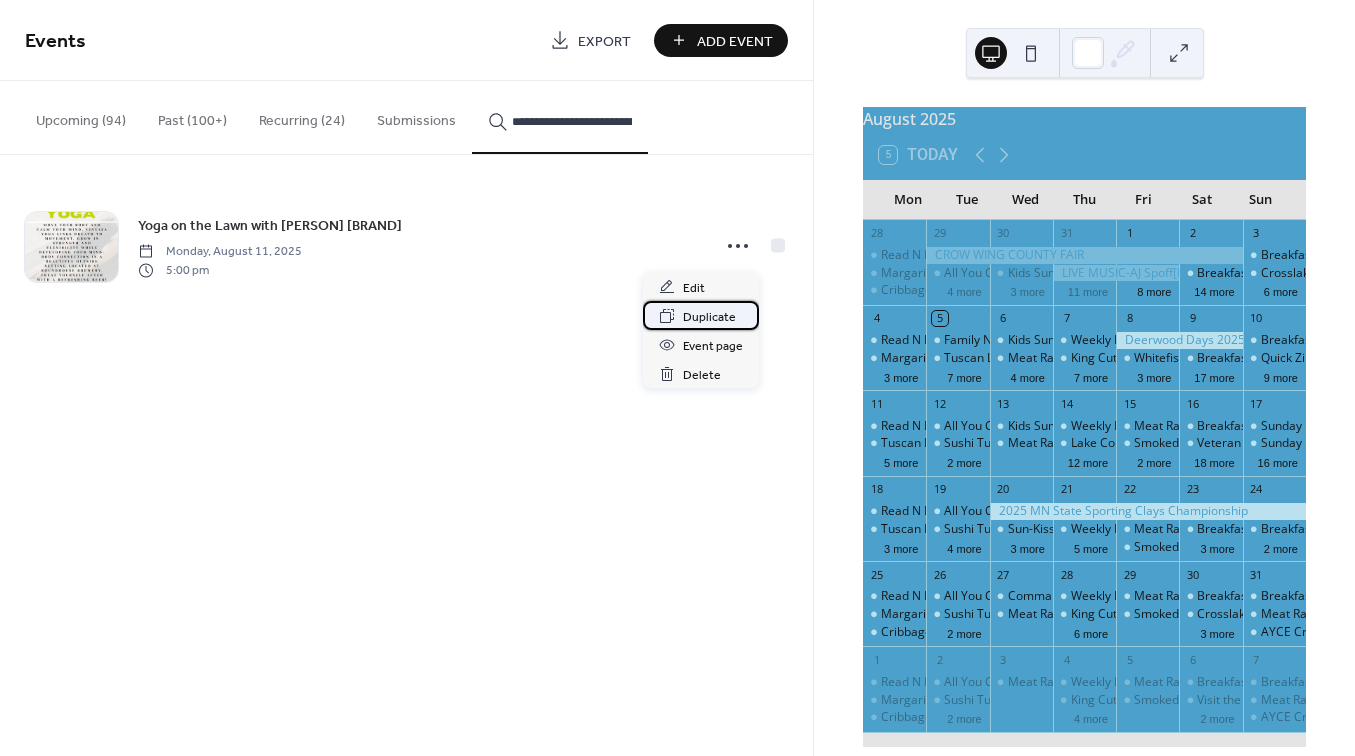 click on "Duplicate" at bounding box center (709, 317) 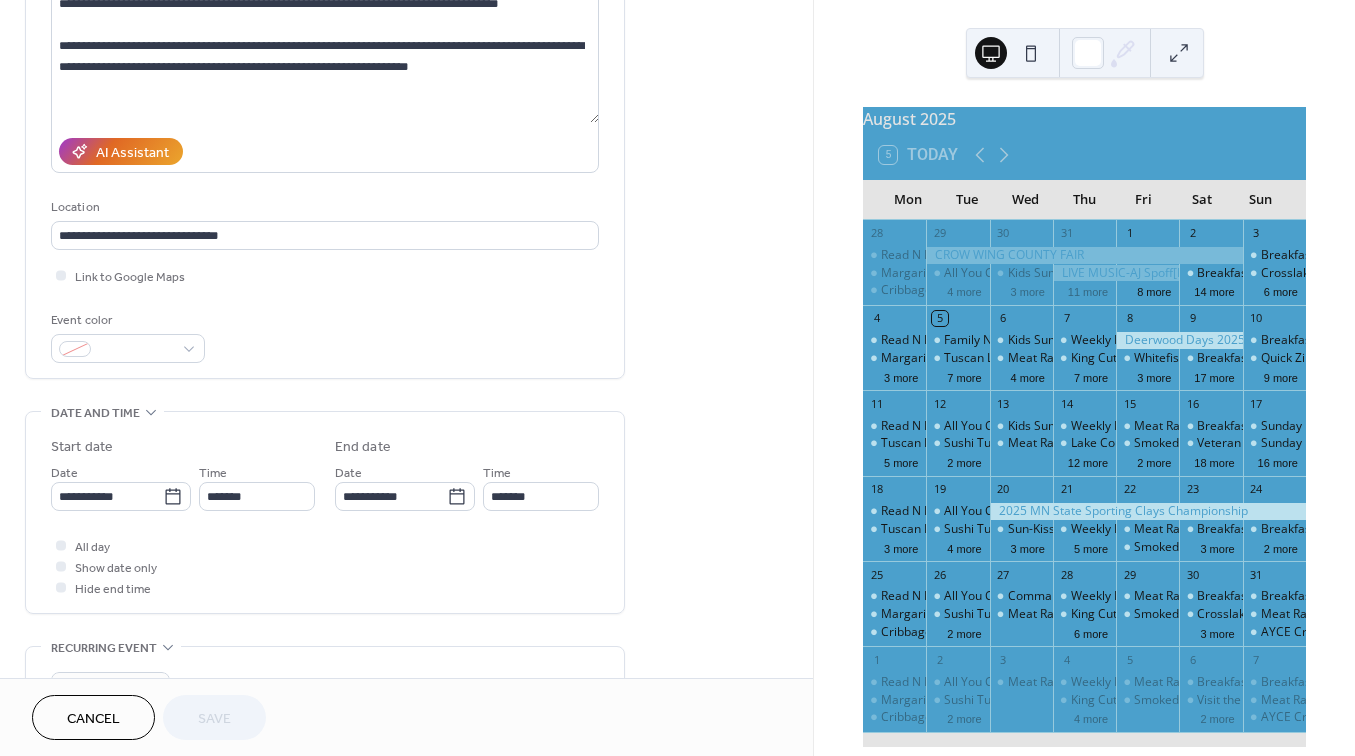 scroll, scrollTop: 244, scrollLeft: 0, axis: vertical 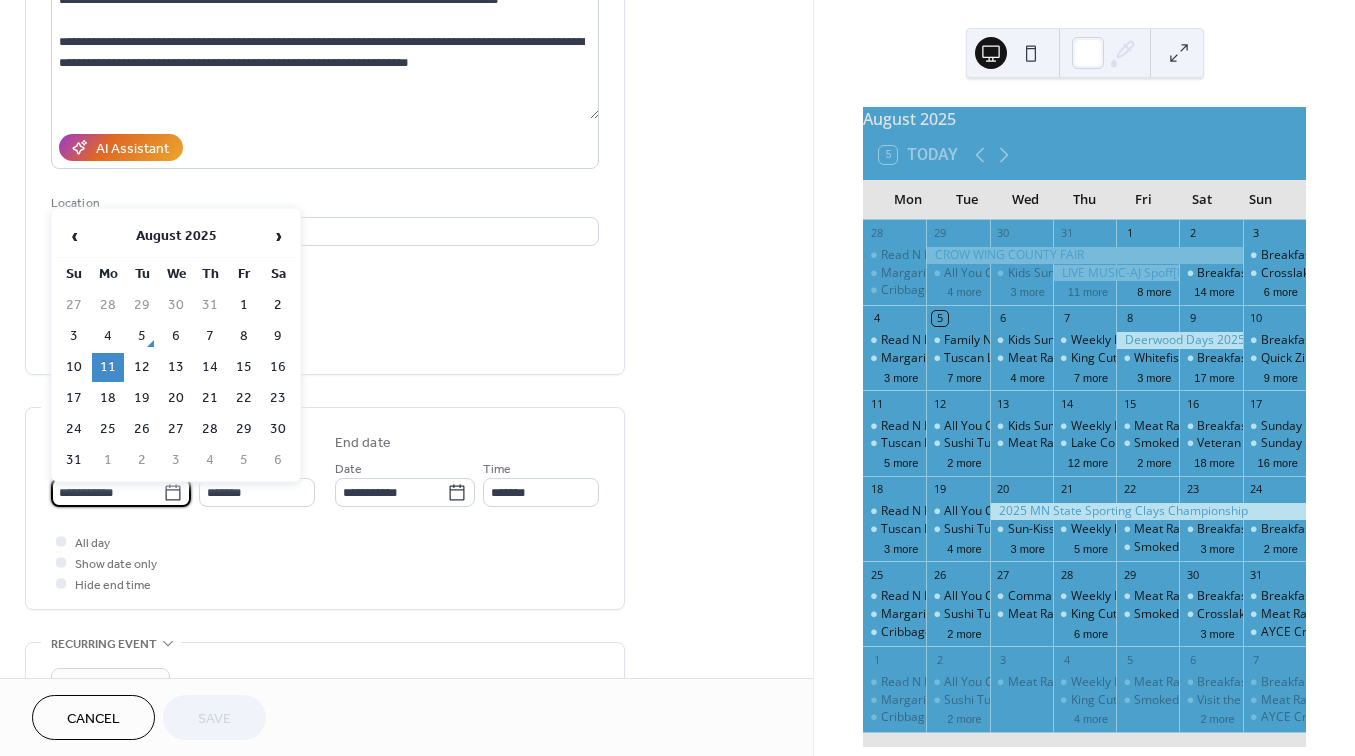 click on "**********" at bounding box center (107, 492) 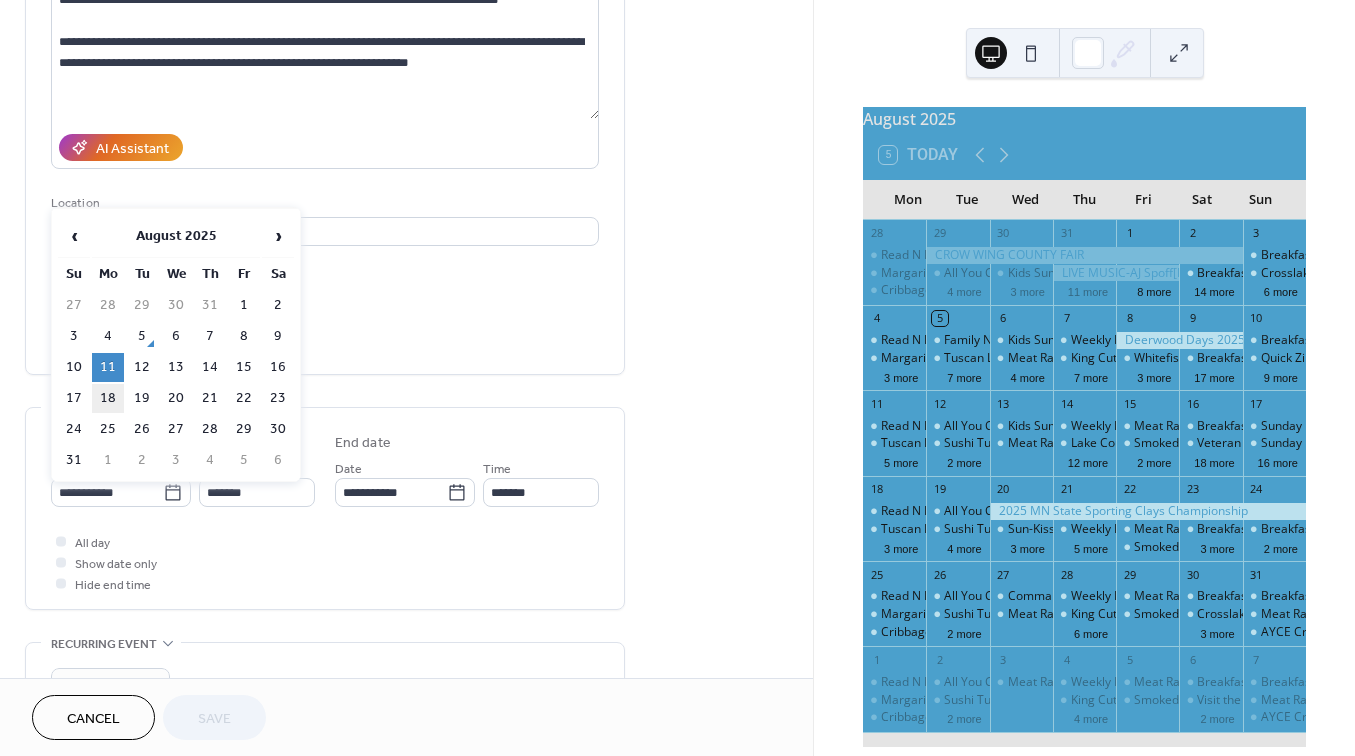 click on "18" at bounding box center [108, 398] 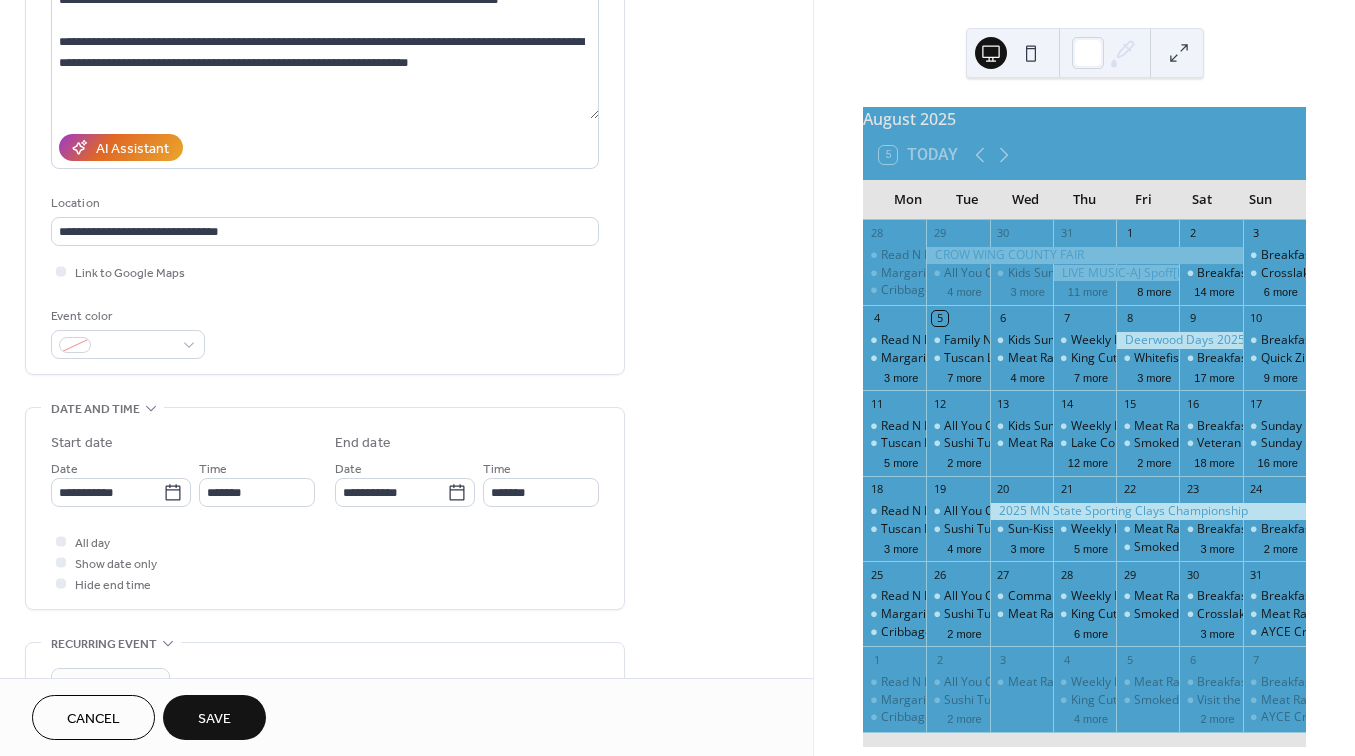 type on "**********" 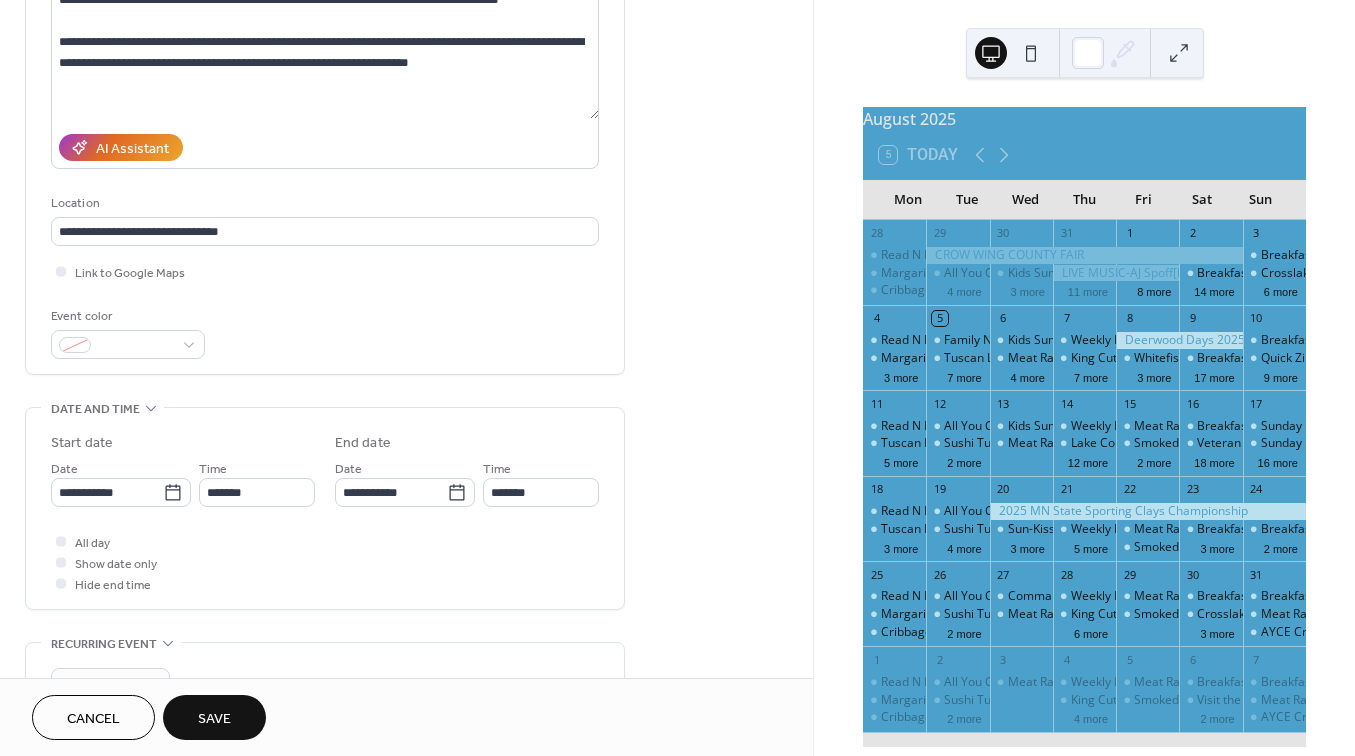 type on "**********" 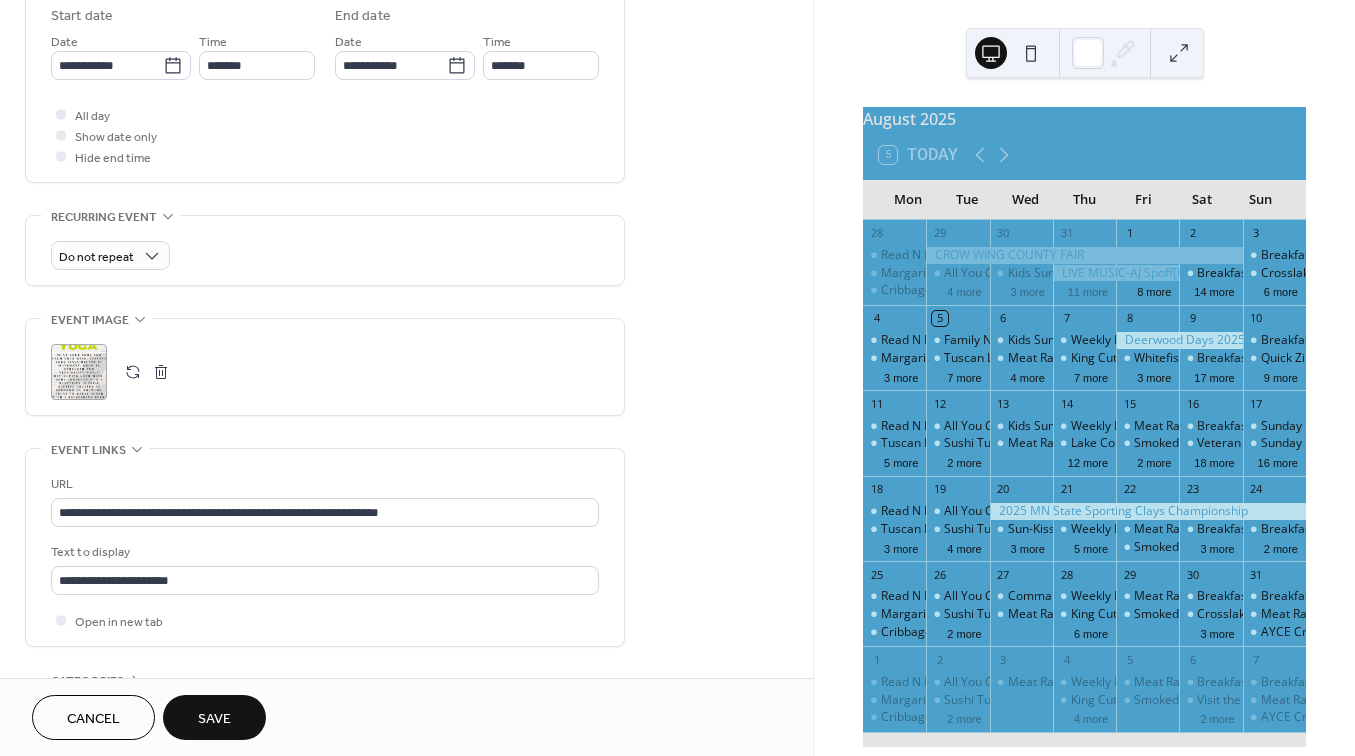 scroll, scrollTop: 672, scrollLeft: 0, axis: vertical 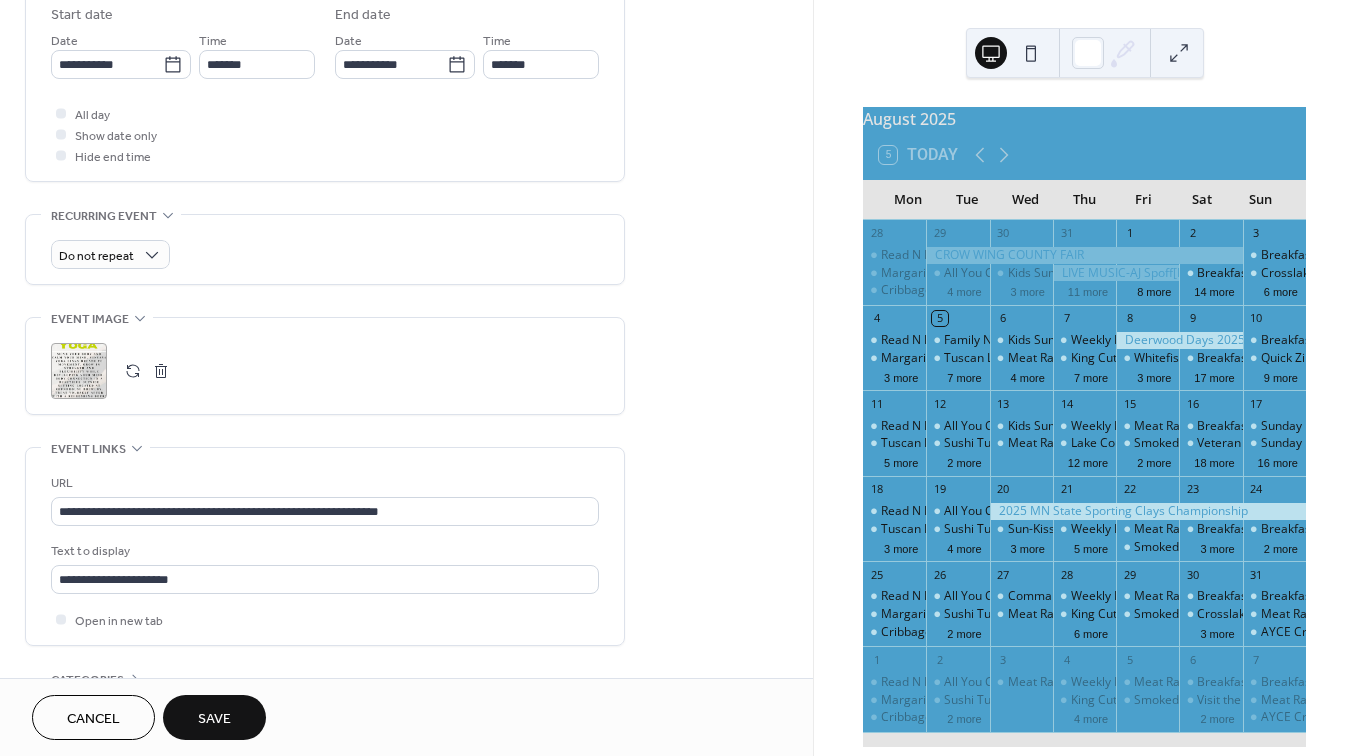 click on "Save" at bounding box center (214, 719) 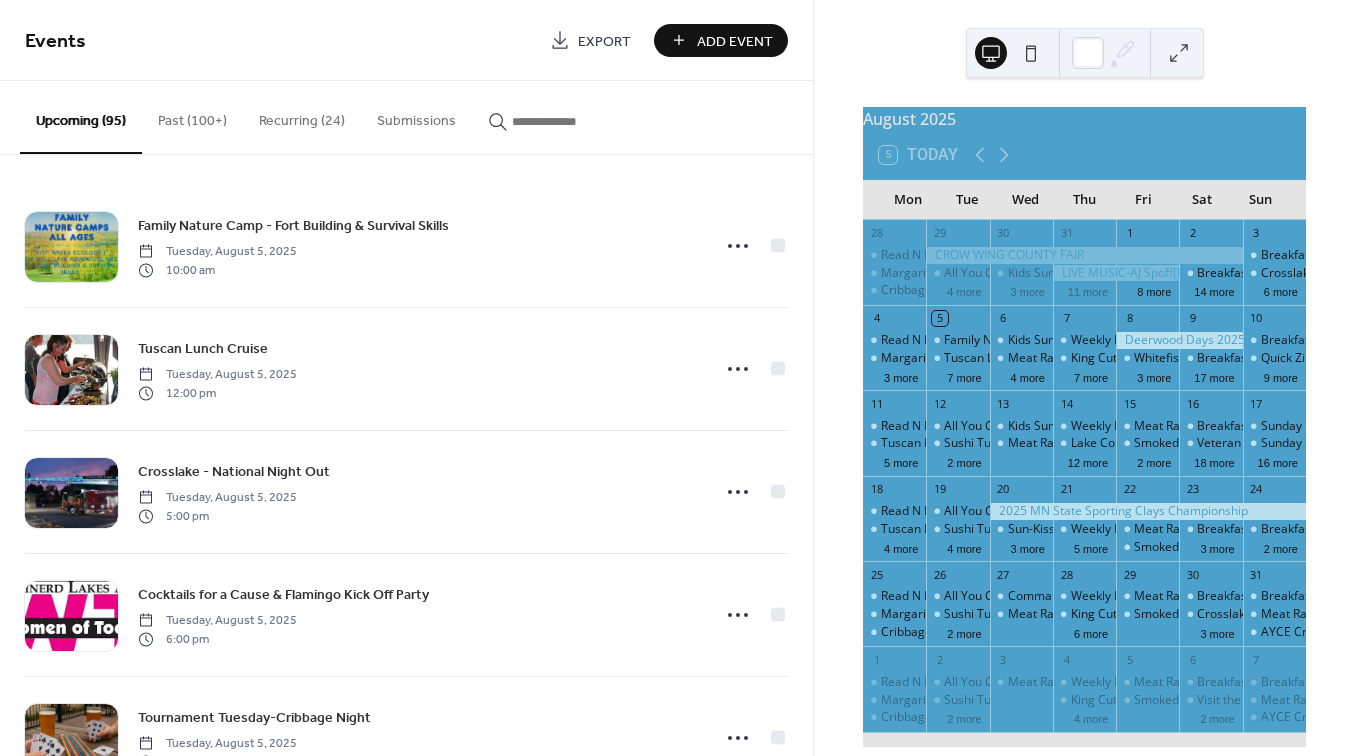 click at bounding box center (572, 121) 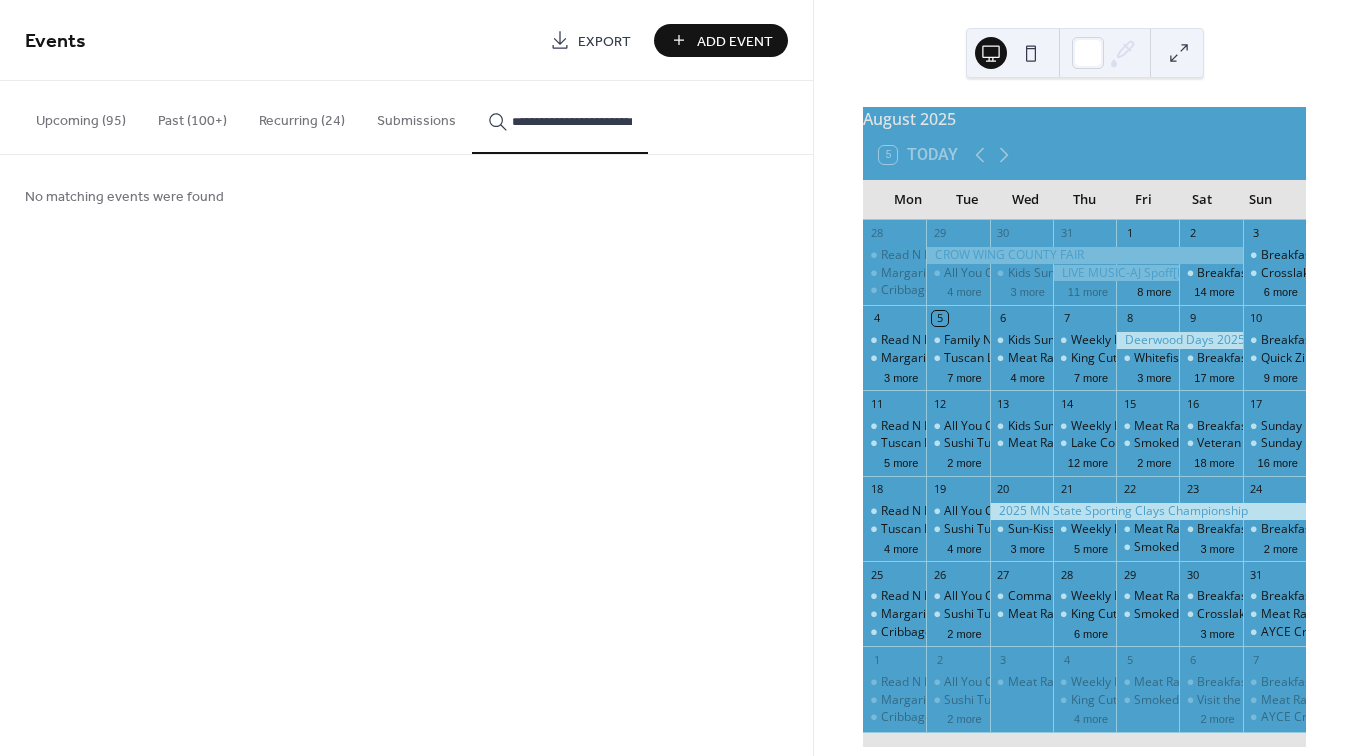 type on "**********" 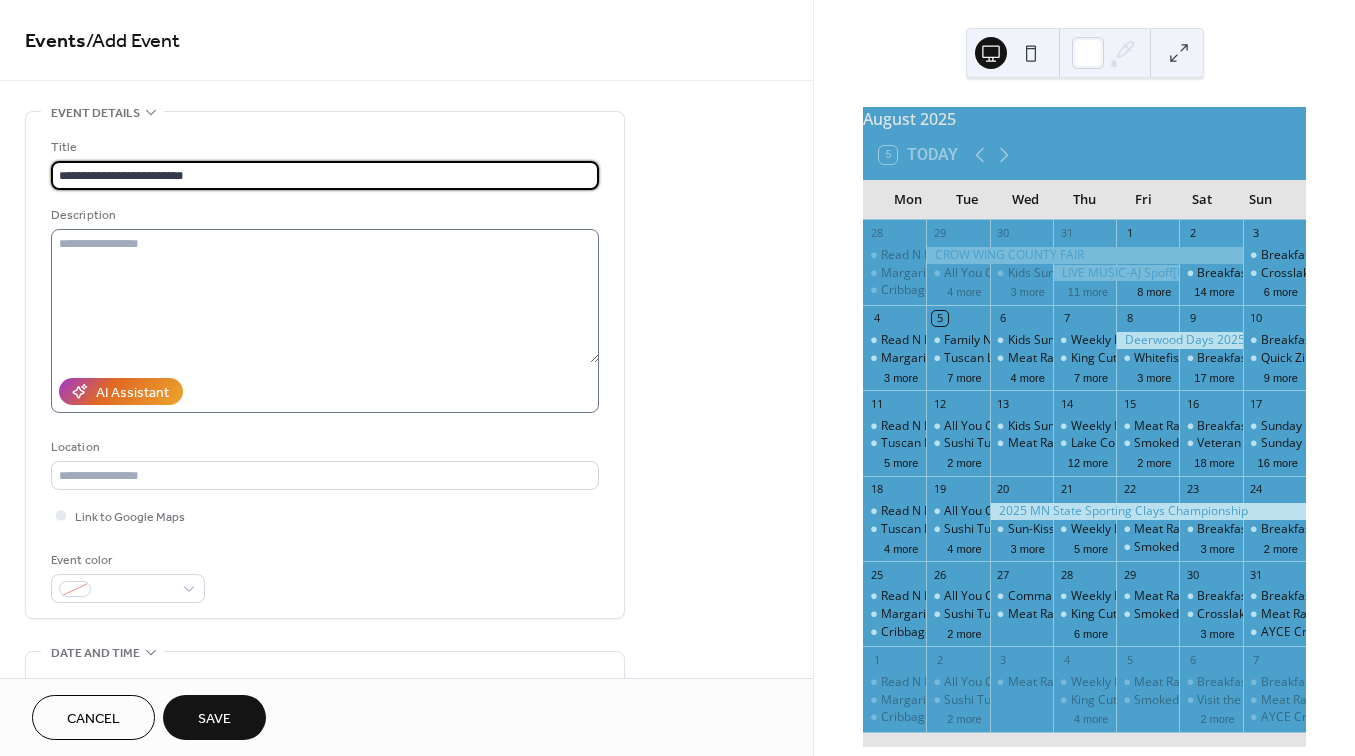 type on "**********" 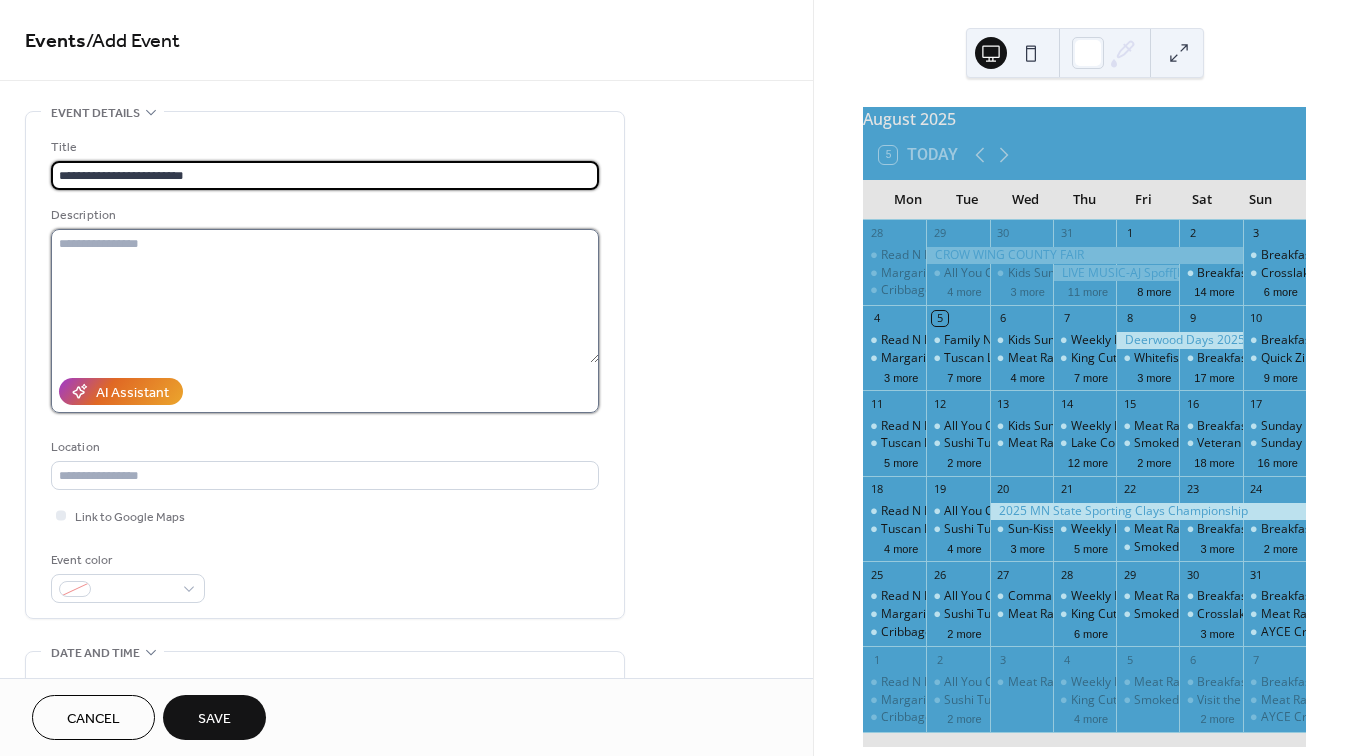 click at bounding box center [325, 296] 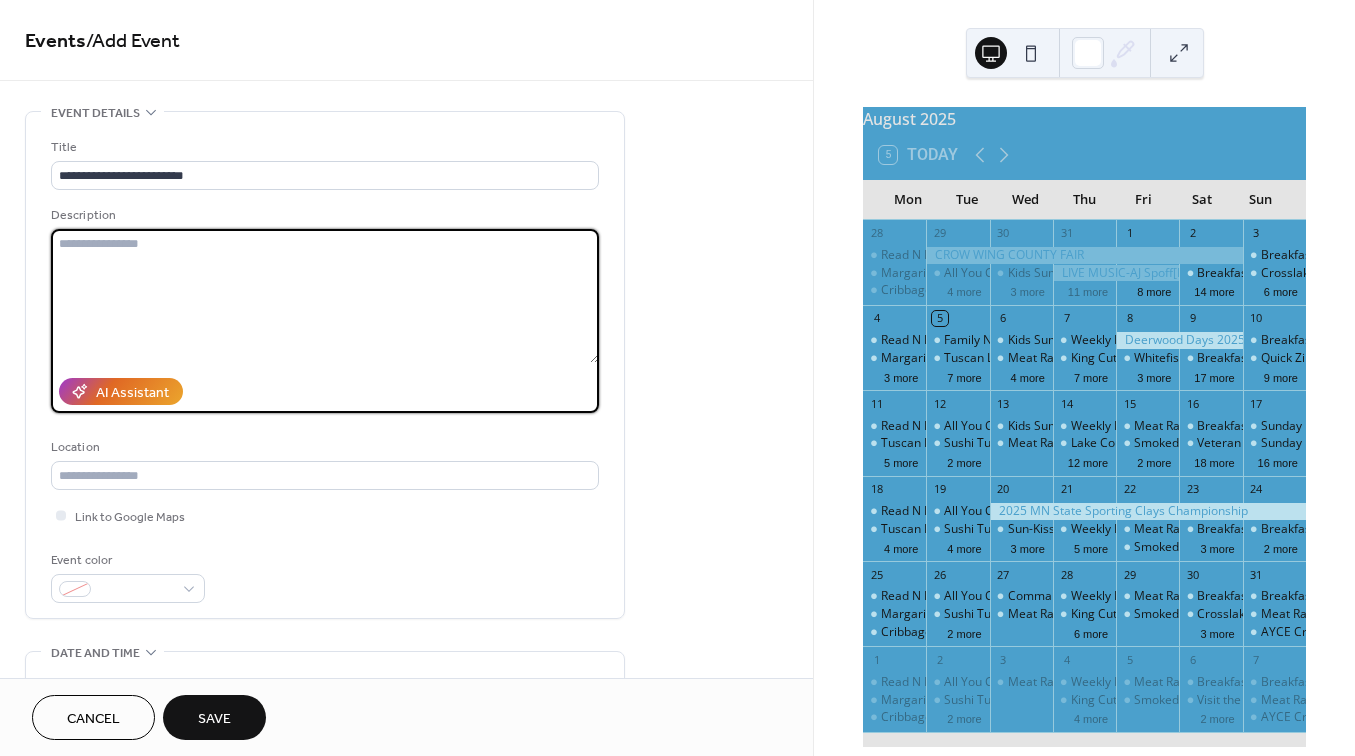 paste on "**********" 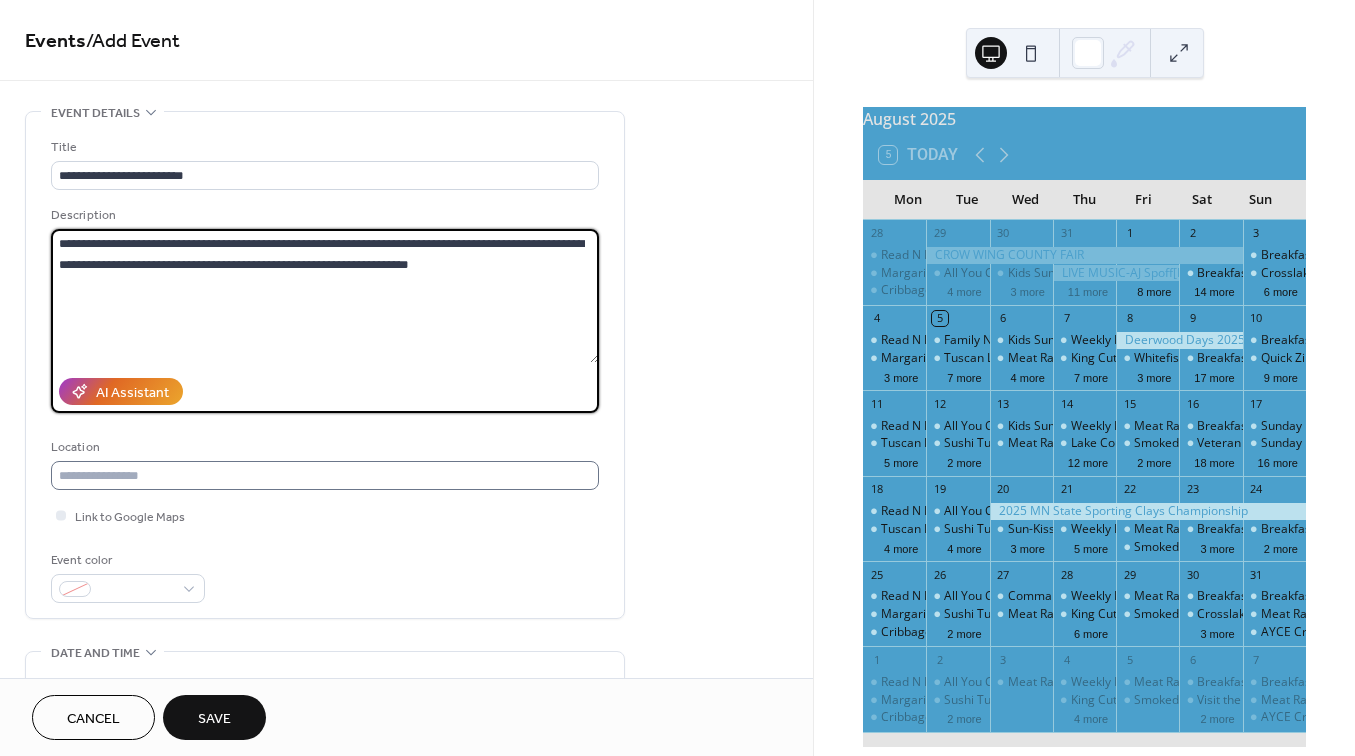 type on "**********" 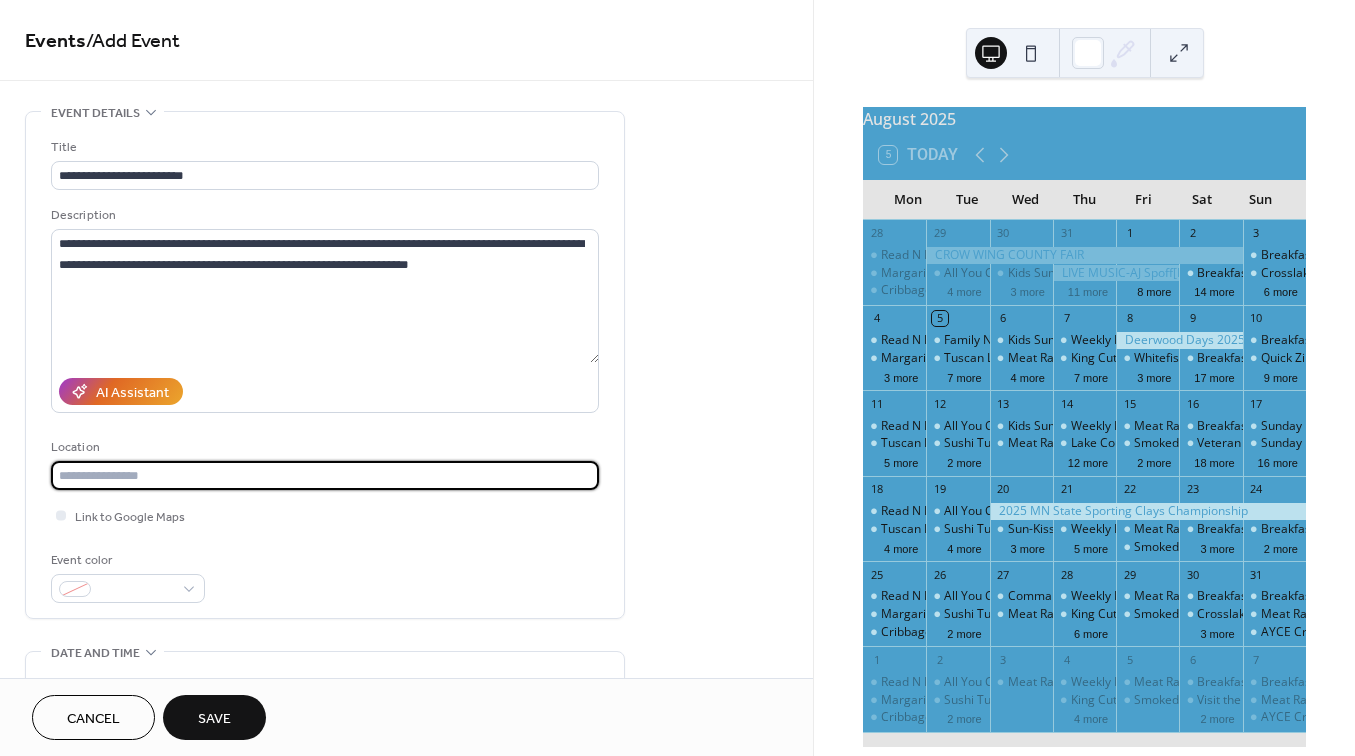 click at bounding box center (325, 475) 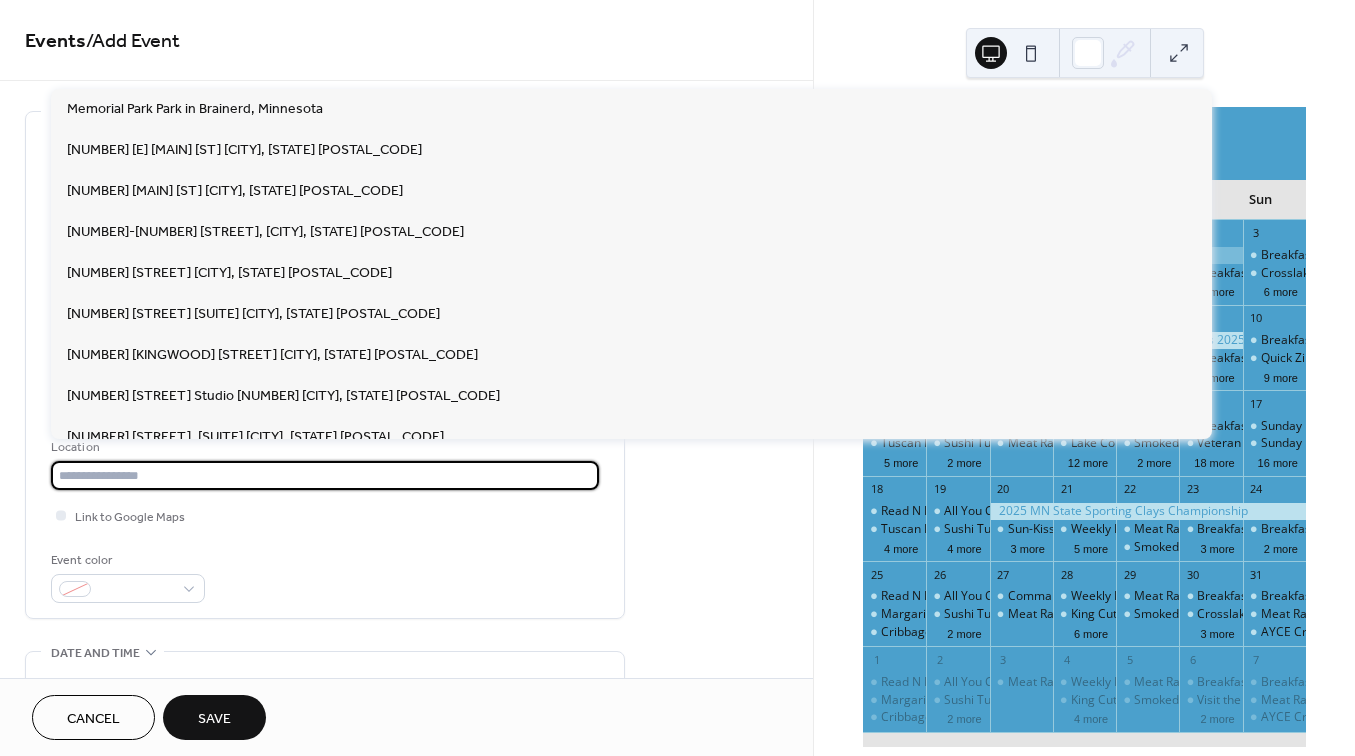 paste on "**********" 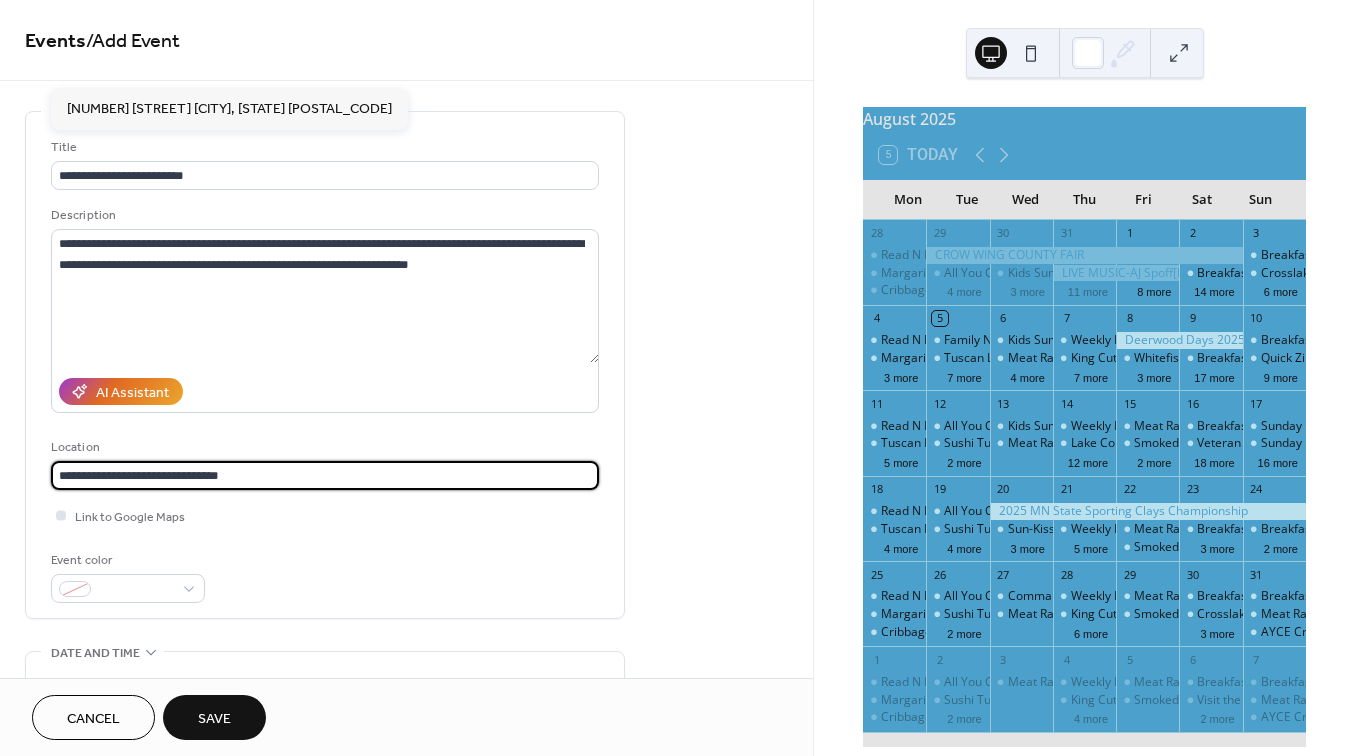 type on "**********" 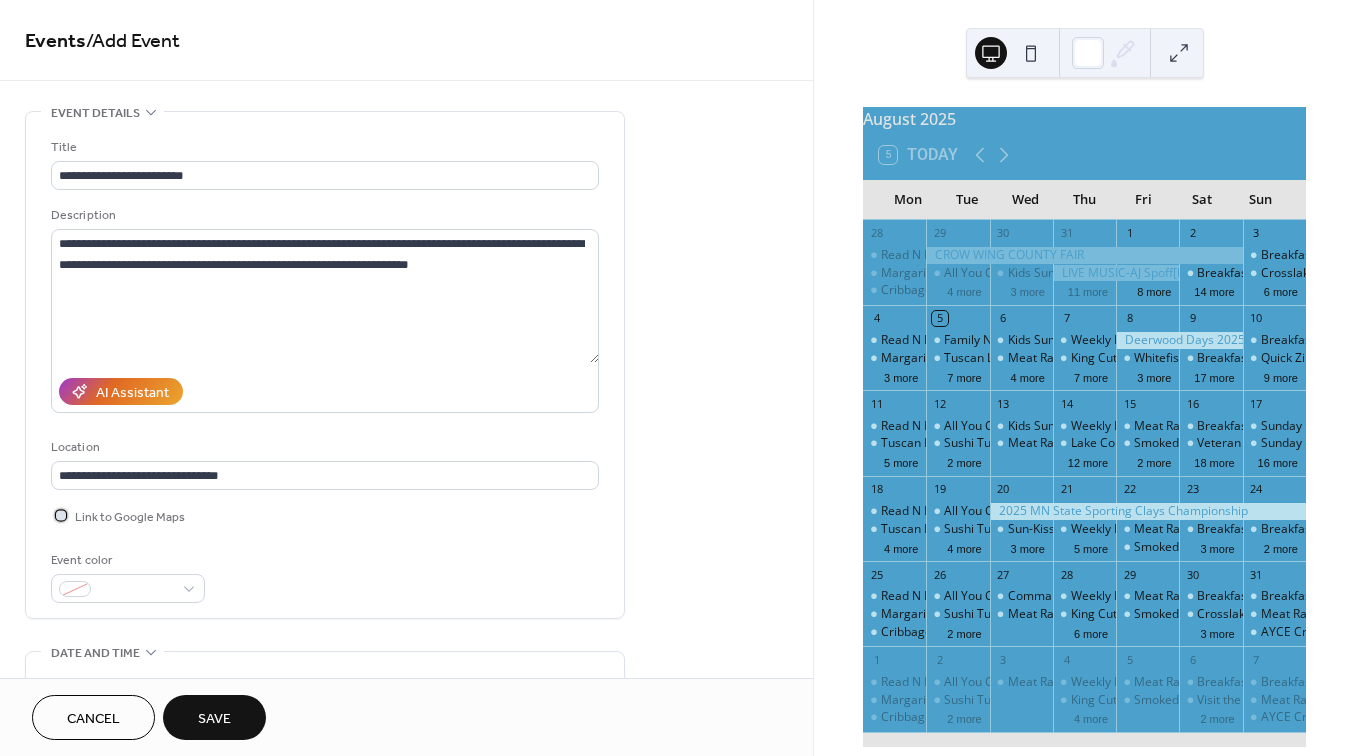 click at bounding box center [61, 515] 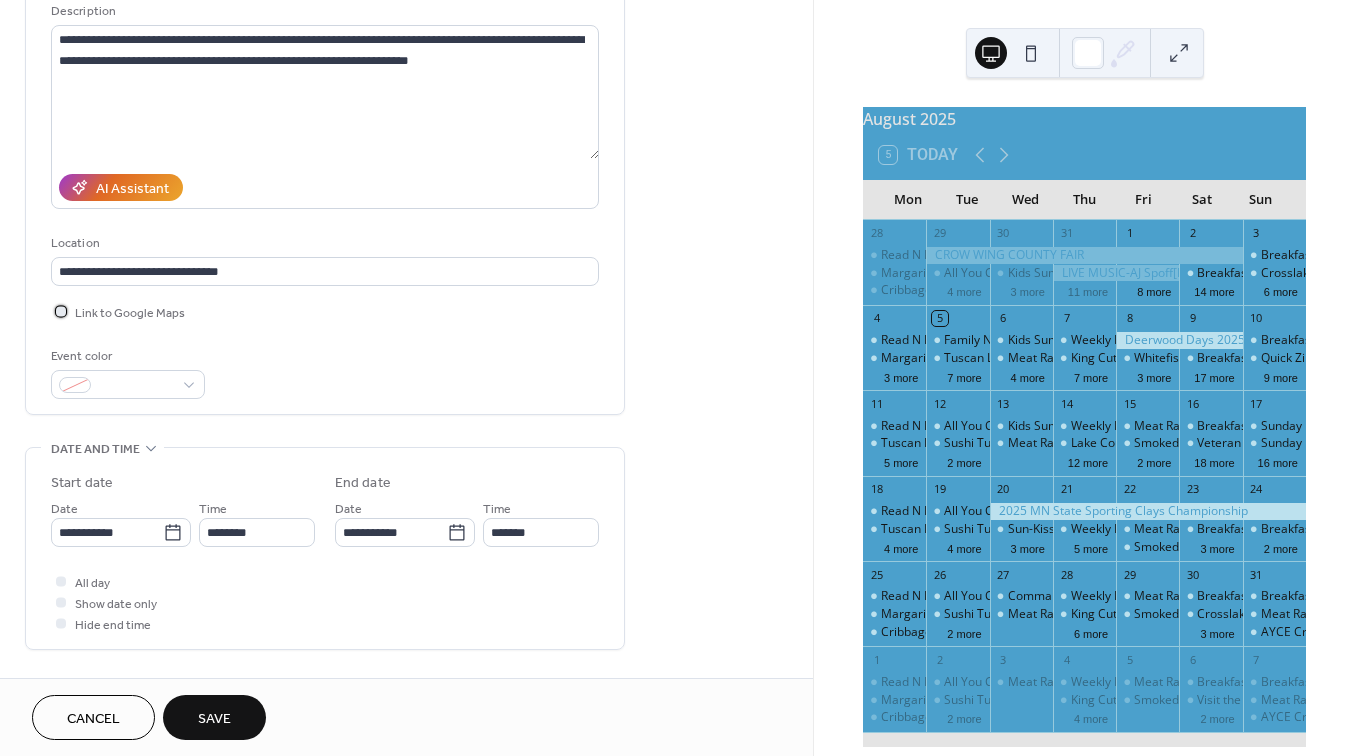 scroll, scrollTop: 211, scrollLeft: 0, axis: vertical 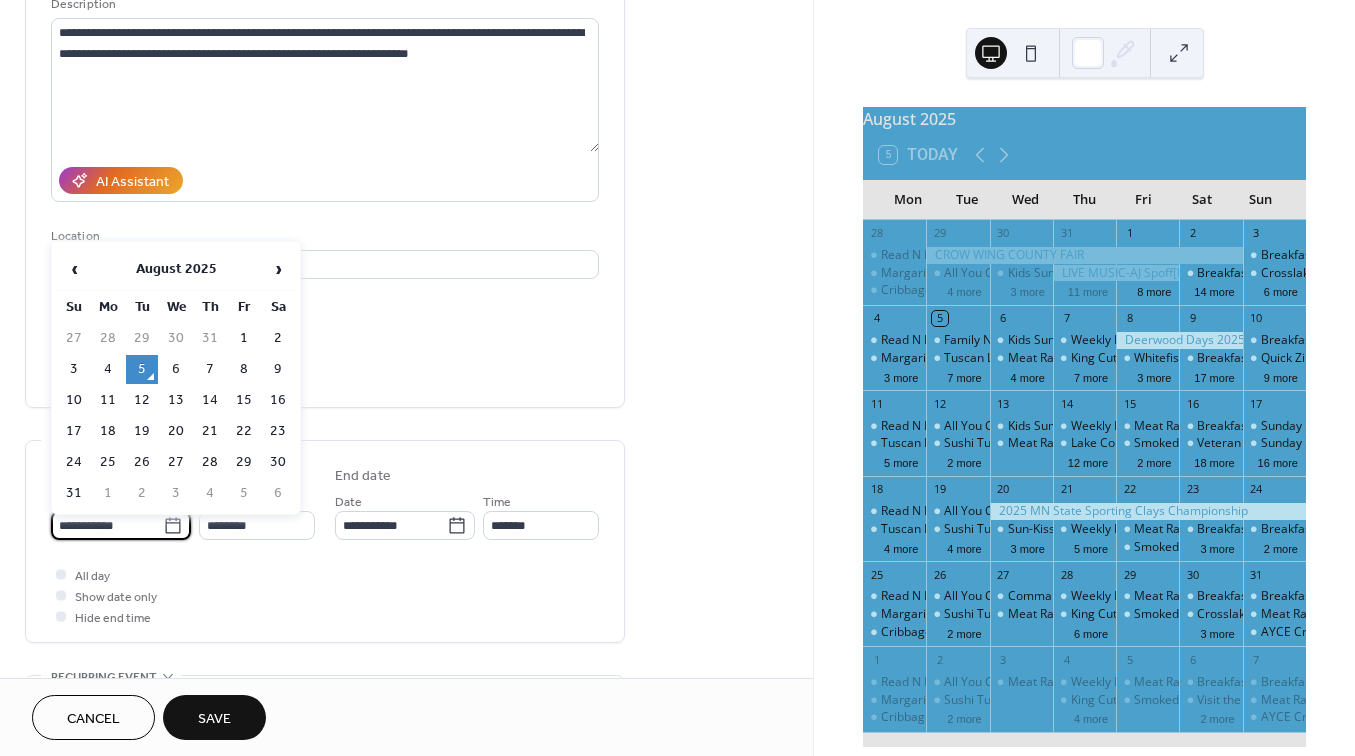 click on "**********" at bounding box center [107, 525] 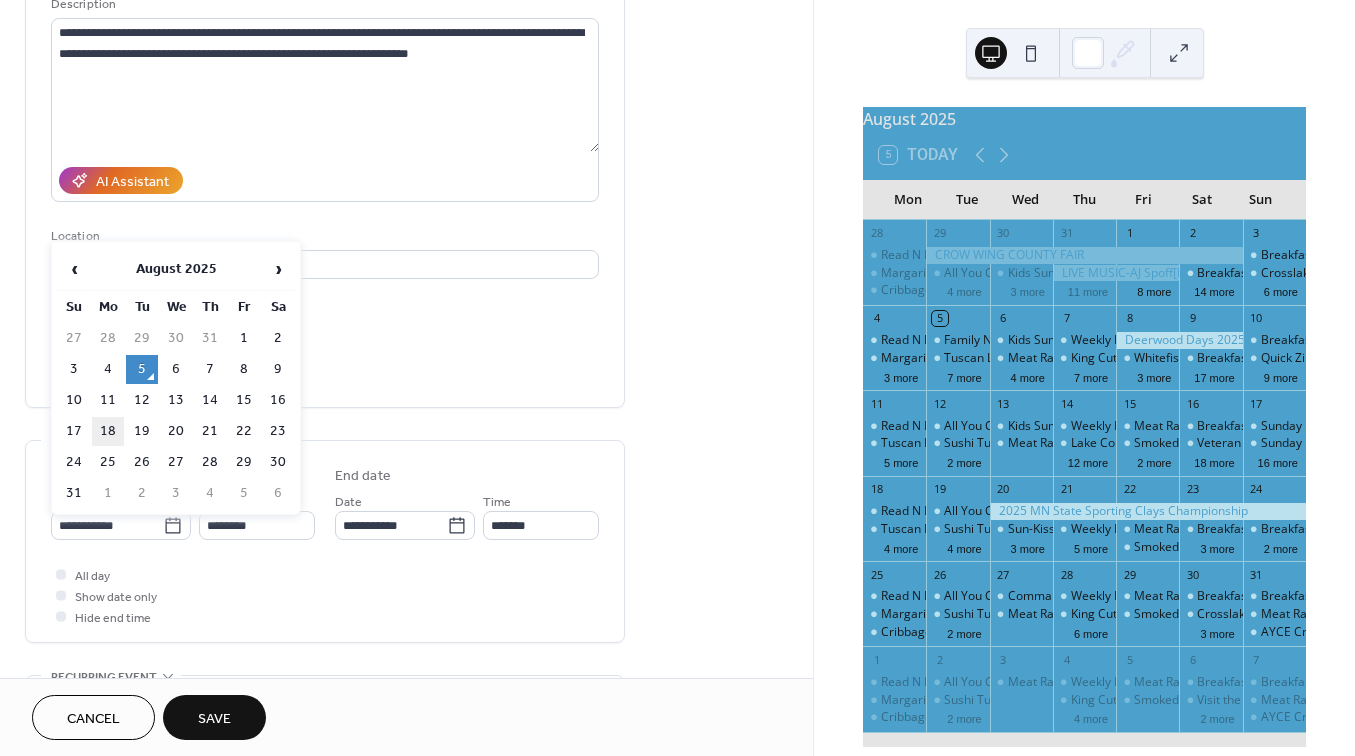 click on "18" at bounding box center (108, 431) 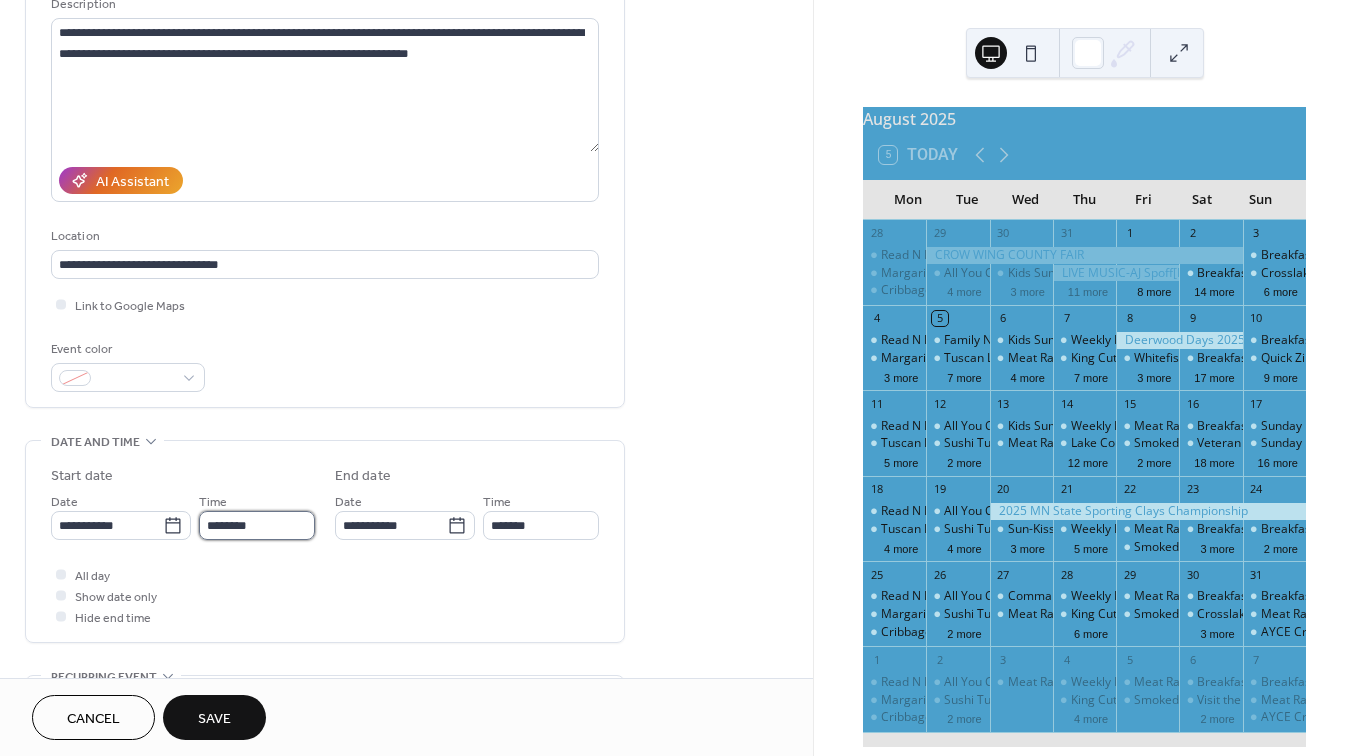 click on "********" at bounding box center [257, 525] 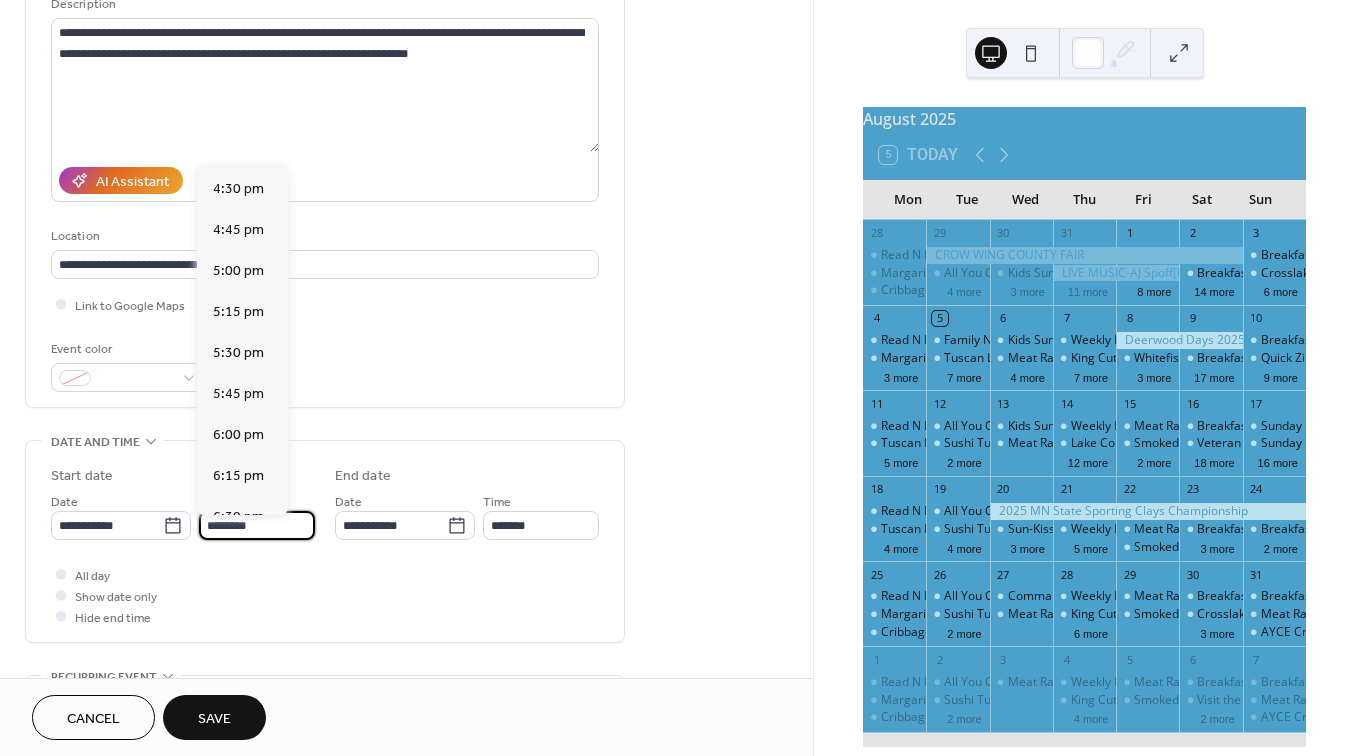 scroll, scrollTop: 2762, scrollLeft: 0, axis: vertical 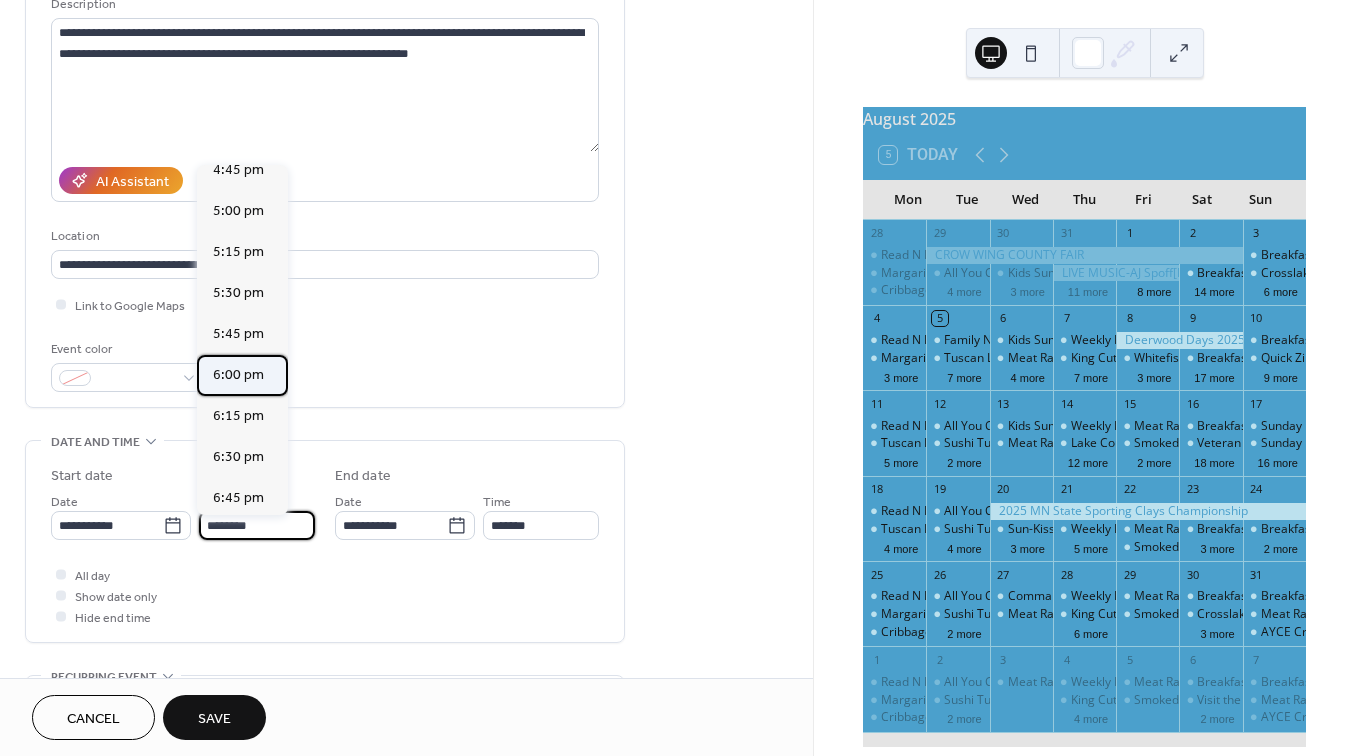 click on "6:00 pm" at bounding box center [238, 375] 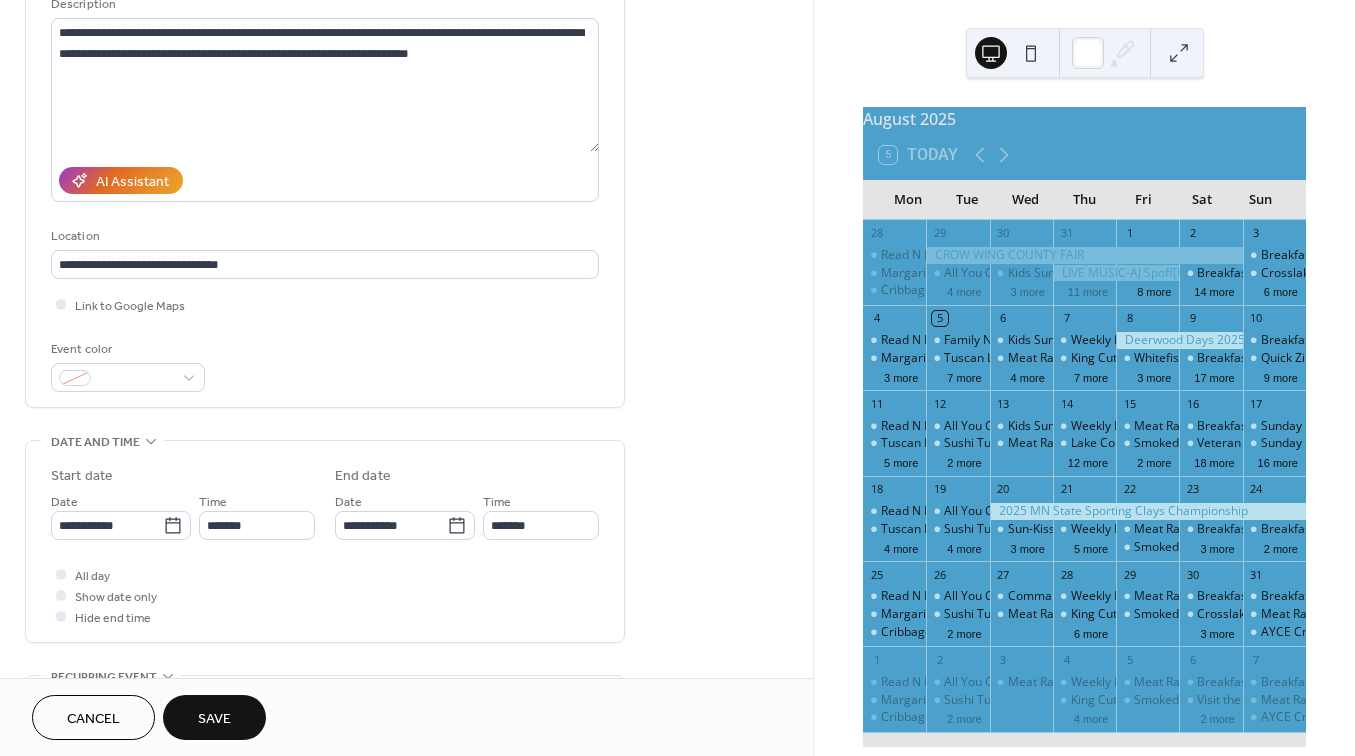 type on "*******" 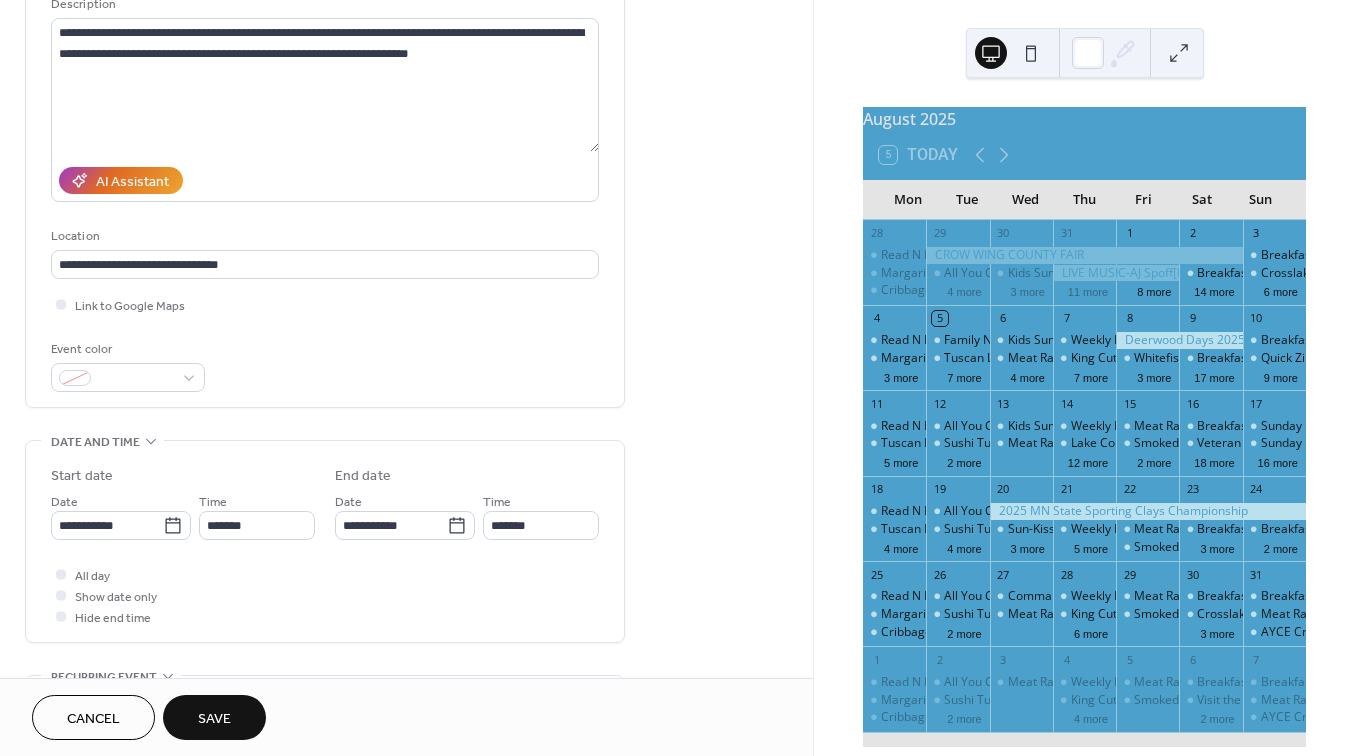 type on "*******" 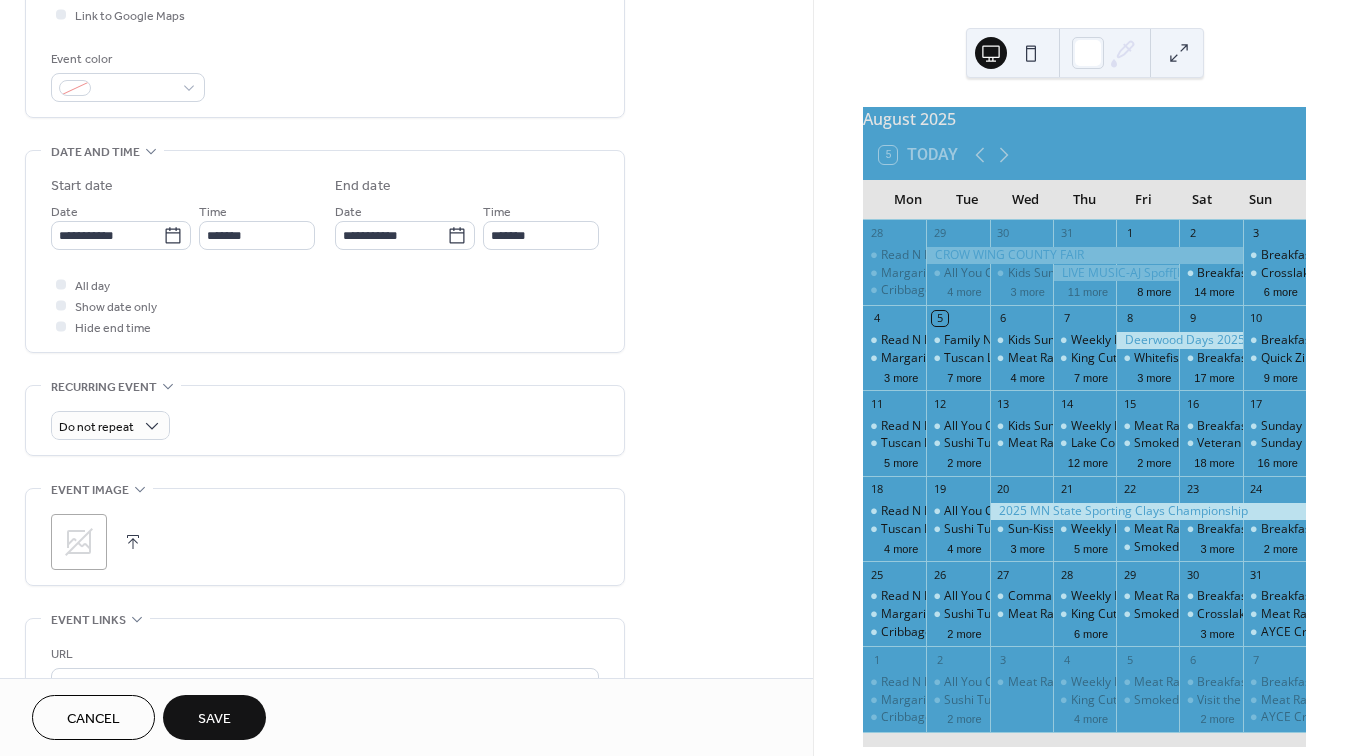 scroll, scrollTop: 521, scrollLeft: 0, axis: vertical 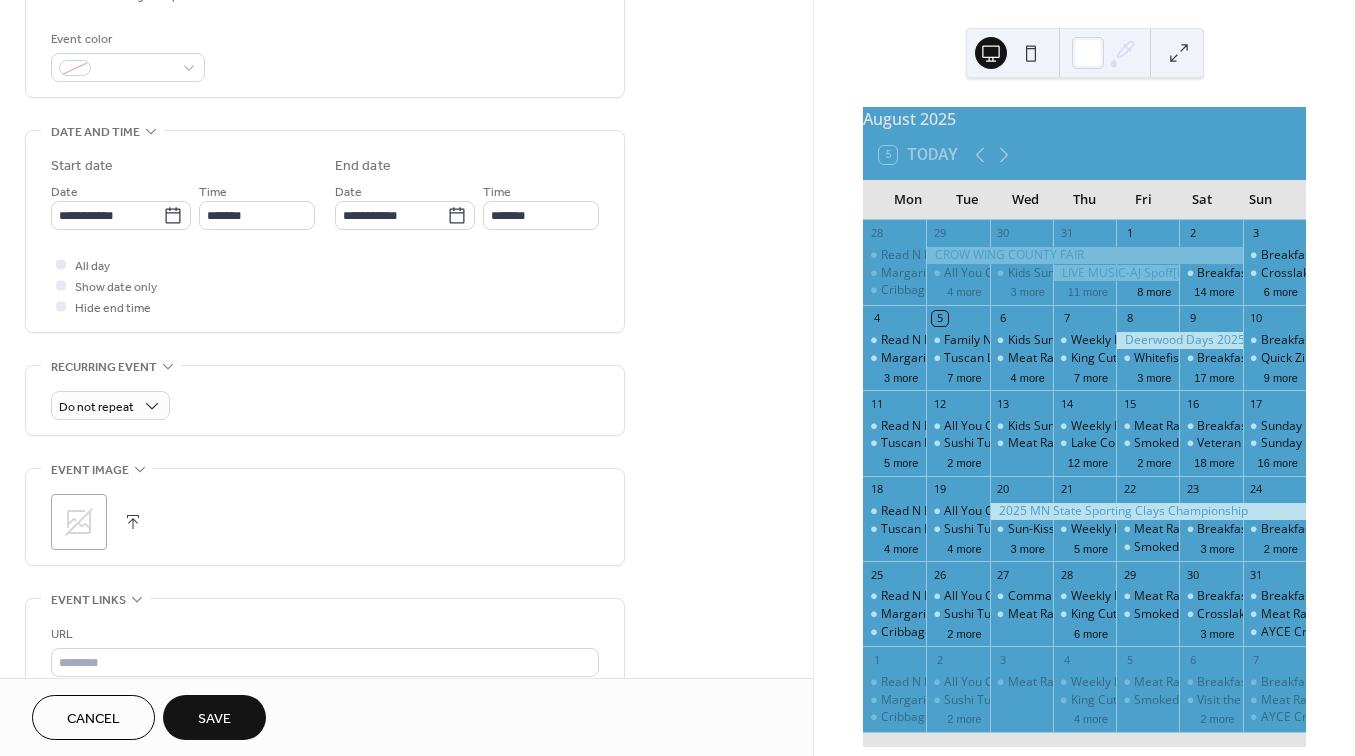 click at bounding box center (133, 522) 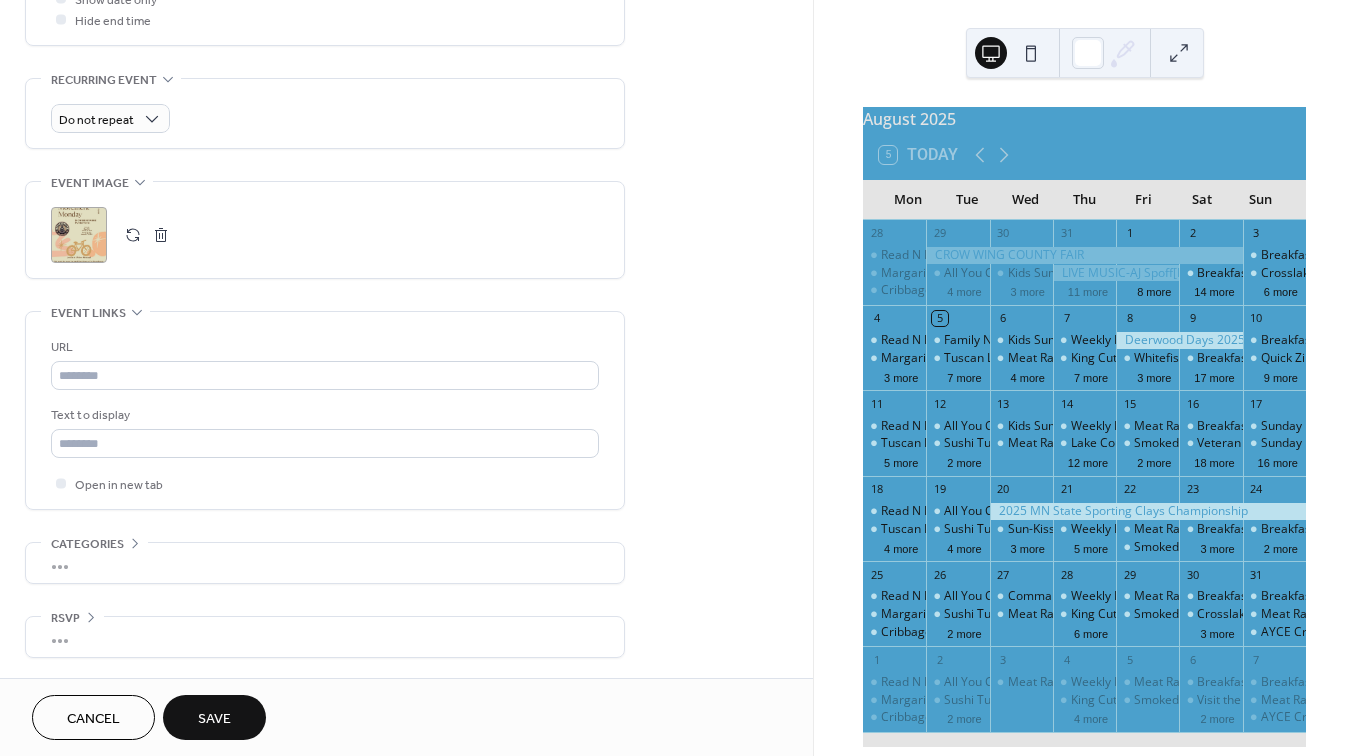 scroll, scrollTop: 818, scrollLeft: 0, axis: vertical 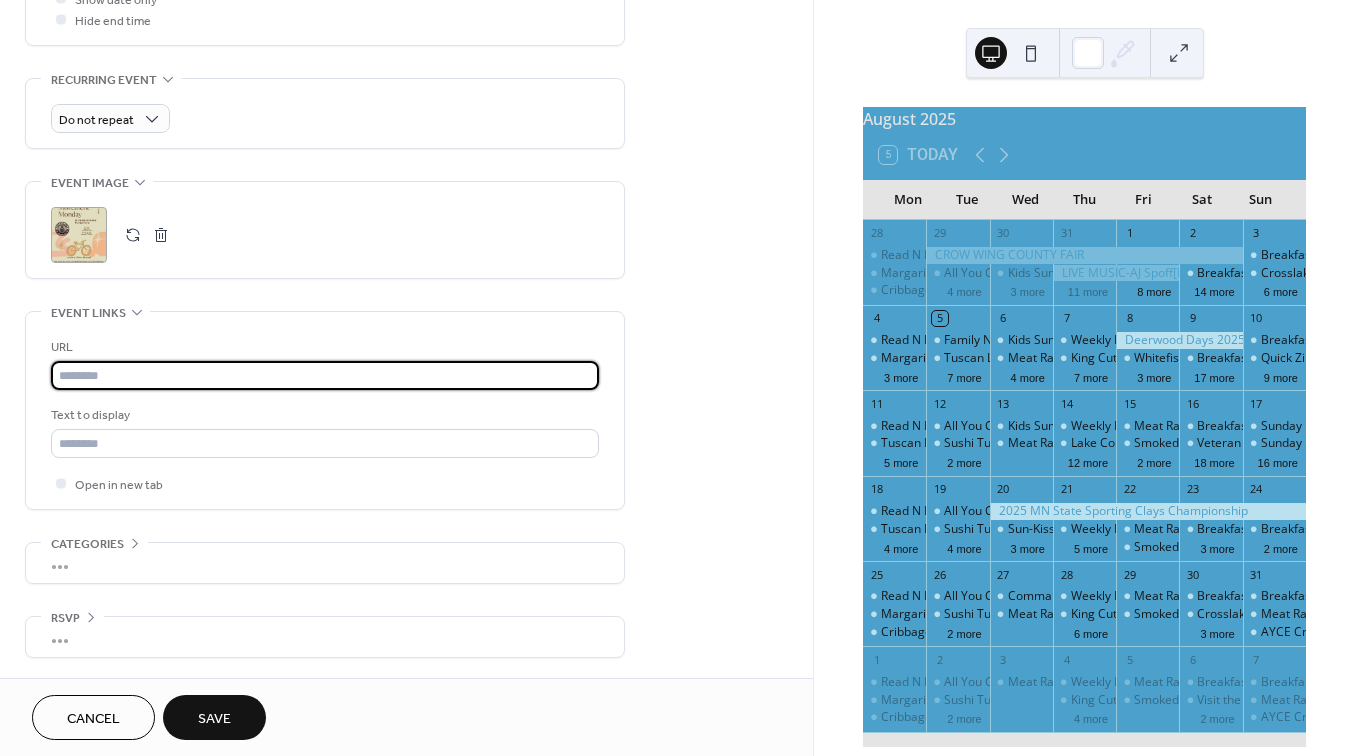 click at bounding box center [325, 375] 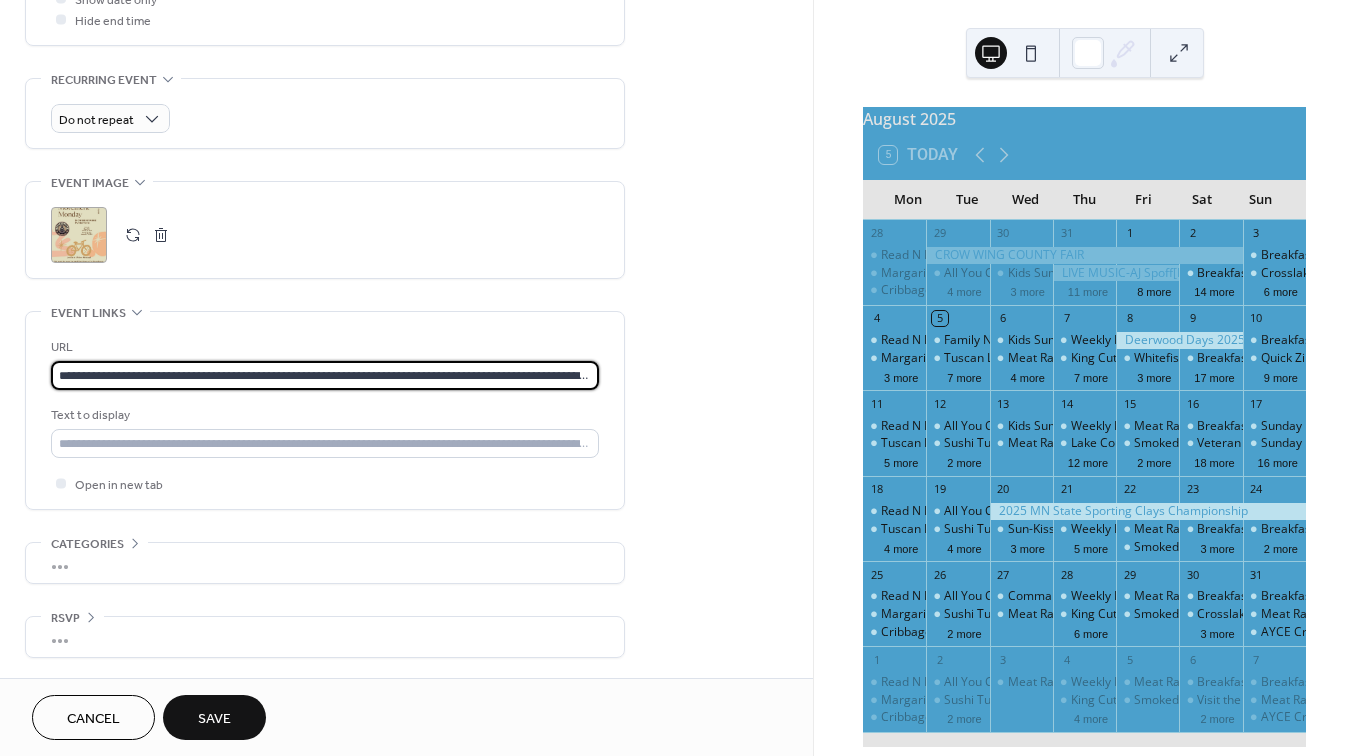 type on "**********" 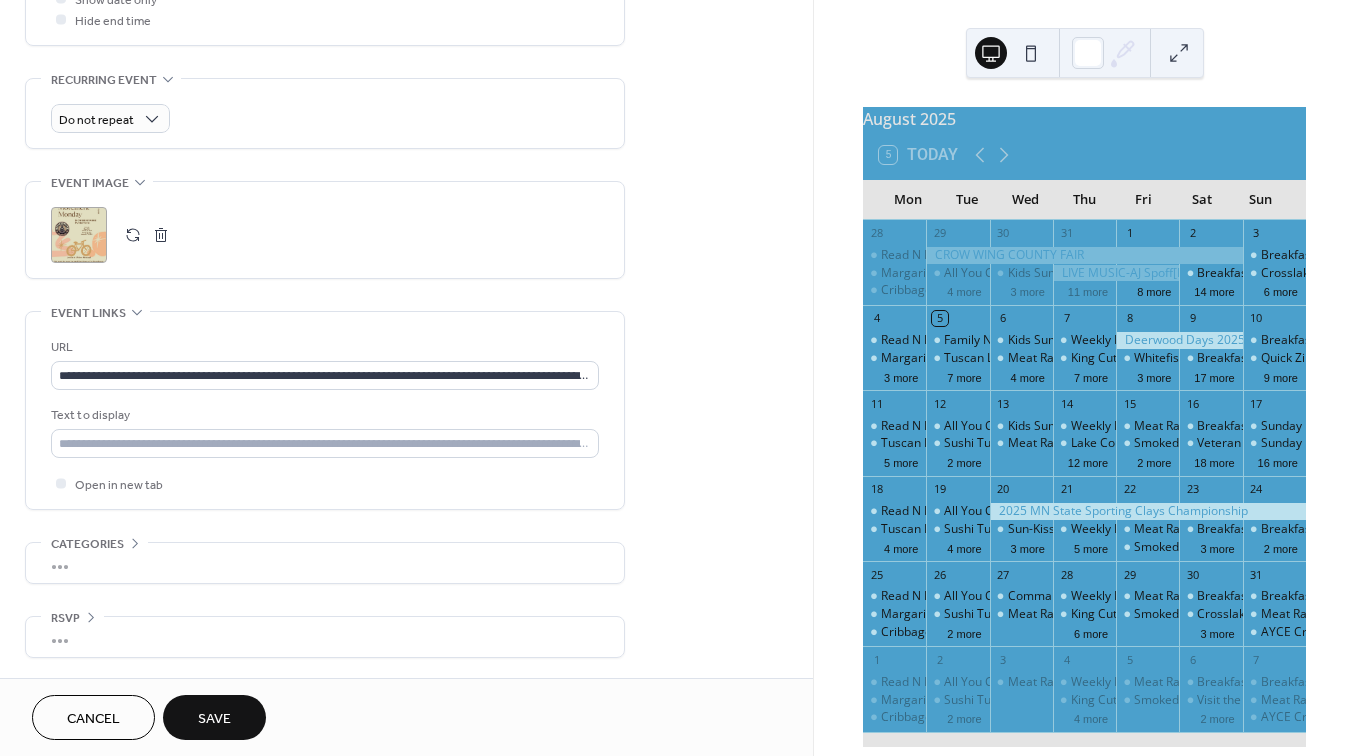 click on "Save" at bounding box center [214, 719] 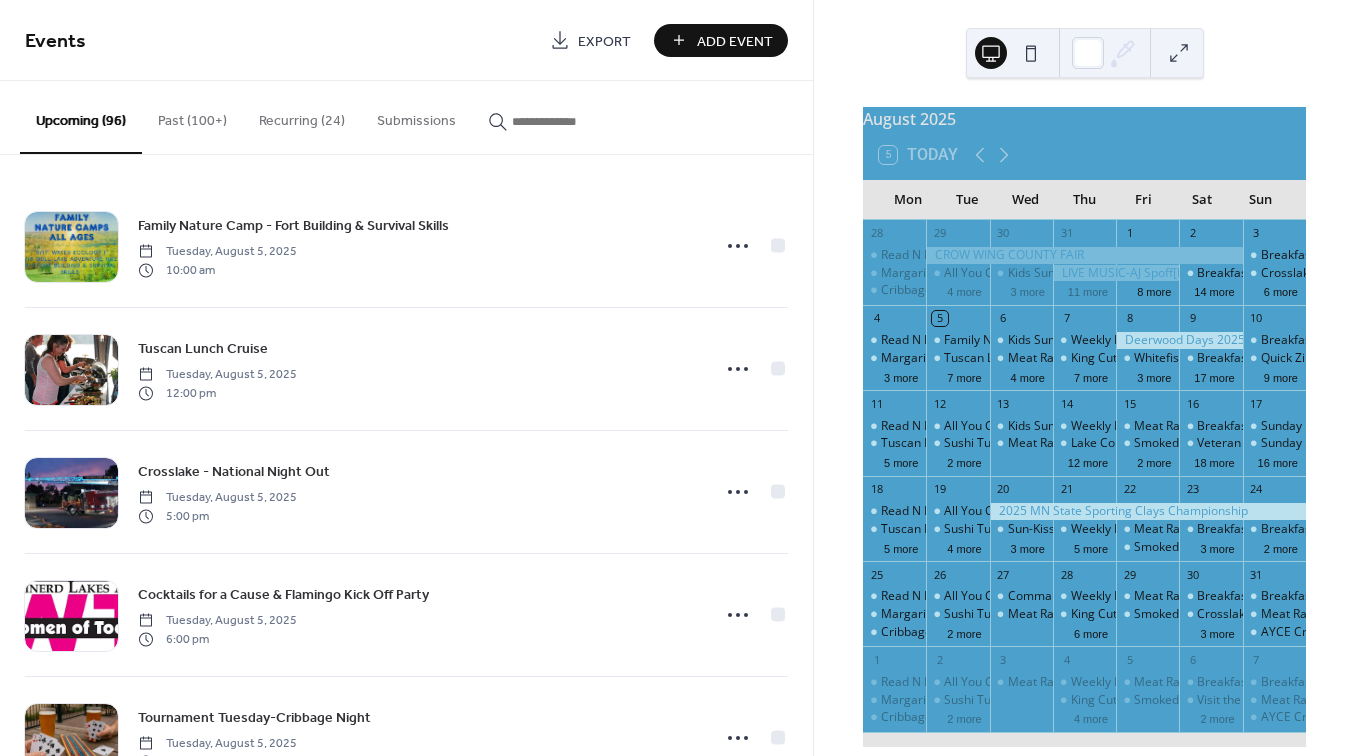 click at bounding box center [572, 121] 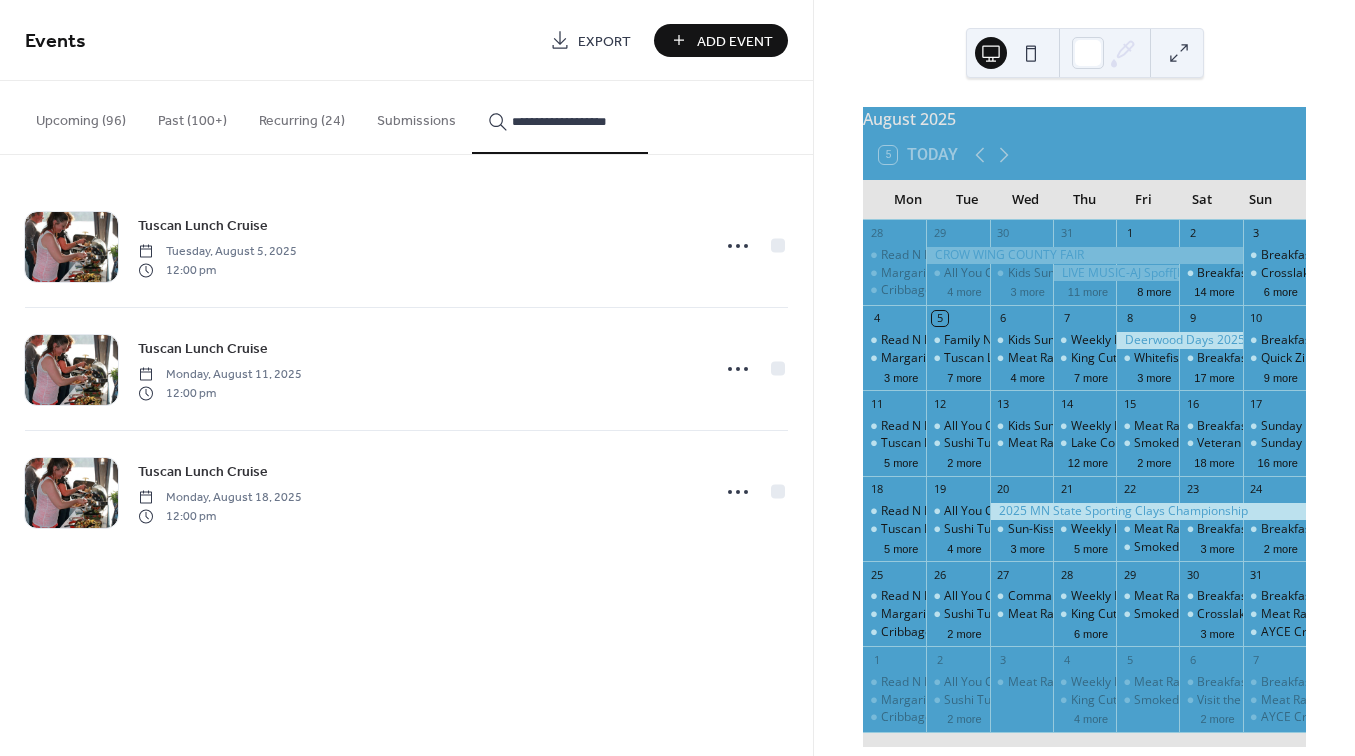 click on "**********" at bounding box center [572, 121] 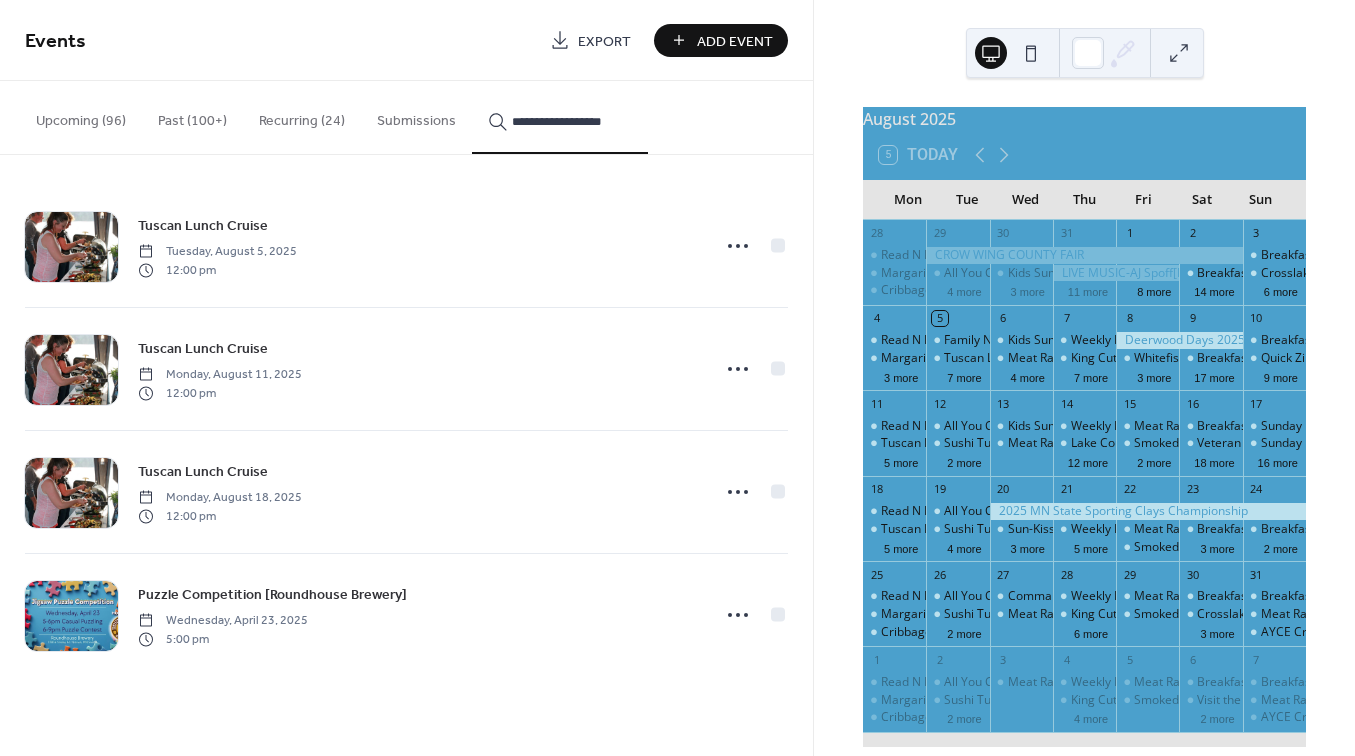 type on "**********" 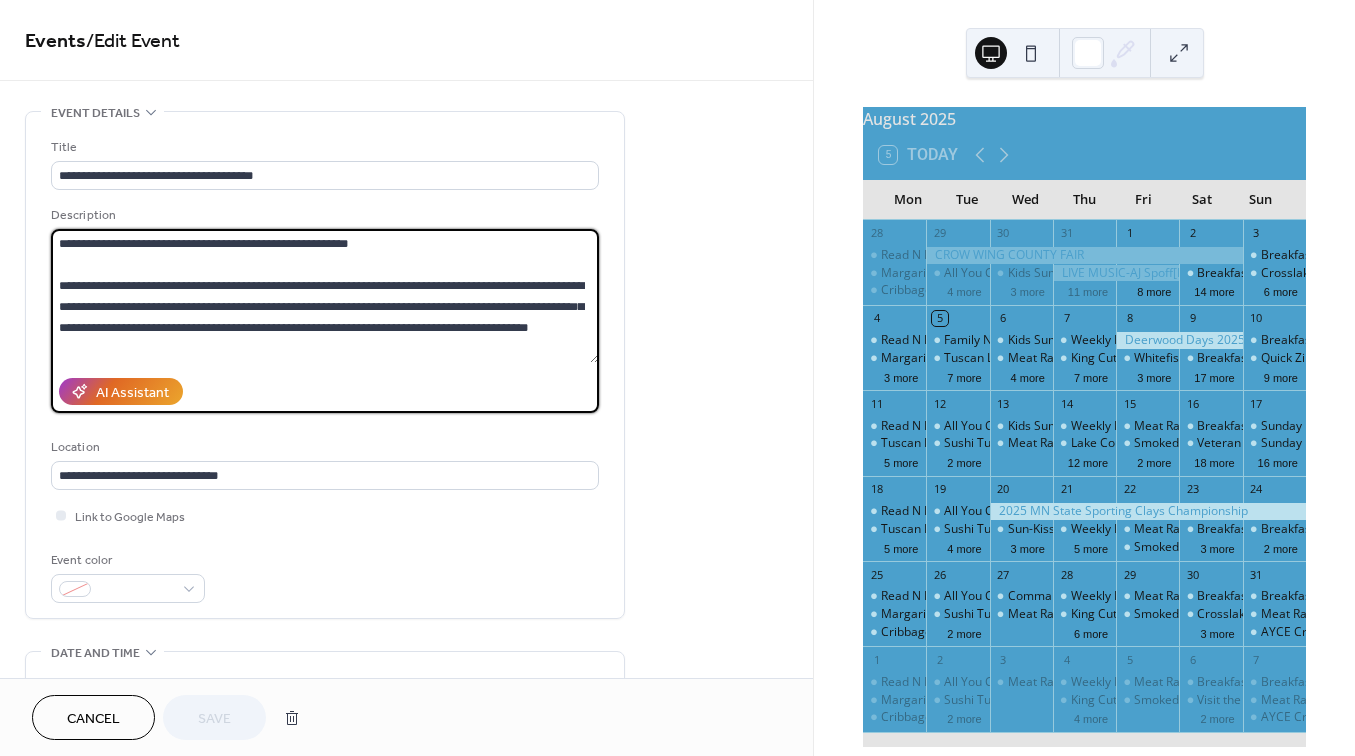 drag, startPoint x: 59, startPoint y: 245, endPoint x: 538, endPoint y: 448, distance: 520.24036 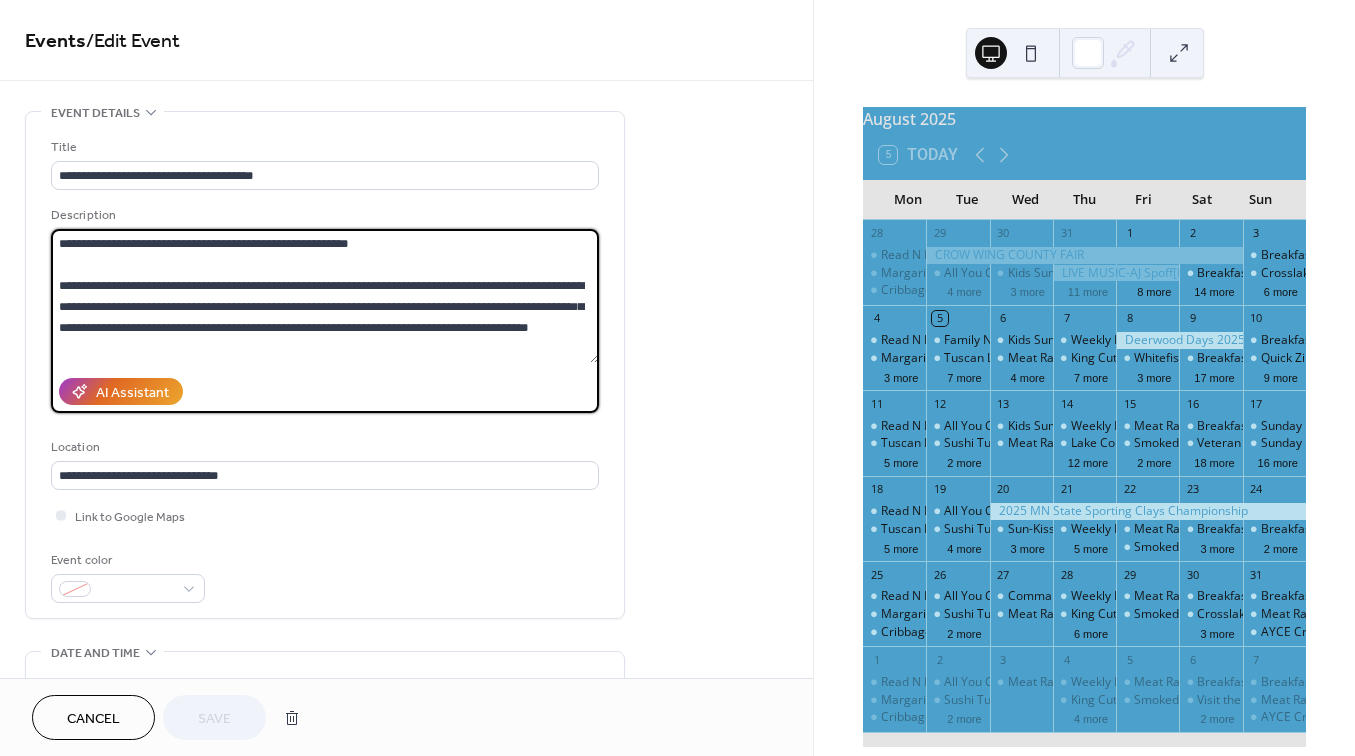 click on "**********" at bounding box center (325, 370) 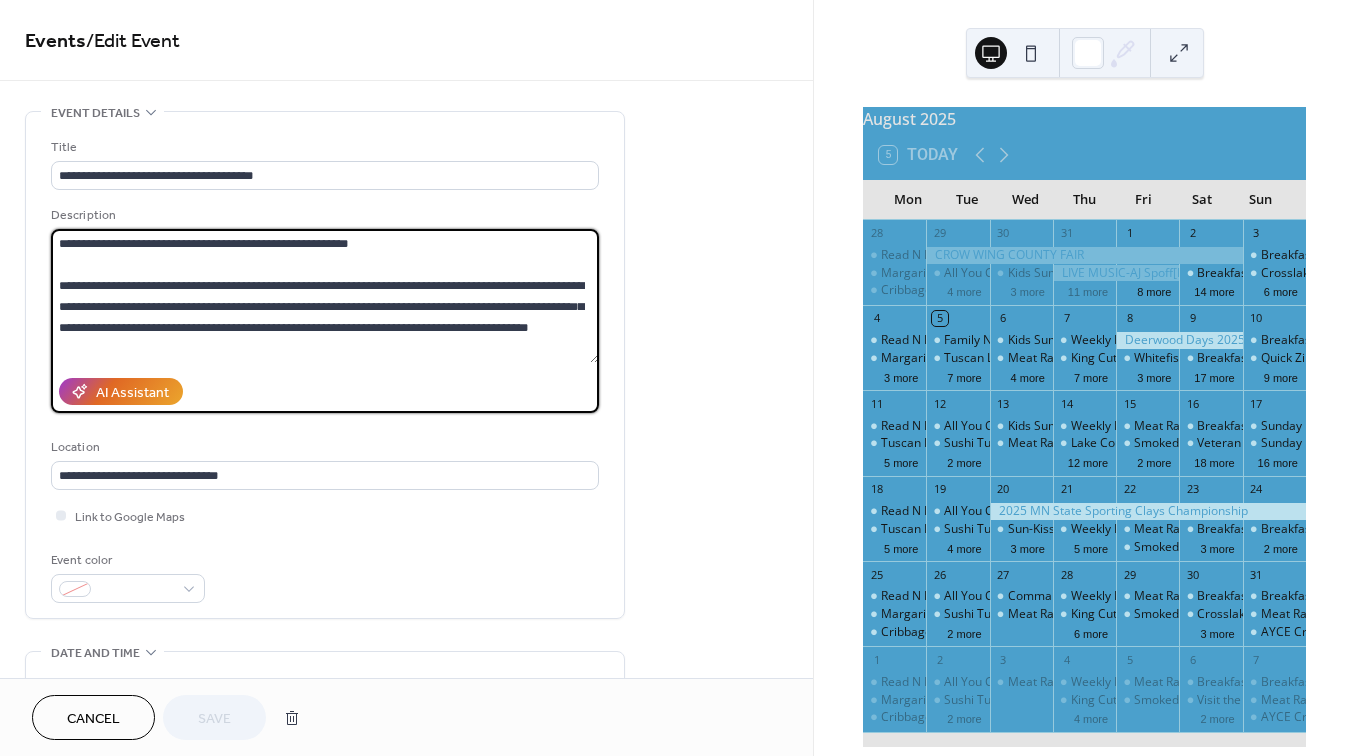 paste 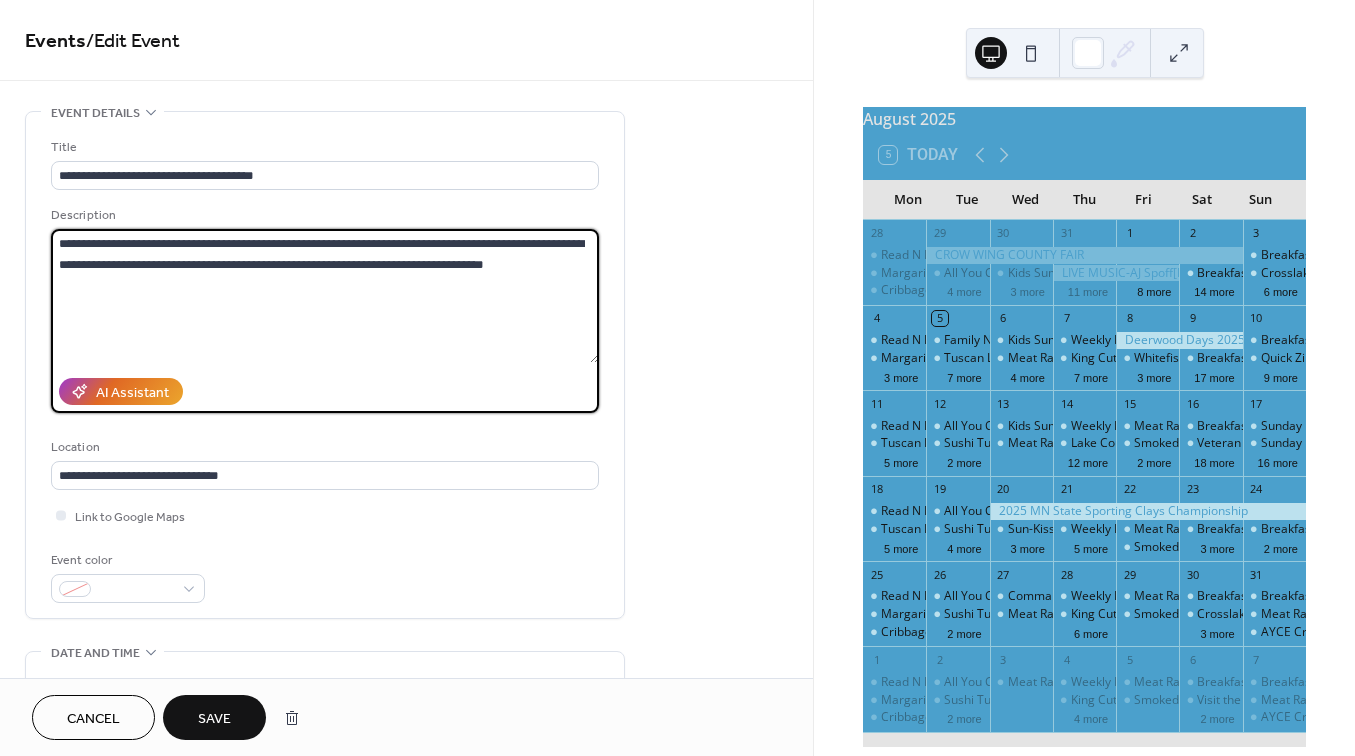 click on "**********" at bounding box center (325, 296) 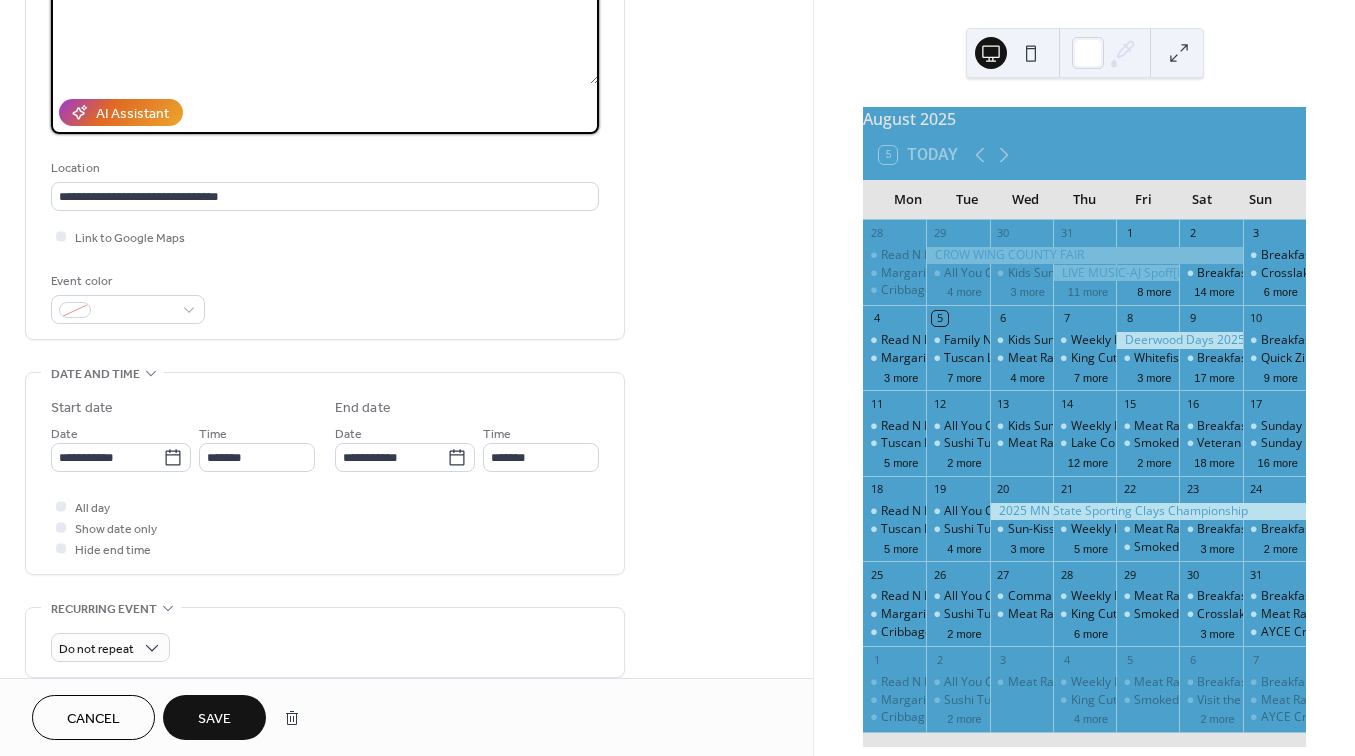 scroll, scrollTop: 288, scrollLeft: 0, axis: vertical 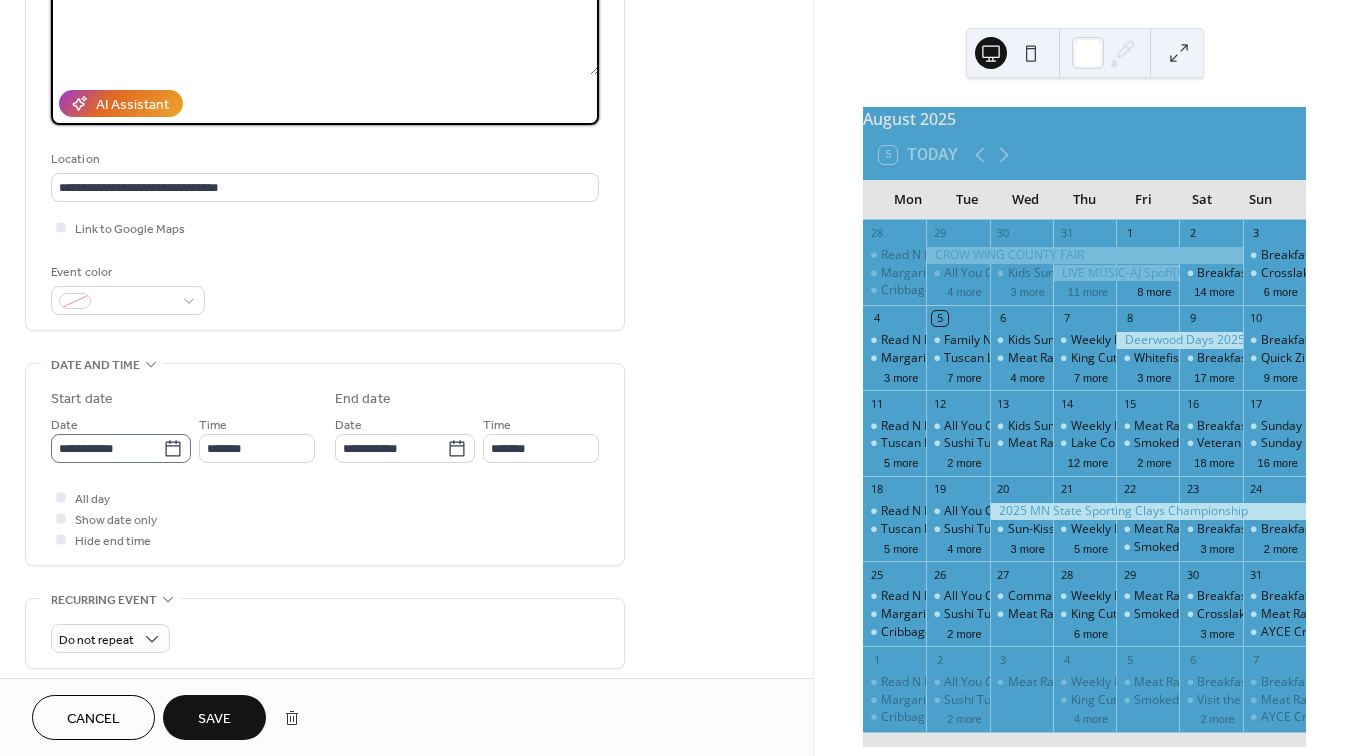 type on "**********" 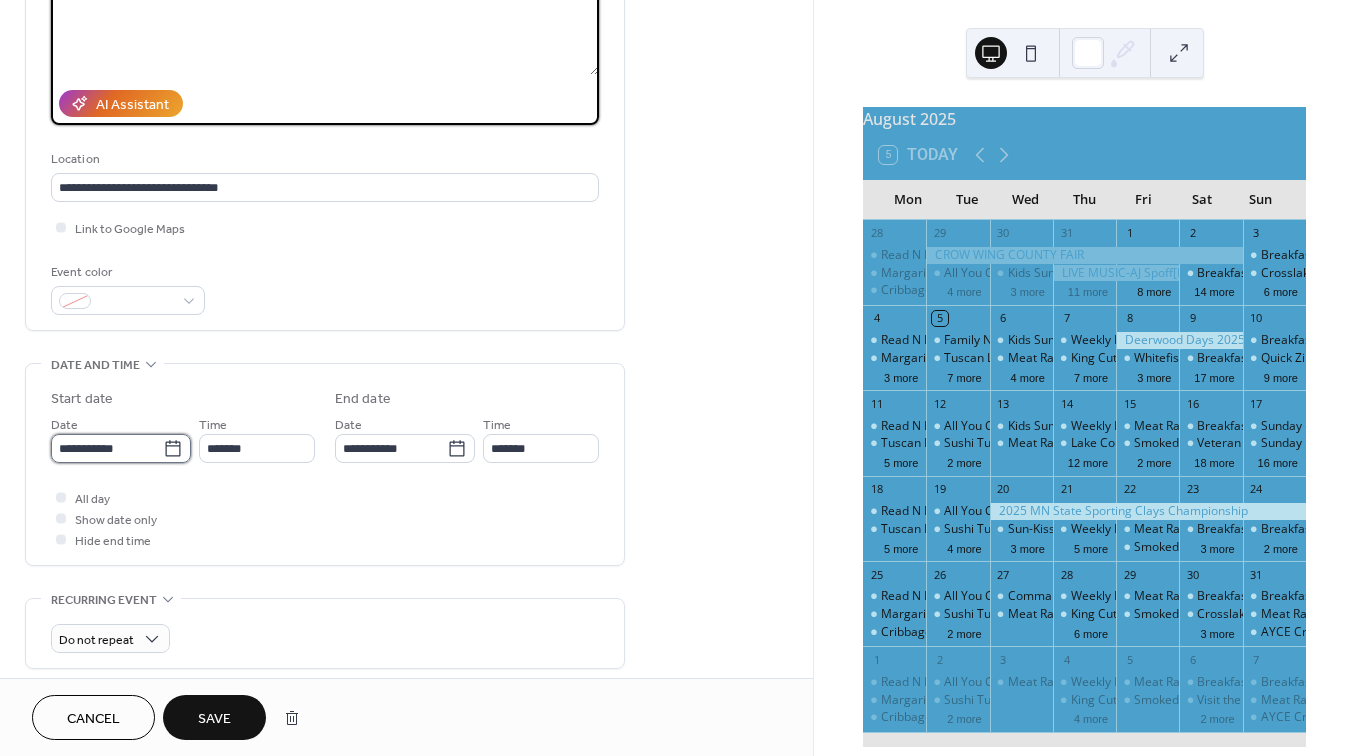 click on "**********" at bounding box center [107, 448] 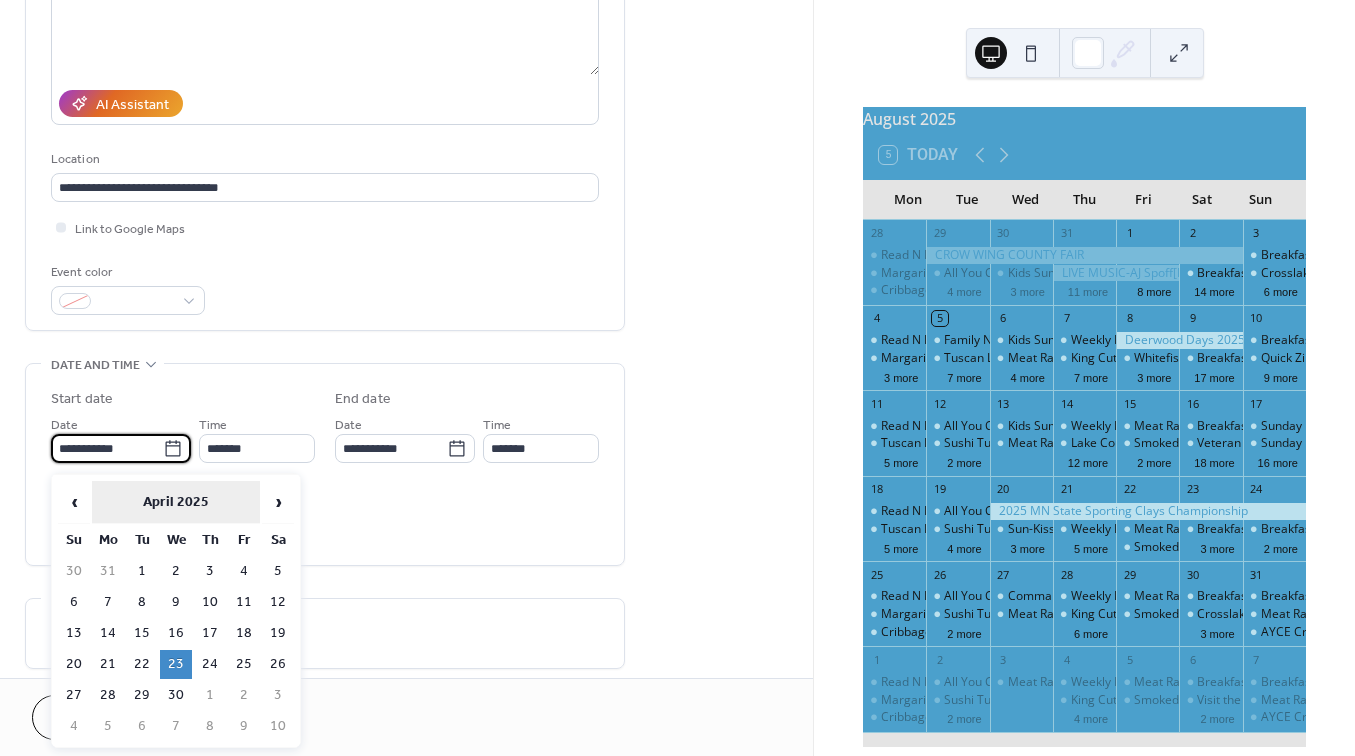 click on "April 2025" at bounding box center [176, 502] 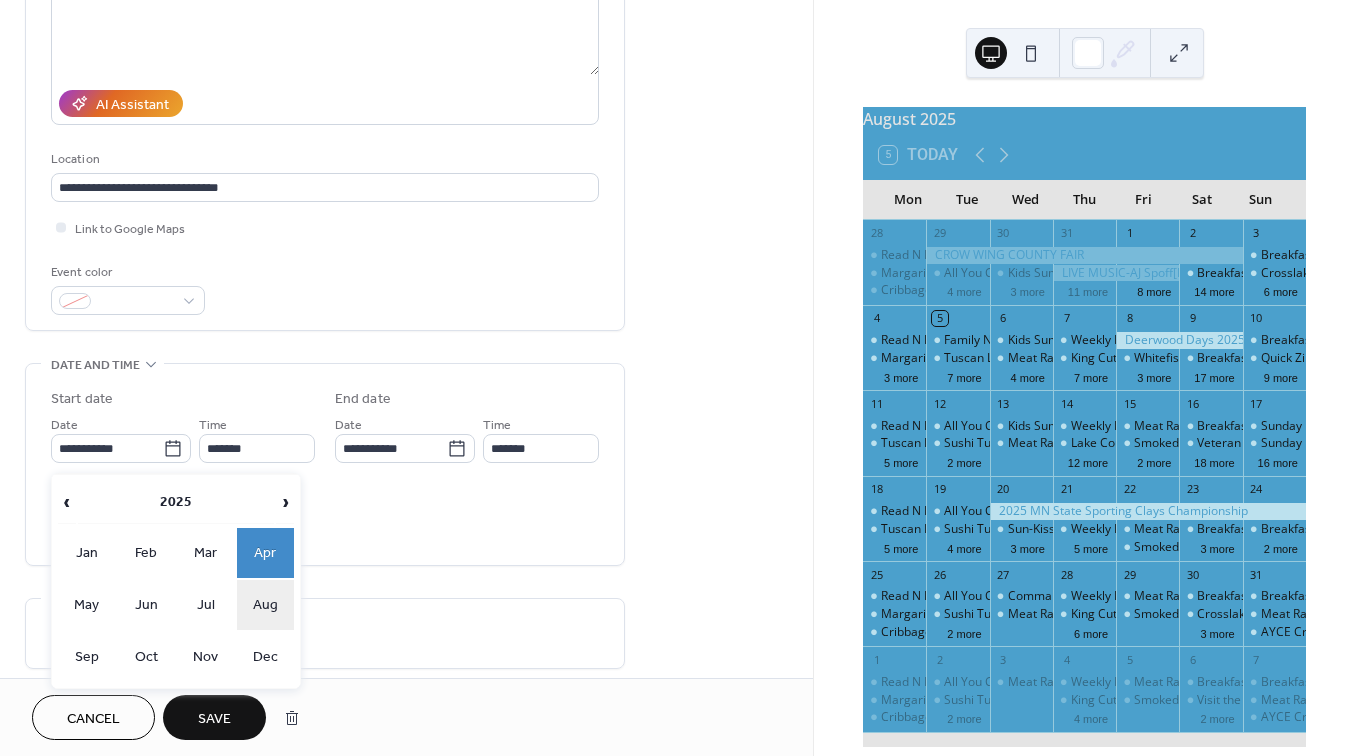 click on "Aug" at bounding box center [266, 605] 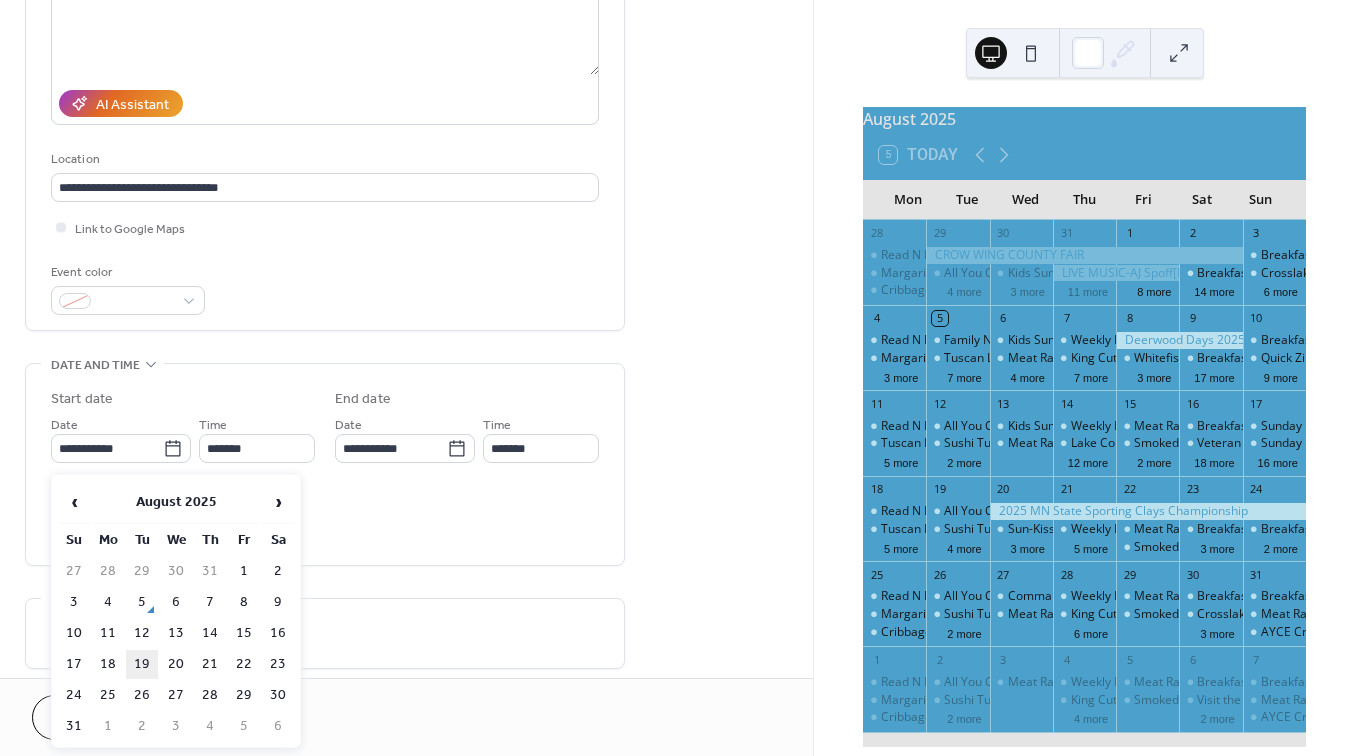 click on "19" at bounding box center [142, 664] 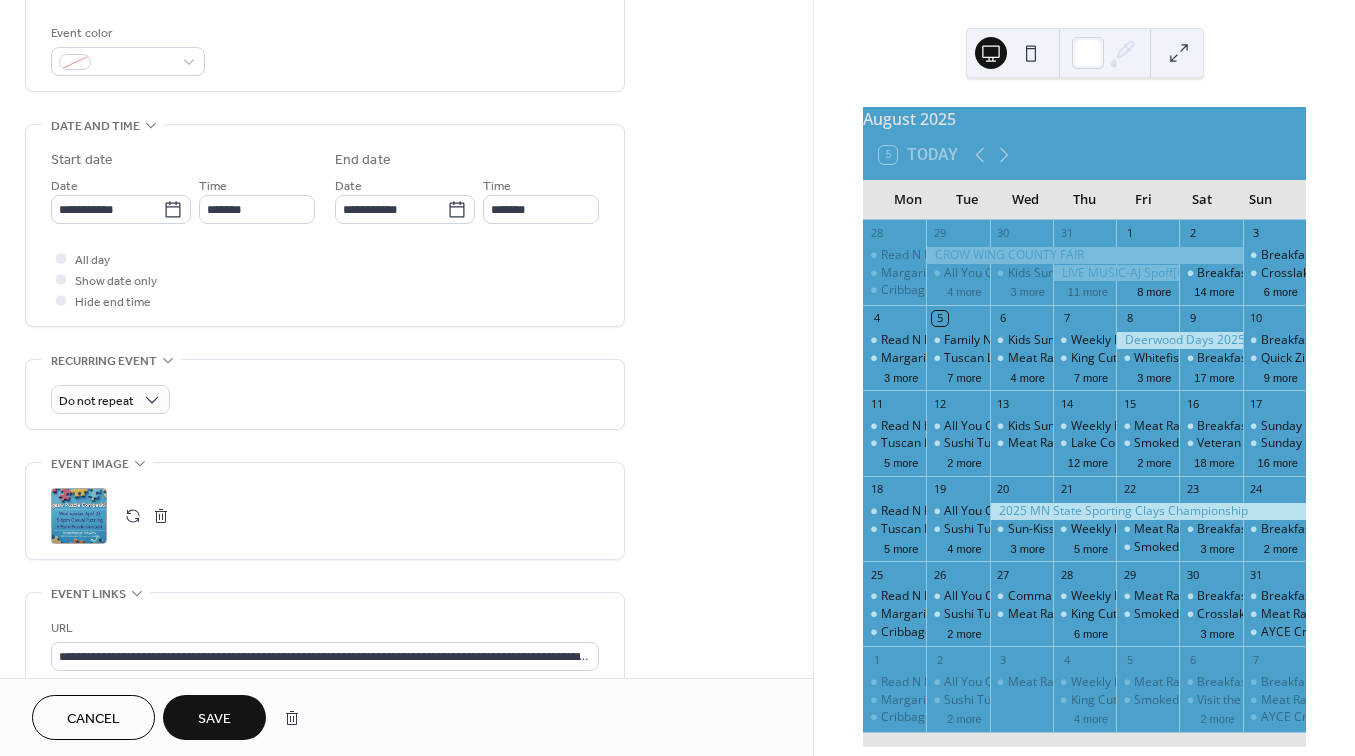 scroll, scrollTop: 528, scrollLeft: 0, axis: vertical 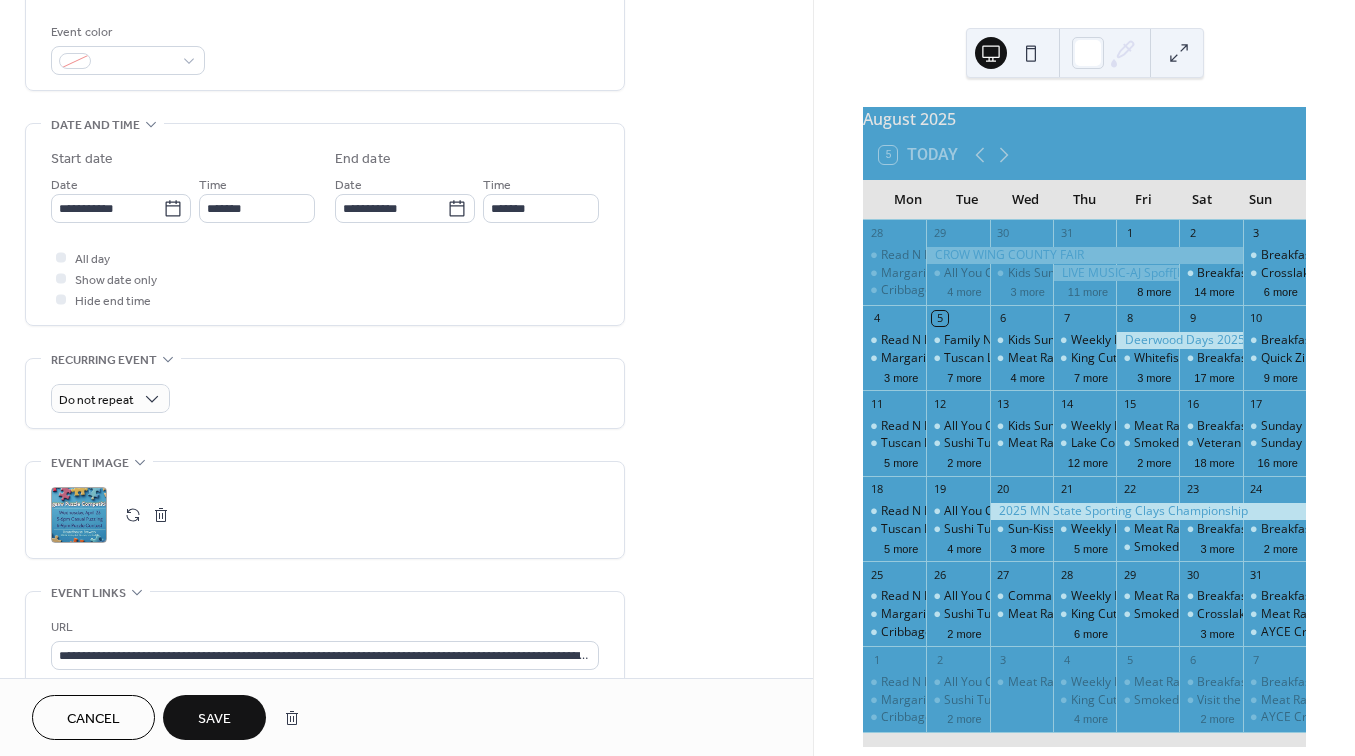 click at bounding box center (133, 515) 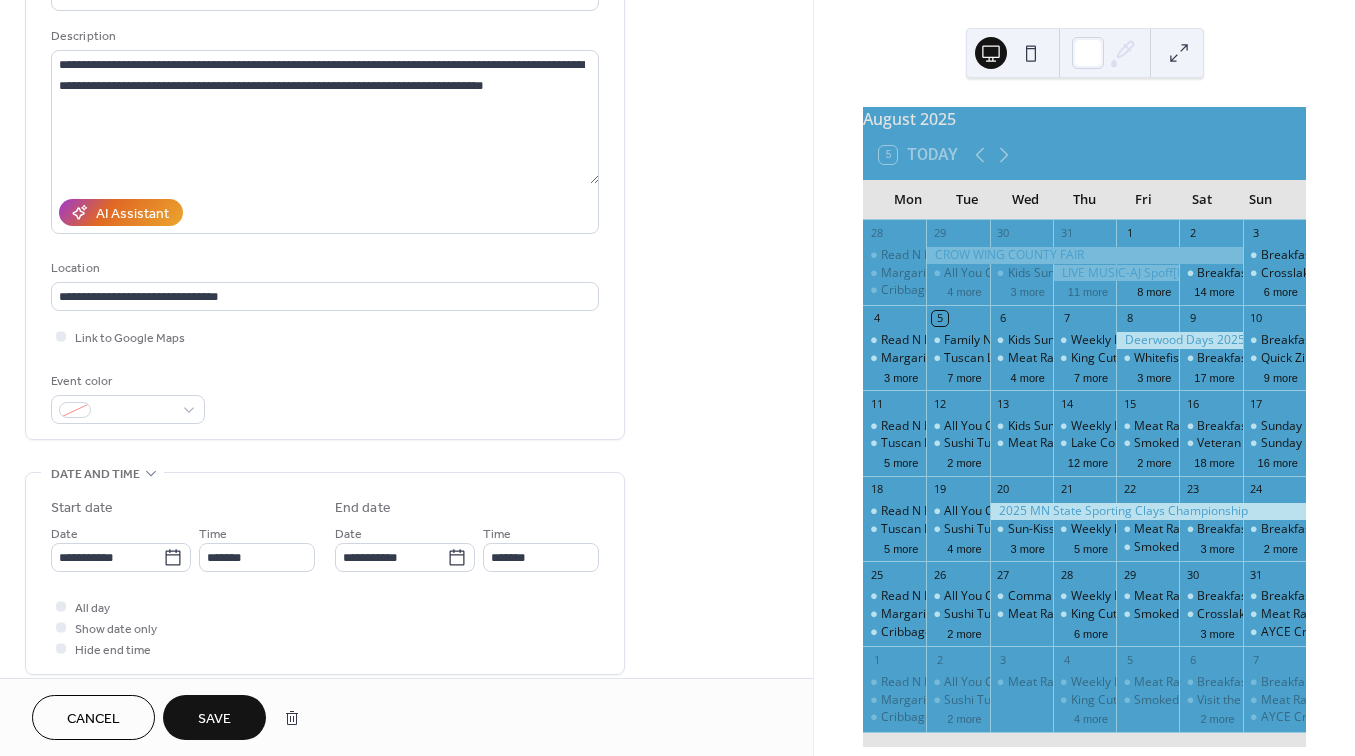 scroll, scrollTop: 152, scrollLeft: 0, axis: vertical 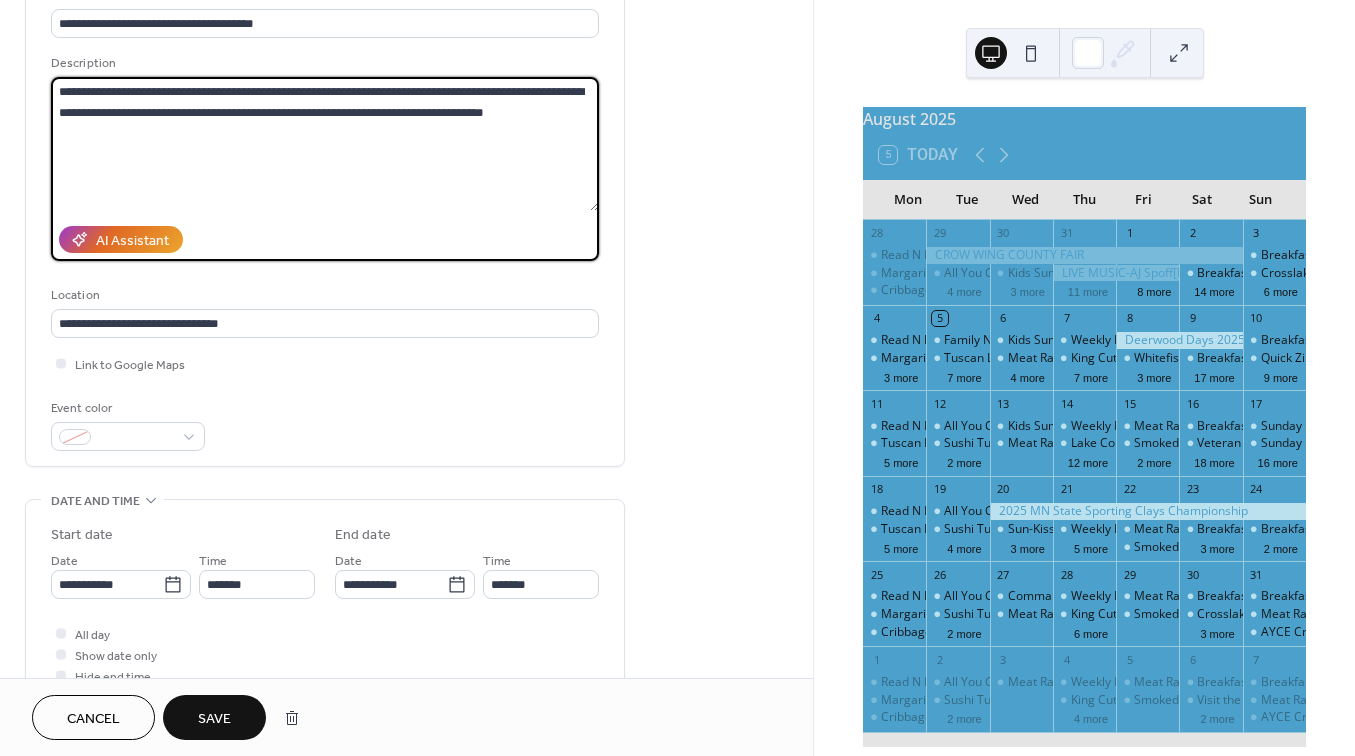 drag, startPoint x: 102, startPoint y: 112, endPoint x: 250, endPoint y: 118, distance: 148.12157 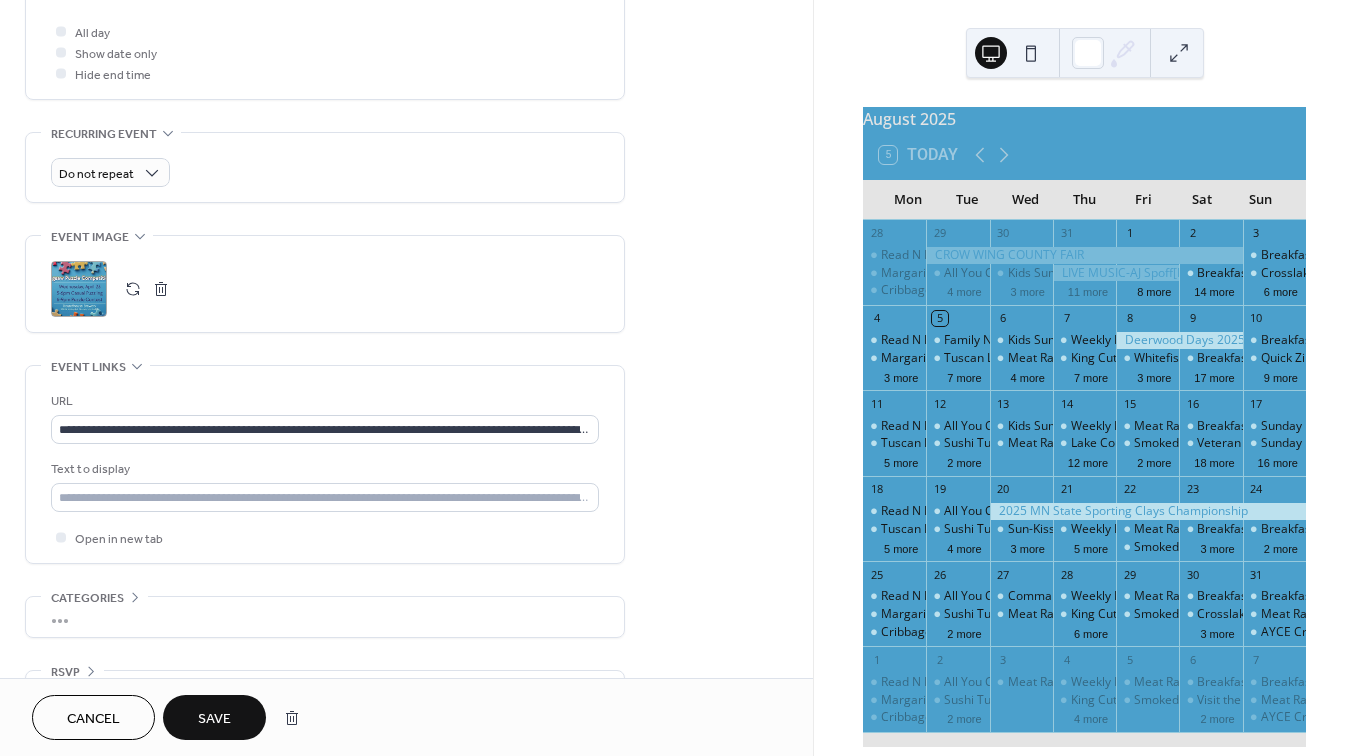 scroll, scrollTop: 781, scrollLeft: 0, axis: vertical 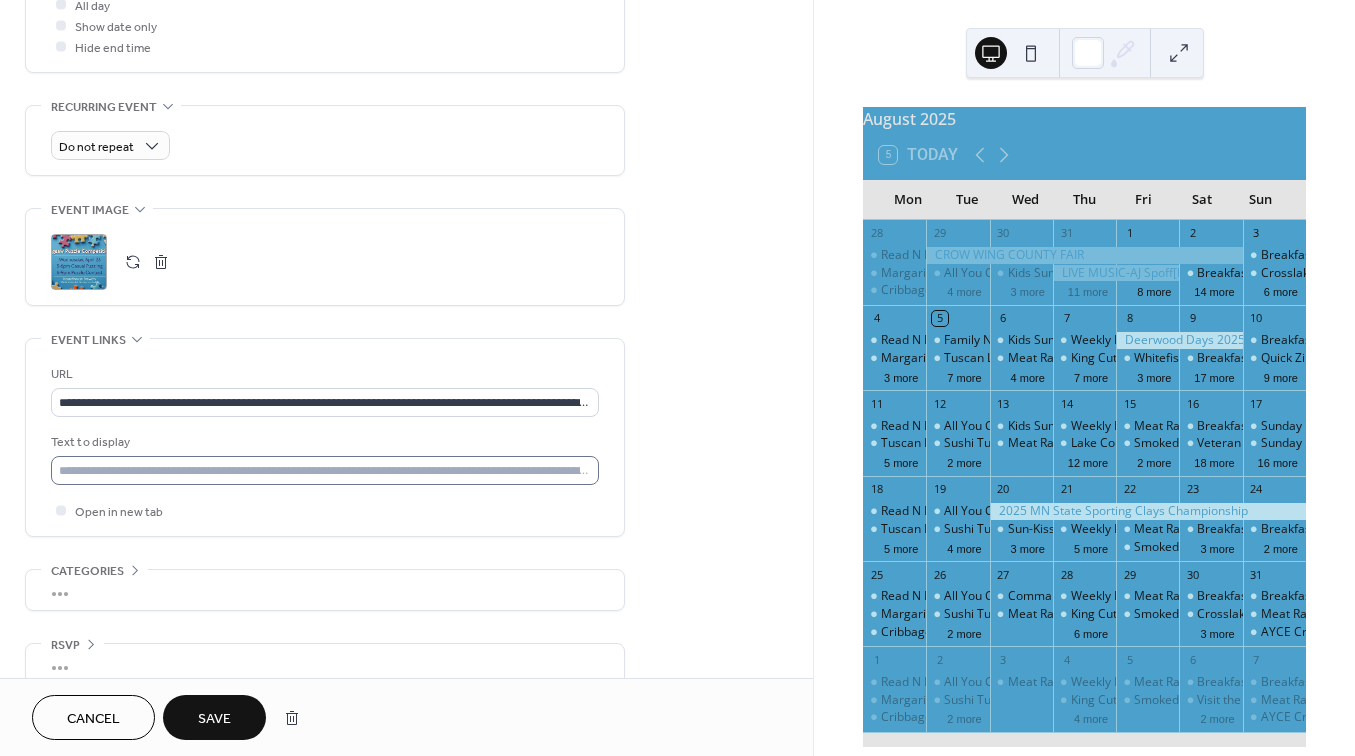 type on "**********" 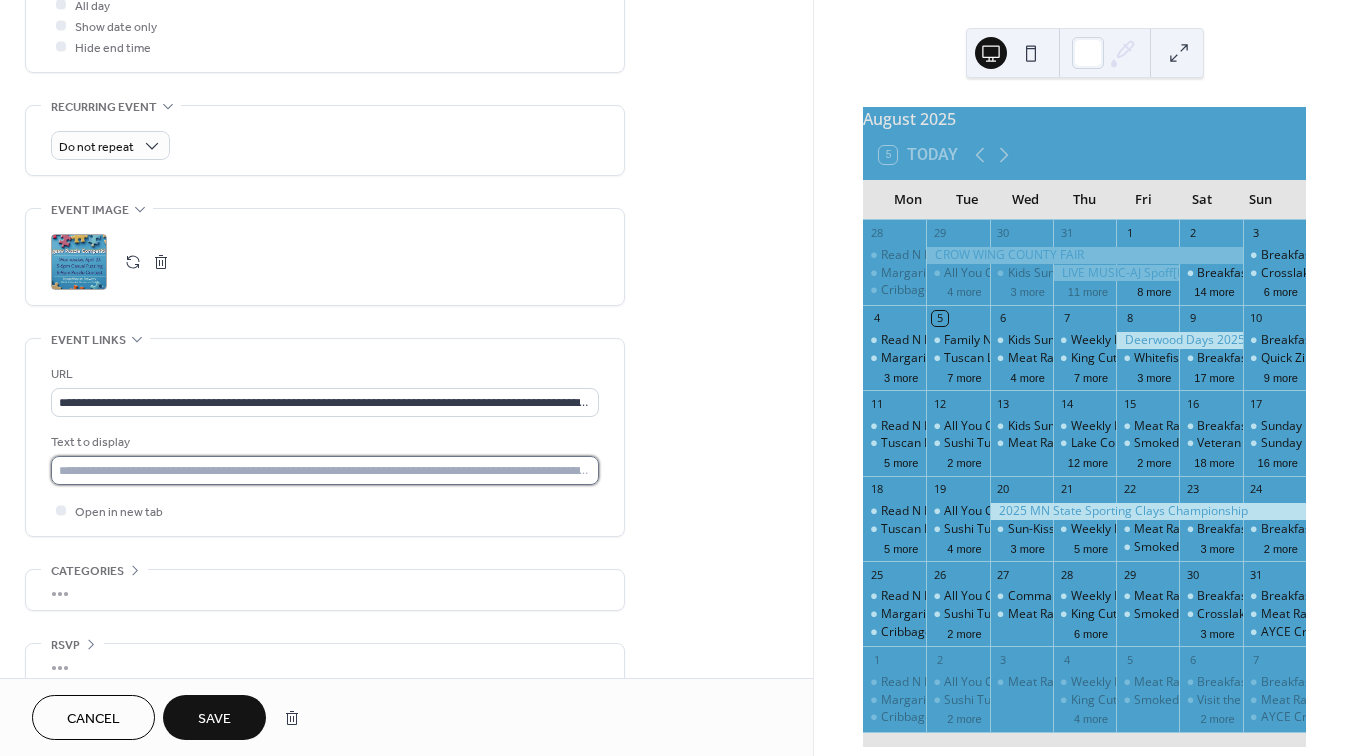 click at bounding box center (325, 470) 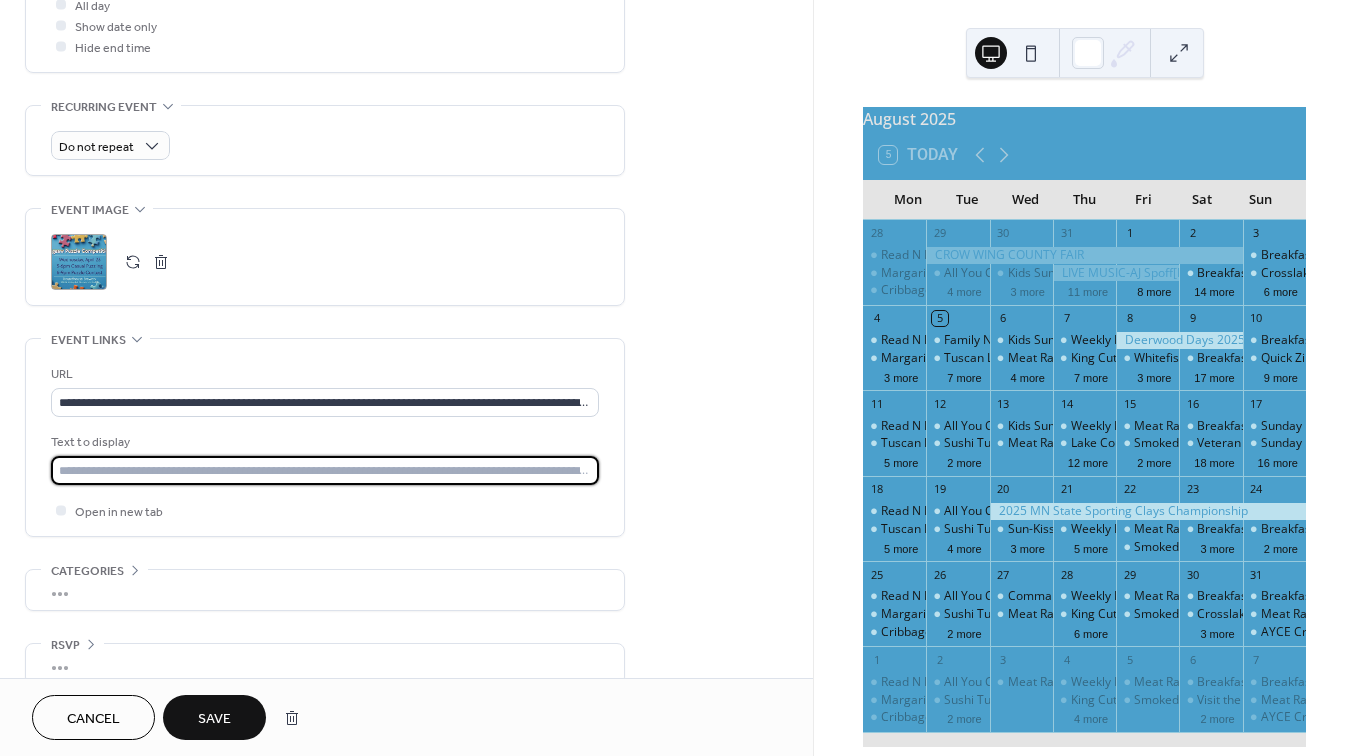 paste on "**********" 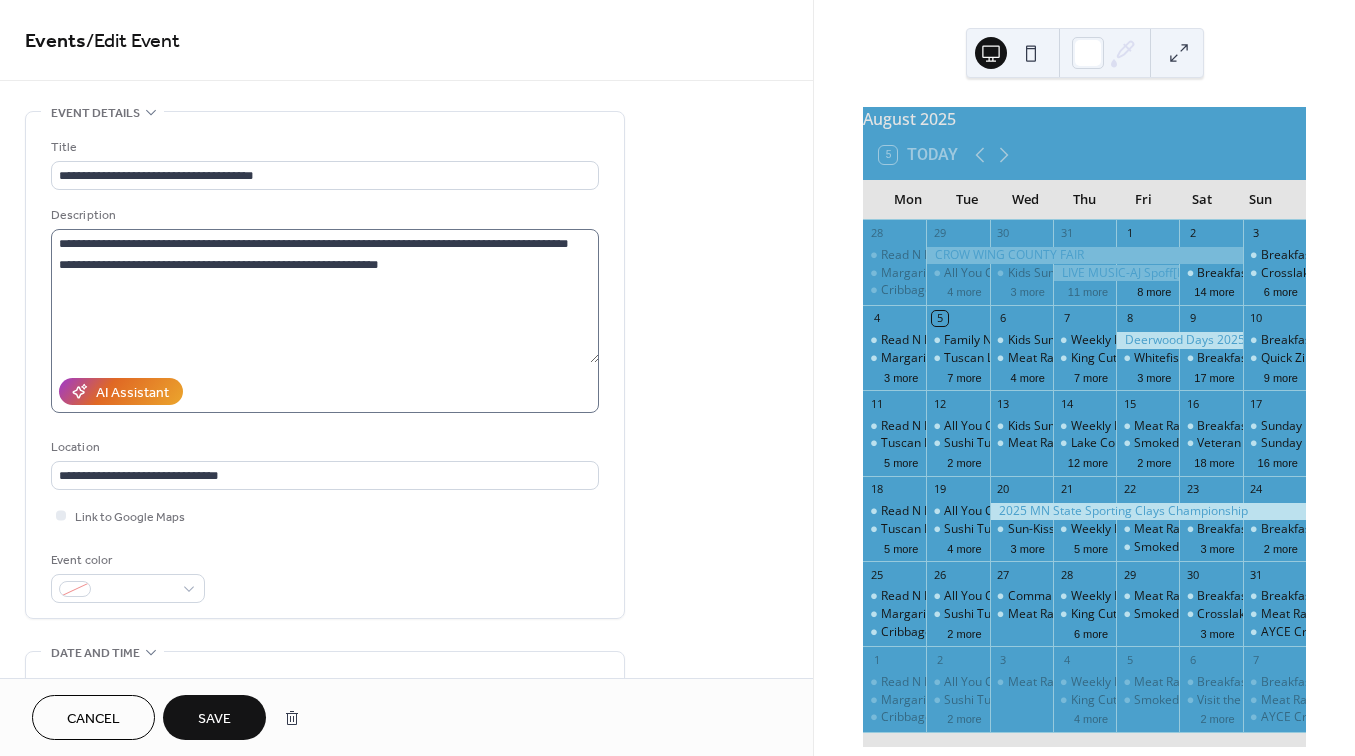 scroll, scrollTop: 0, scrollLeft: 0, axis: both 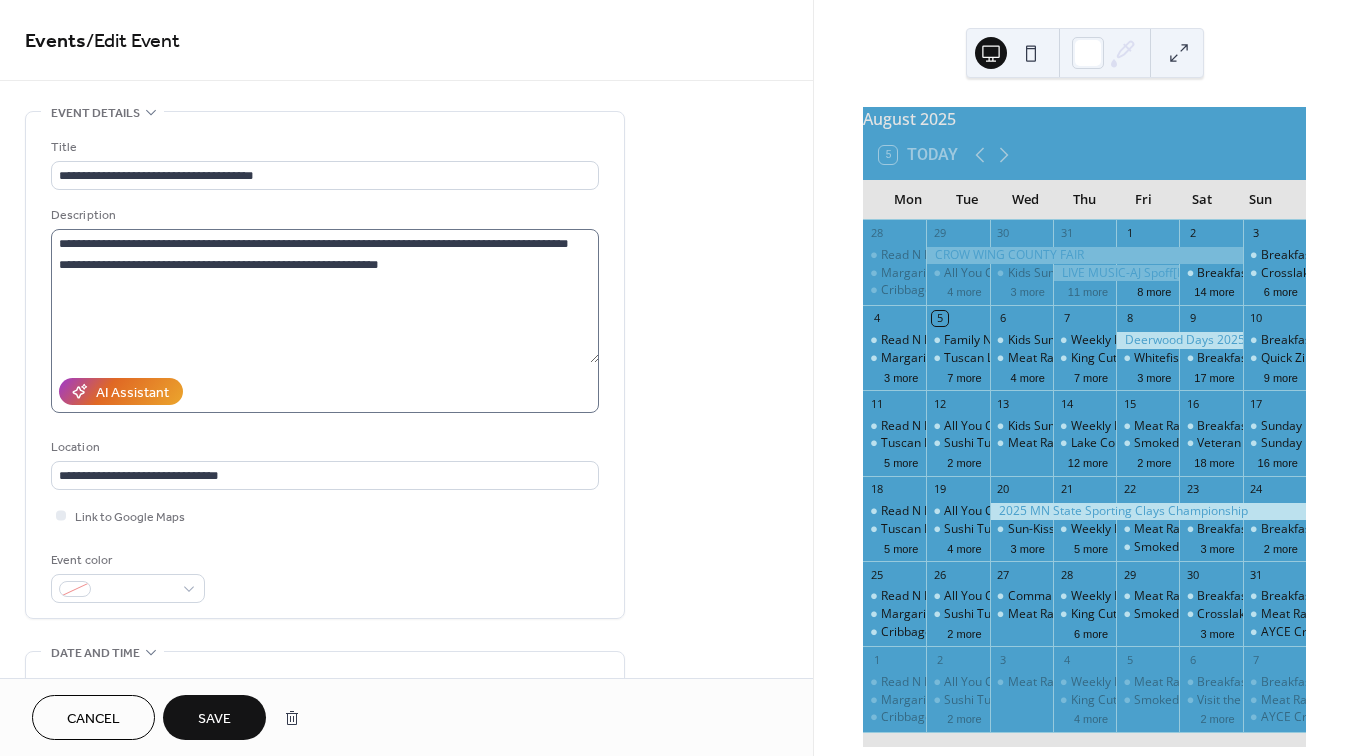 type on "**********" 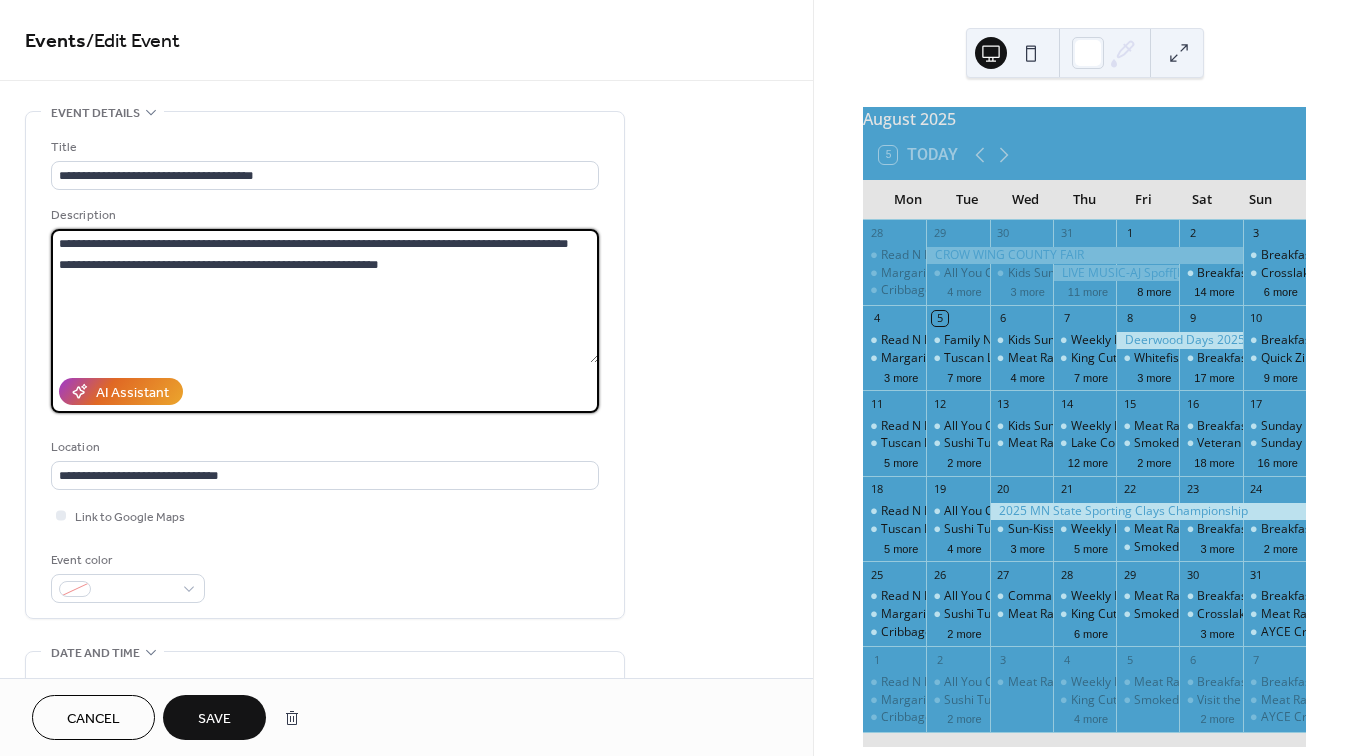 drag, startPoint x: 484, startPoint y: 288, endPoint x: 57, endPoint y: 290, distance: 427.00467 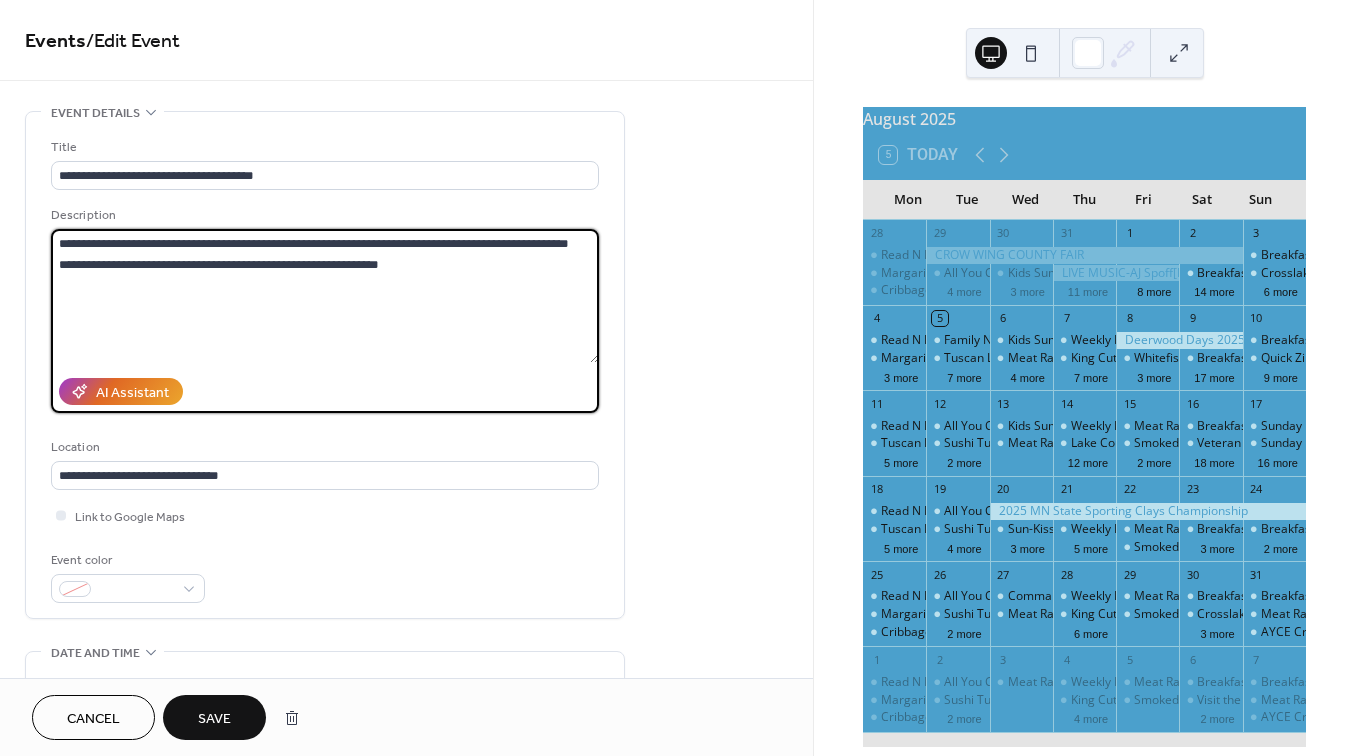 click on "**********" at bounding box center [325, 296] 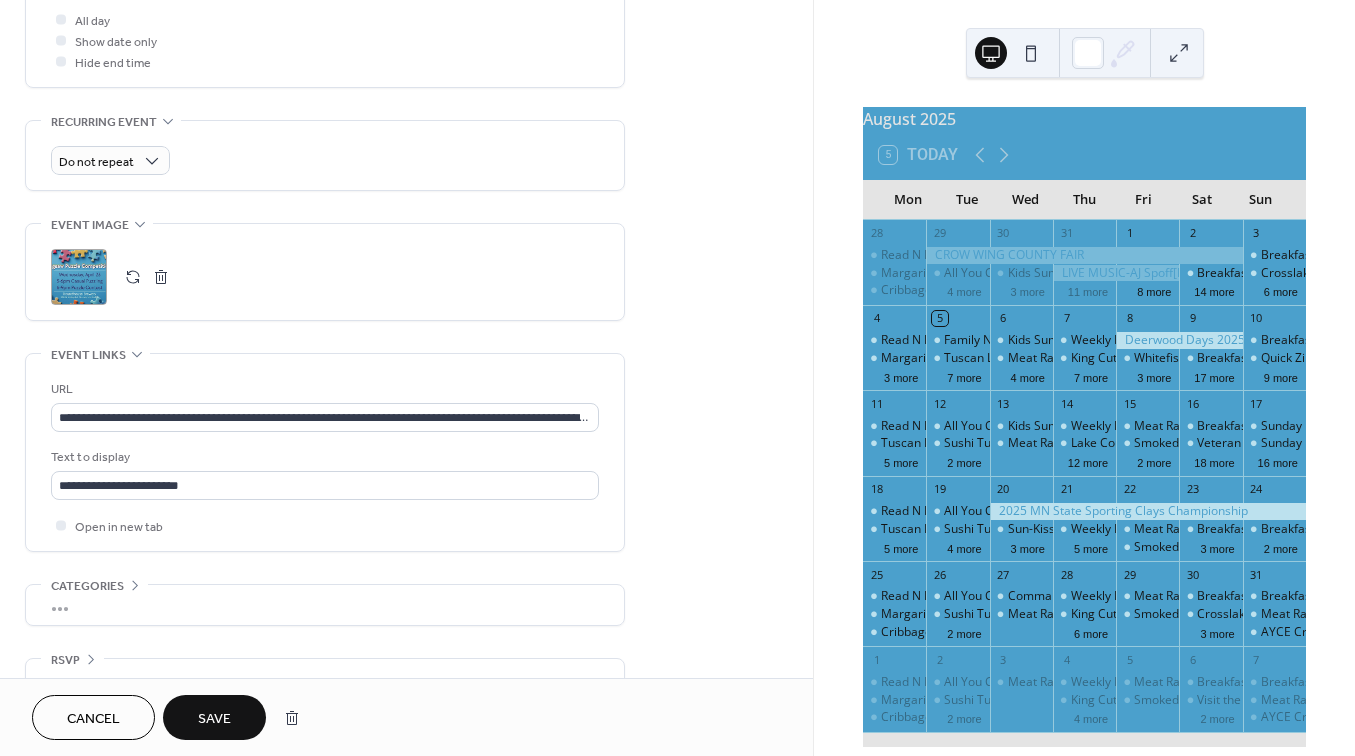 scroll, scrollTop: 814, scrollLeft: 0, axis: vertical 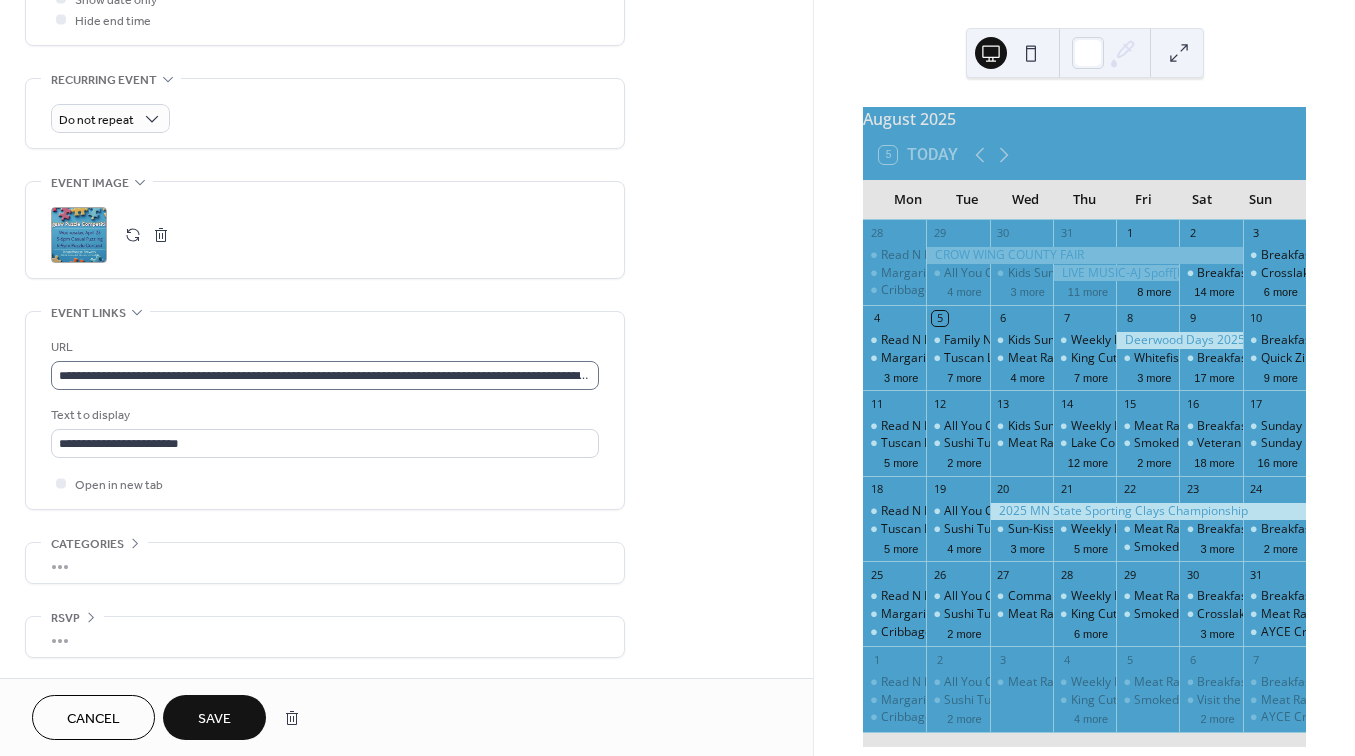type on "**********" 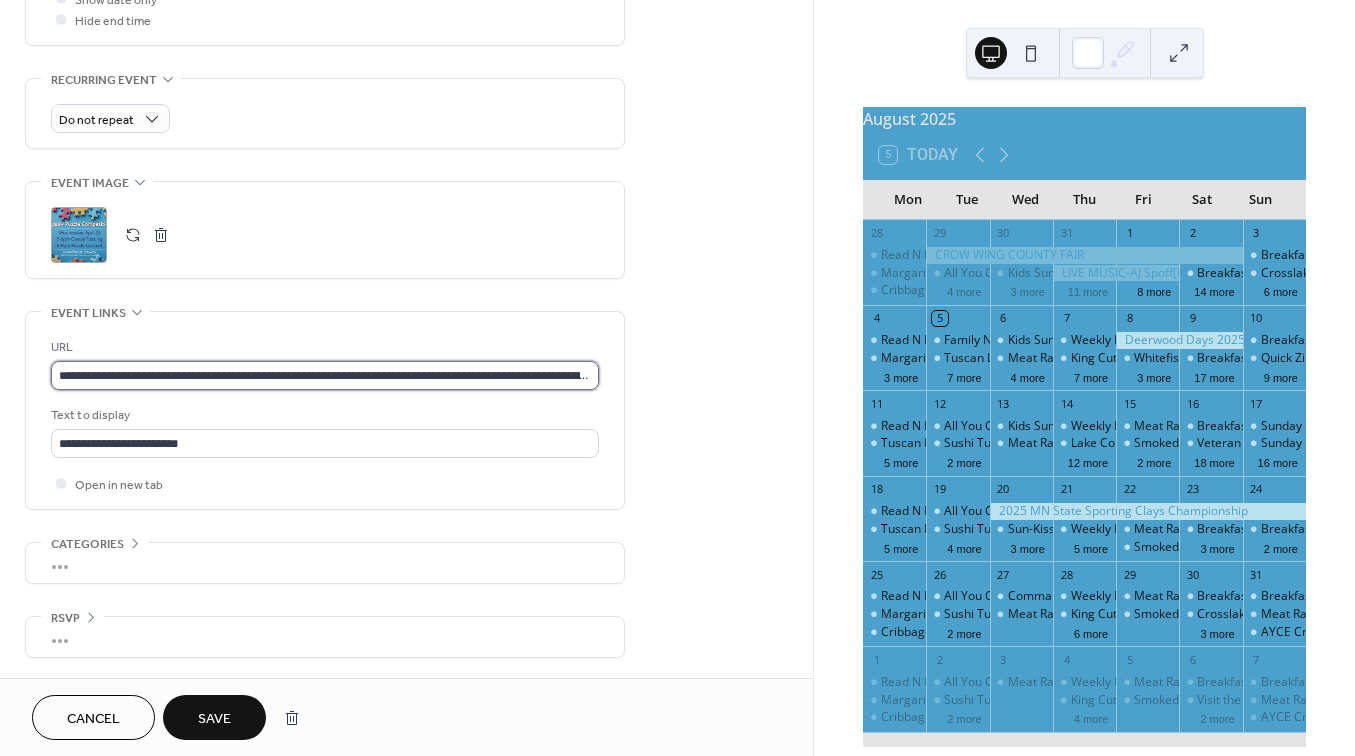 click on "**********" at bounding box center [325, 375] 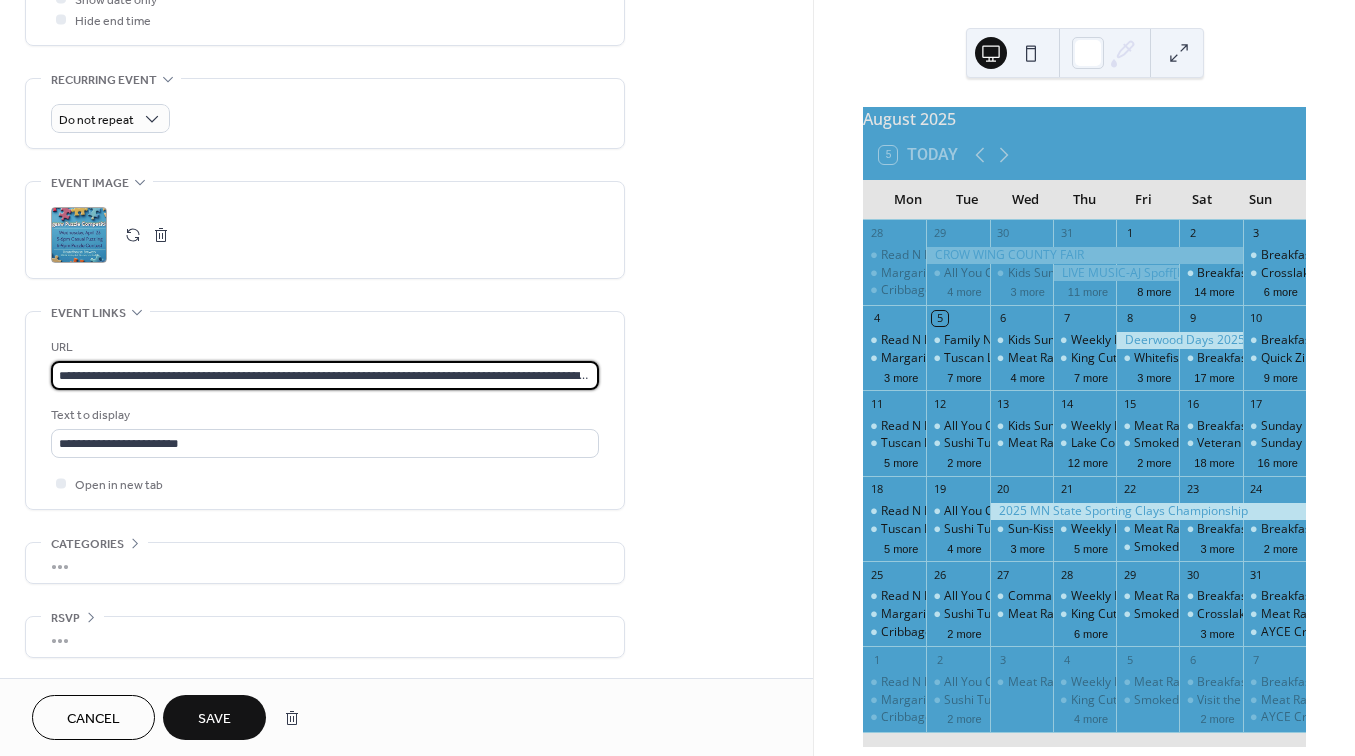 click on "**********" at bounding box center (325, 375) 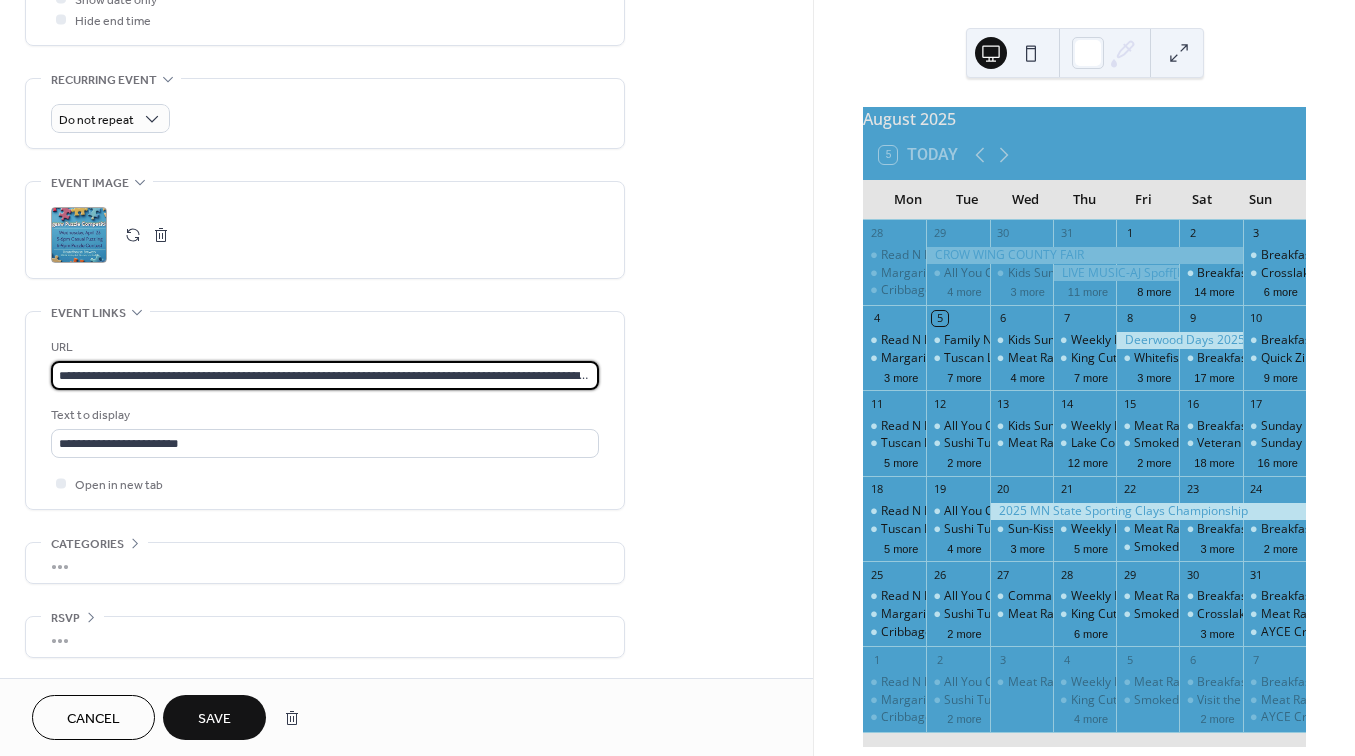 paste 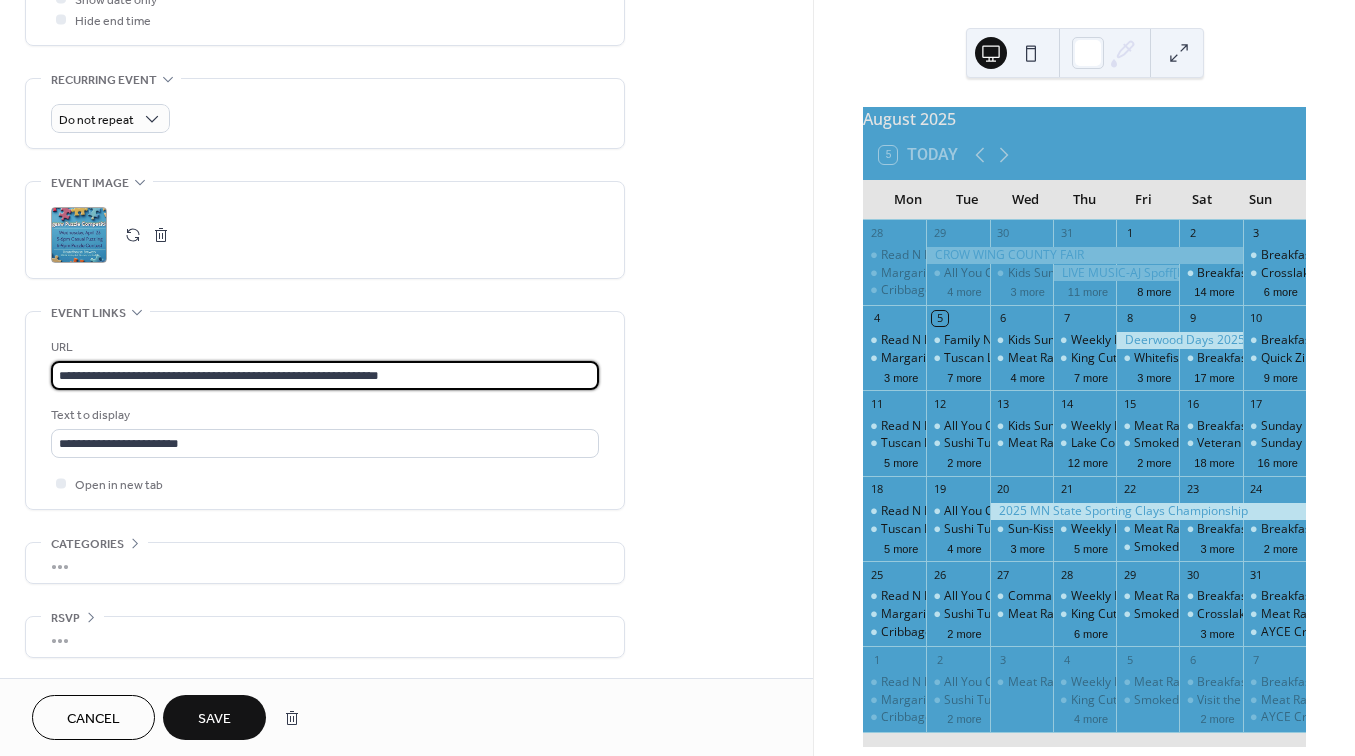 type on "**********" 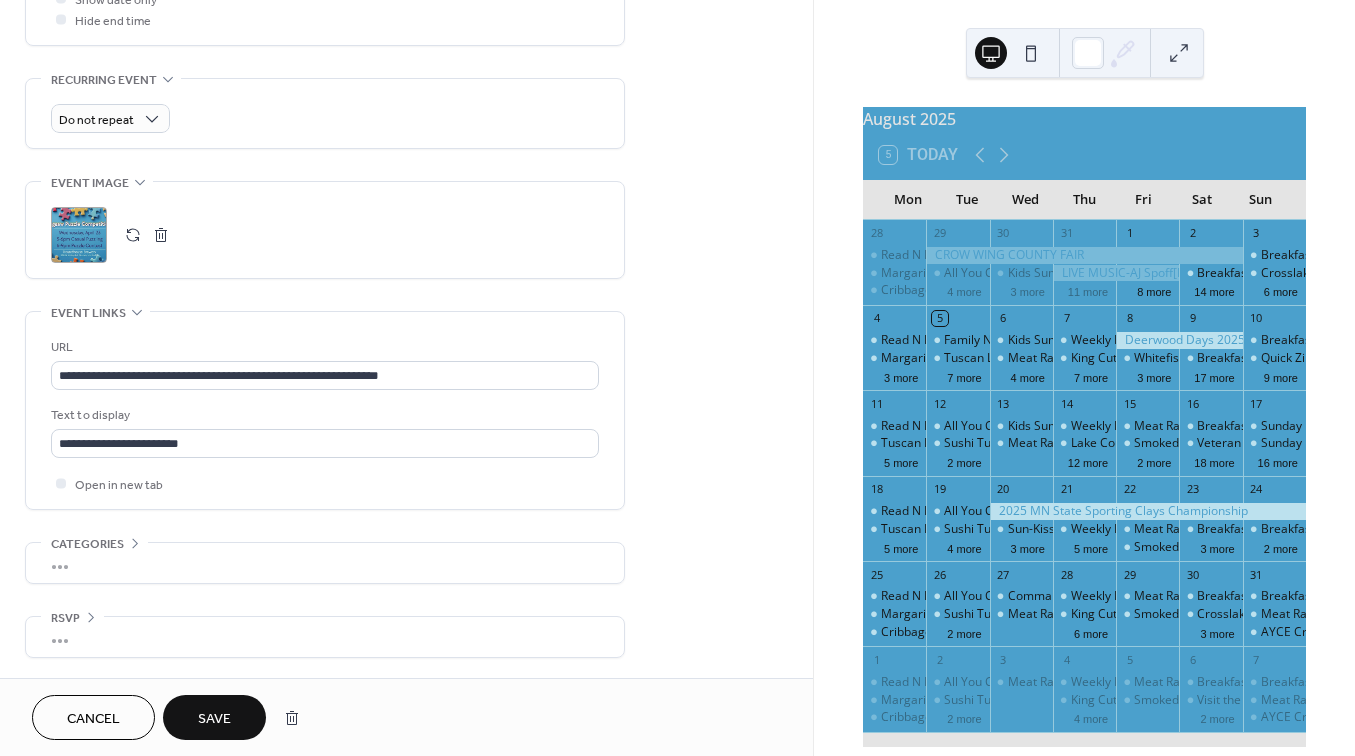 click on "Save" at bounding box center (214, 719) 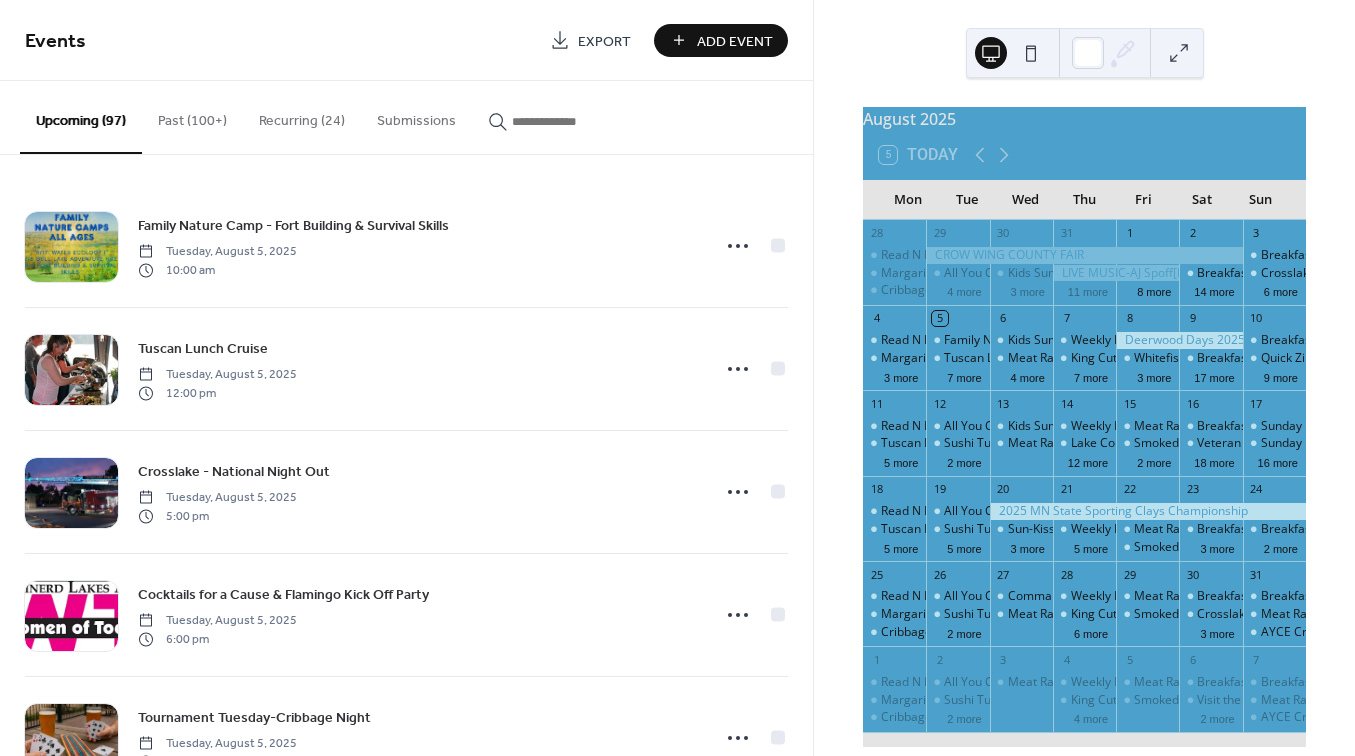 click at bounding box center (572, 121) 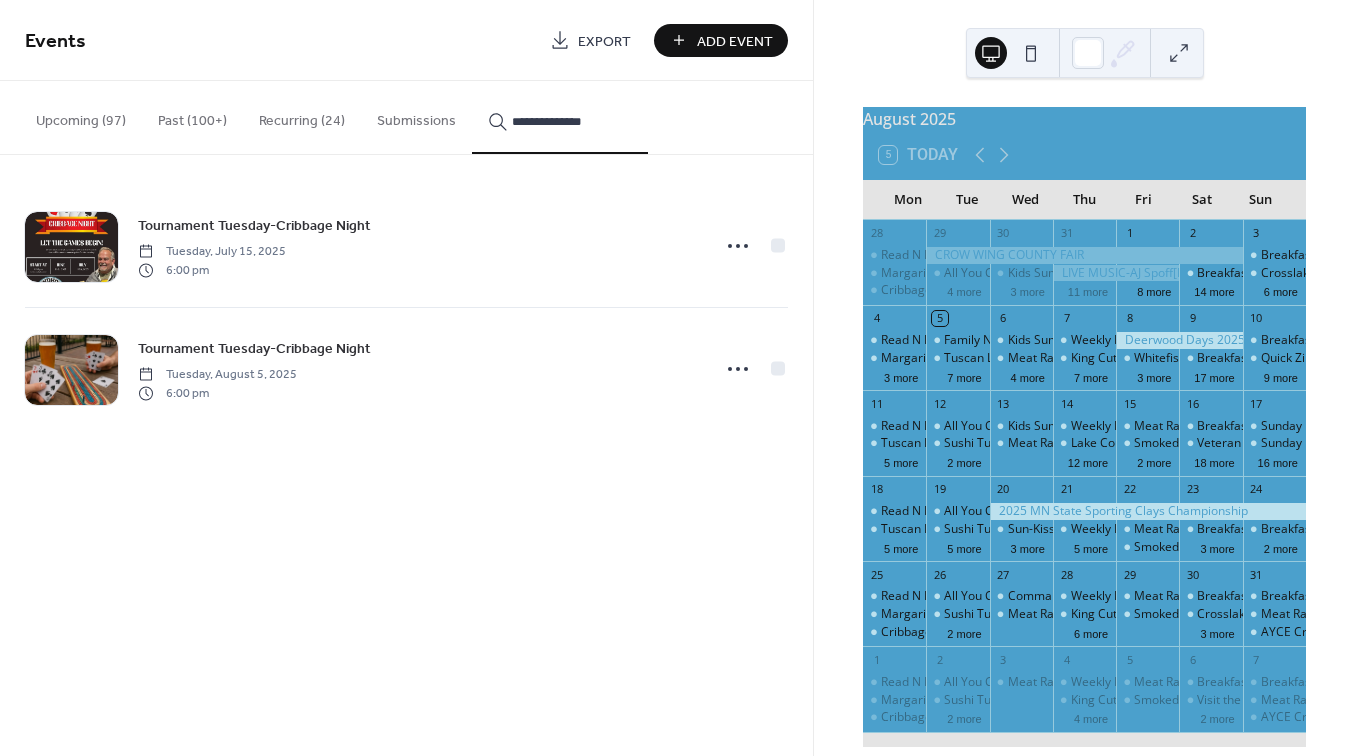 type on "**********" 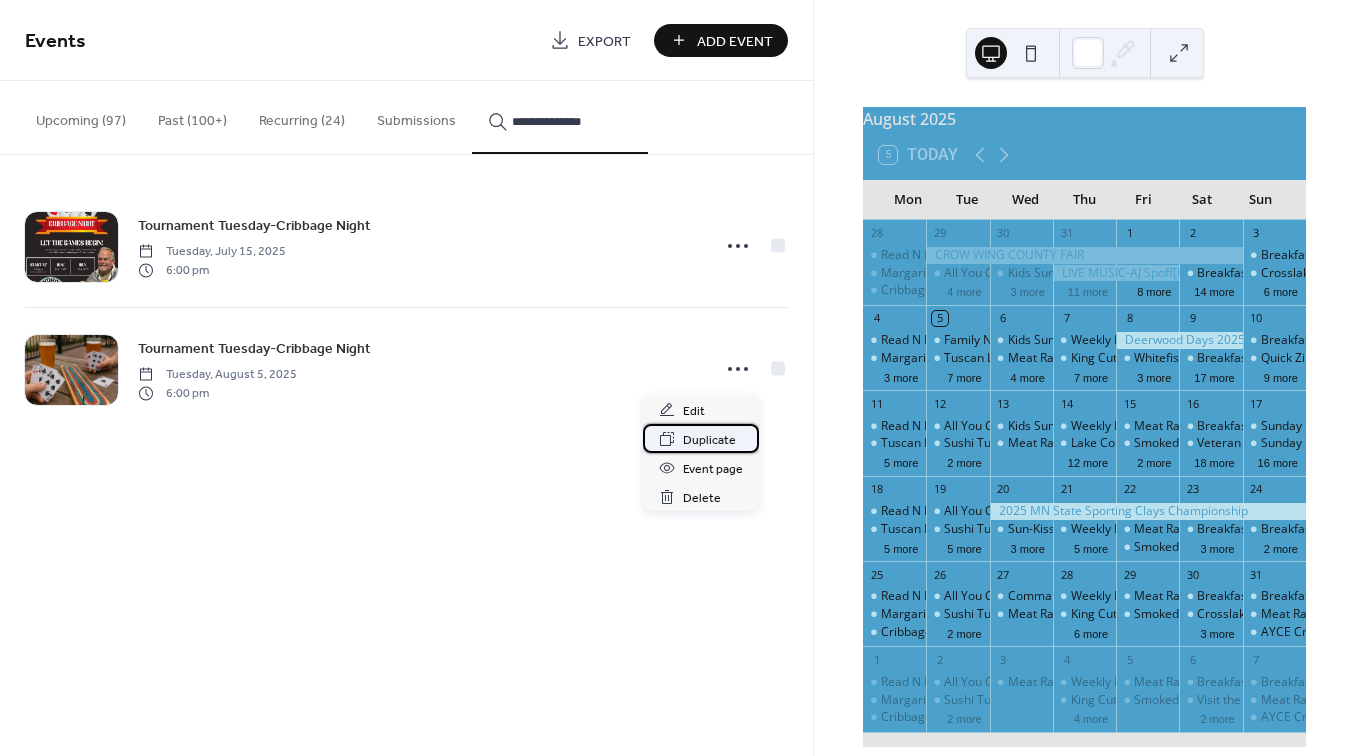 click on "Duplicate" at bounding box center (709, 440) 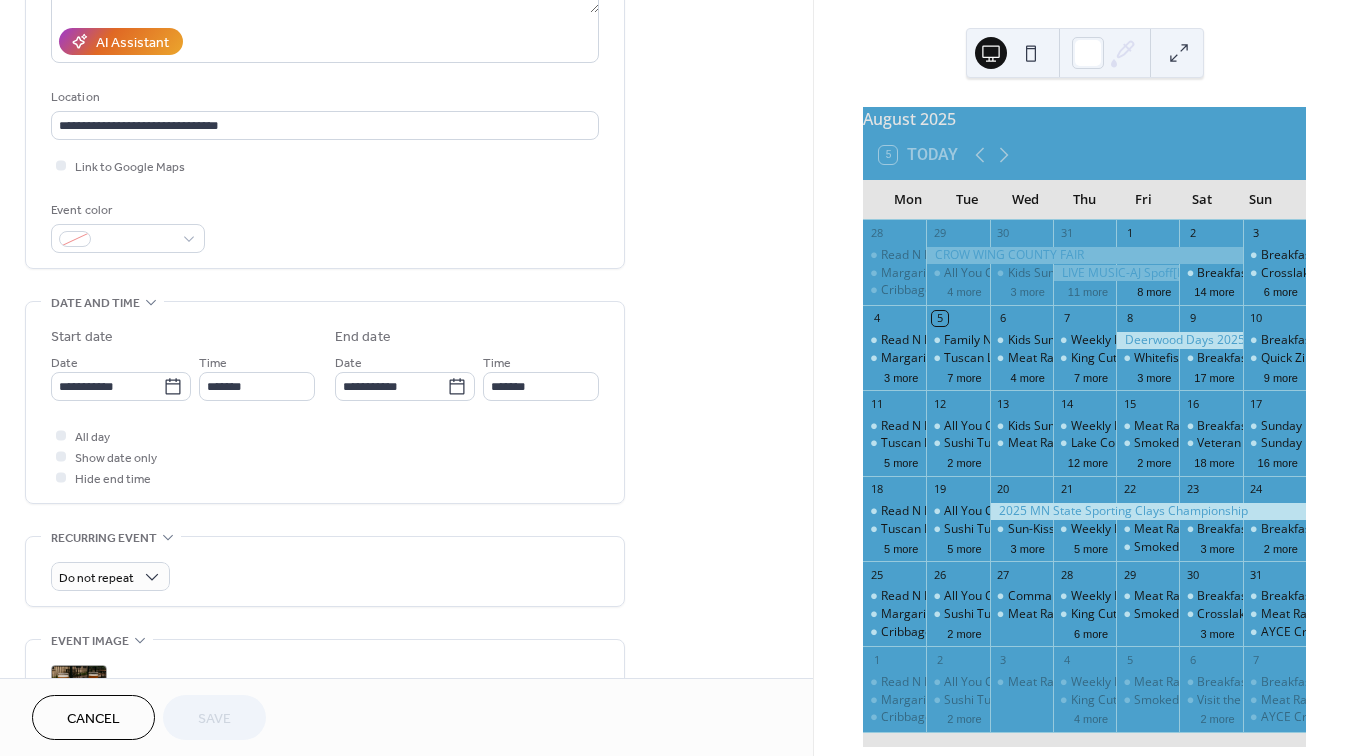 scroll, scrollTop: 368, scrollLeft: 0, axis: vertical 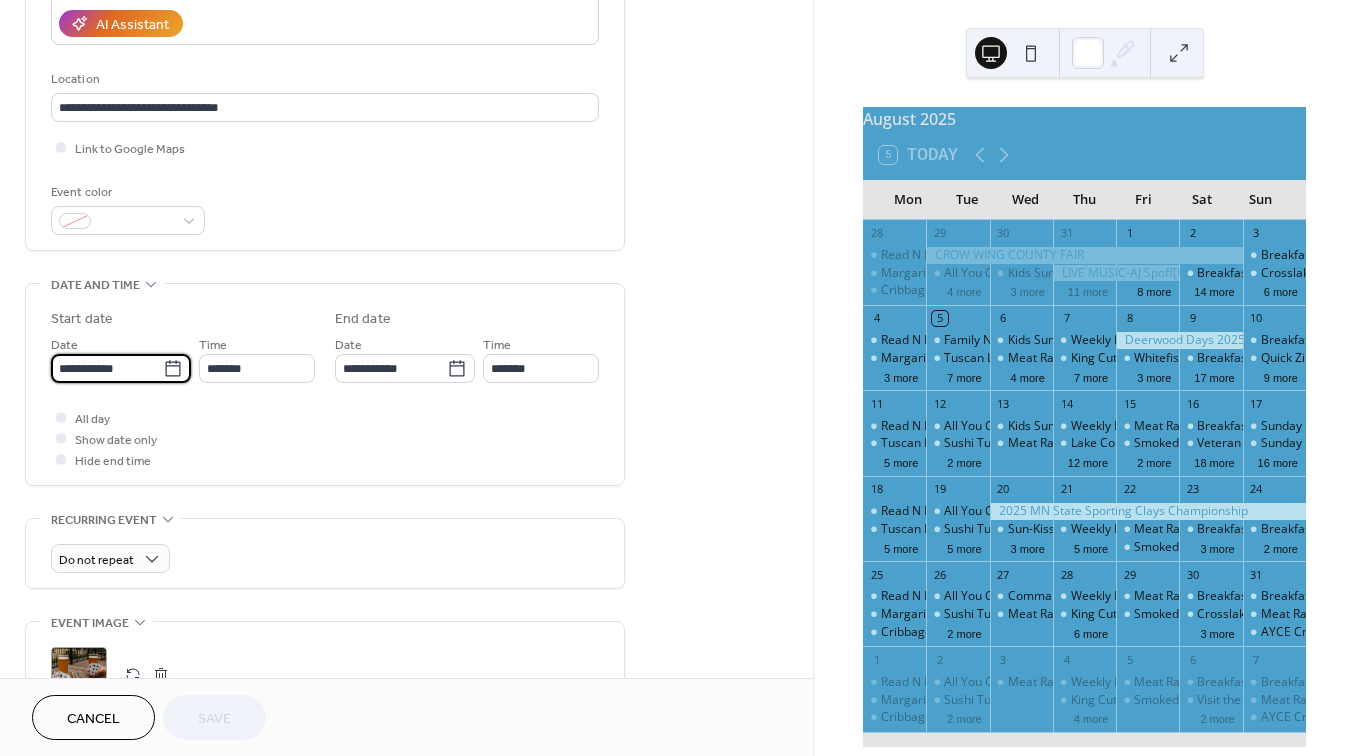 click on "**********" at bounding box center (107, 368) 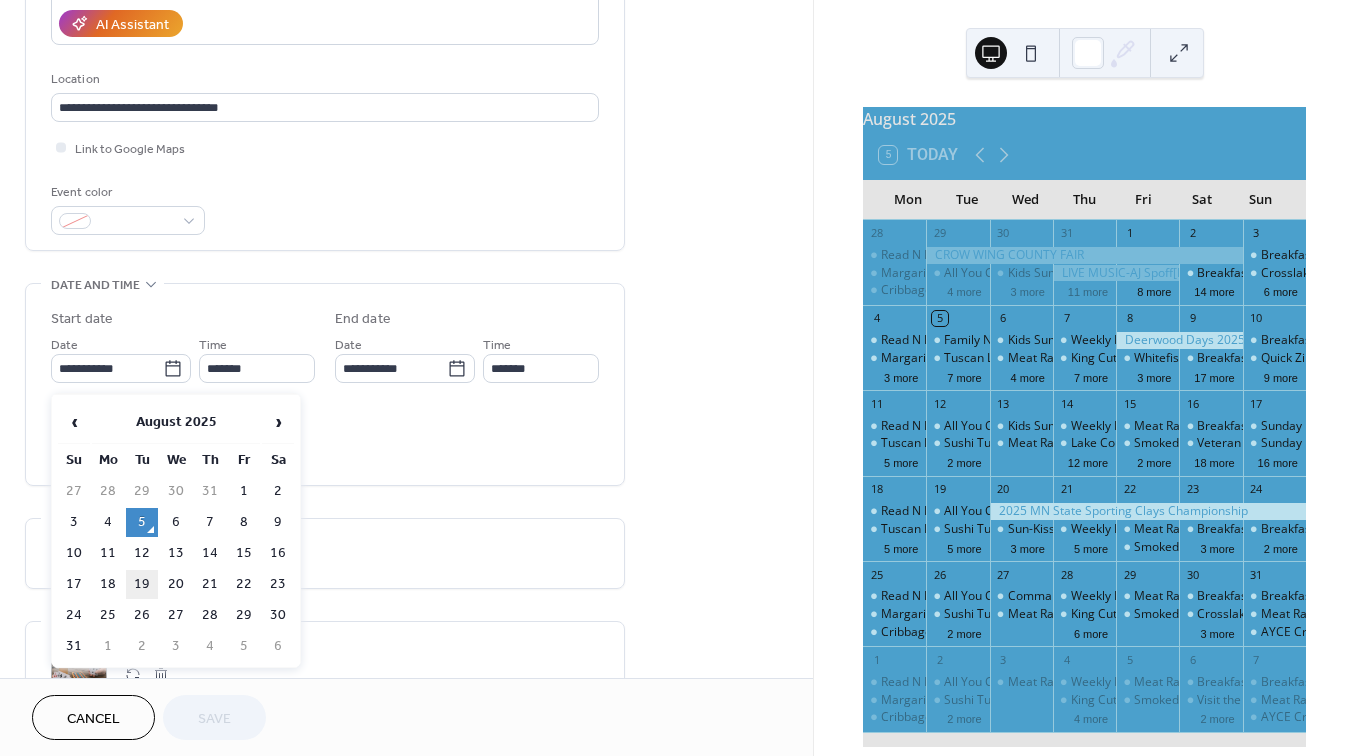 click on "19" at bounding box center (142, 584) 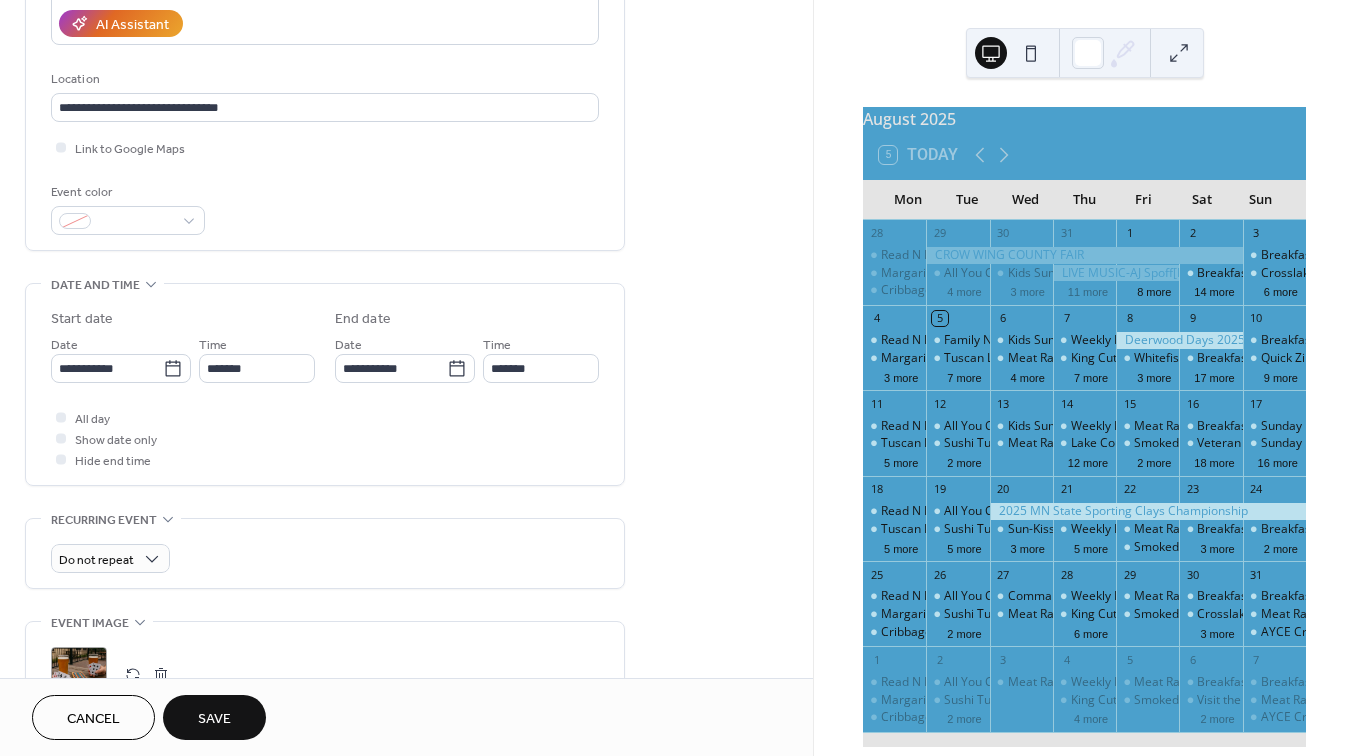 type on "**********" 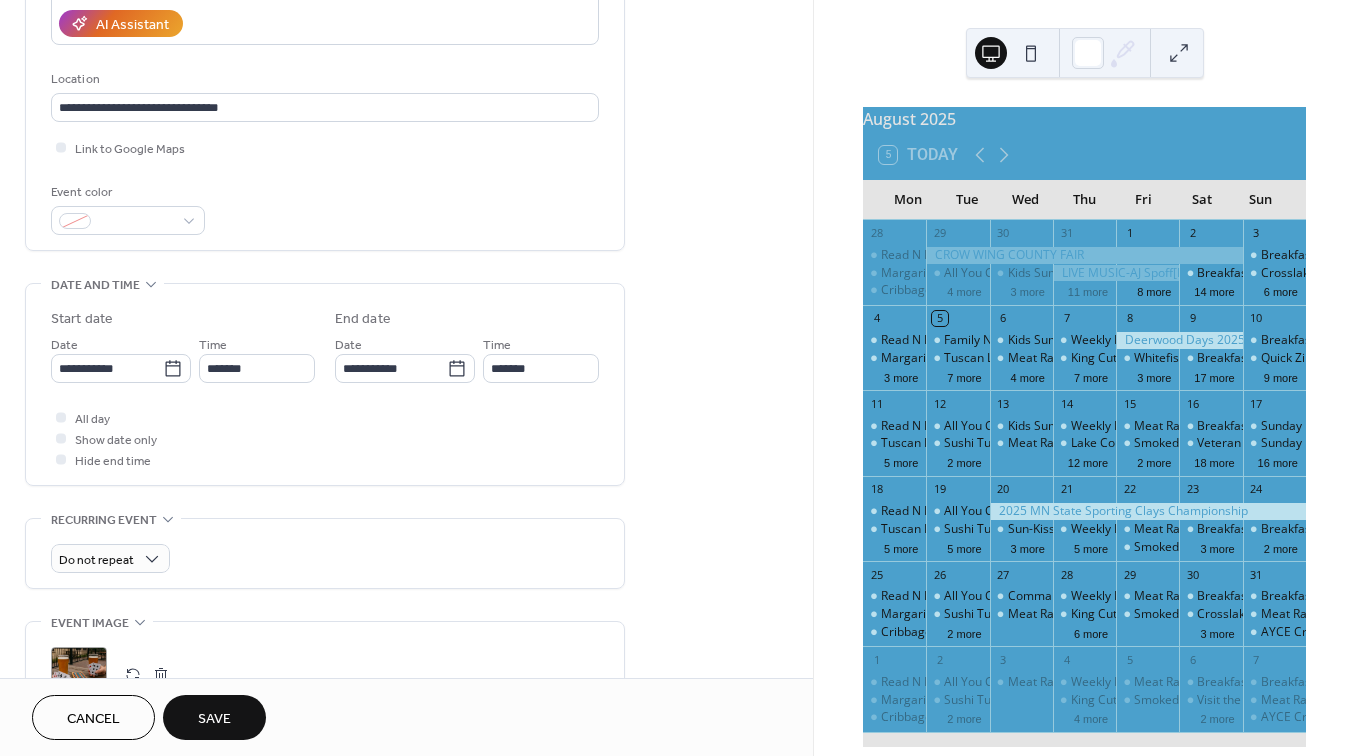 type on "**********" 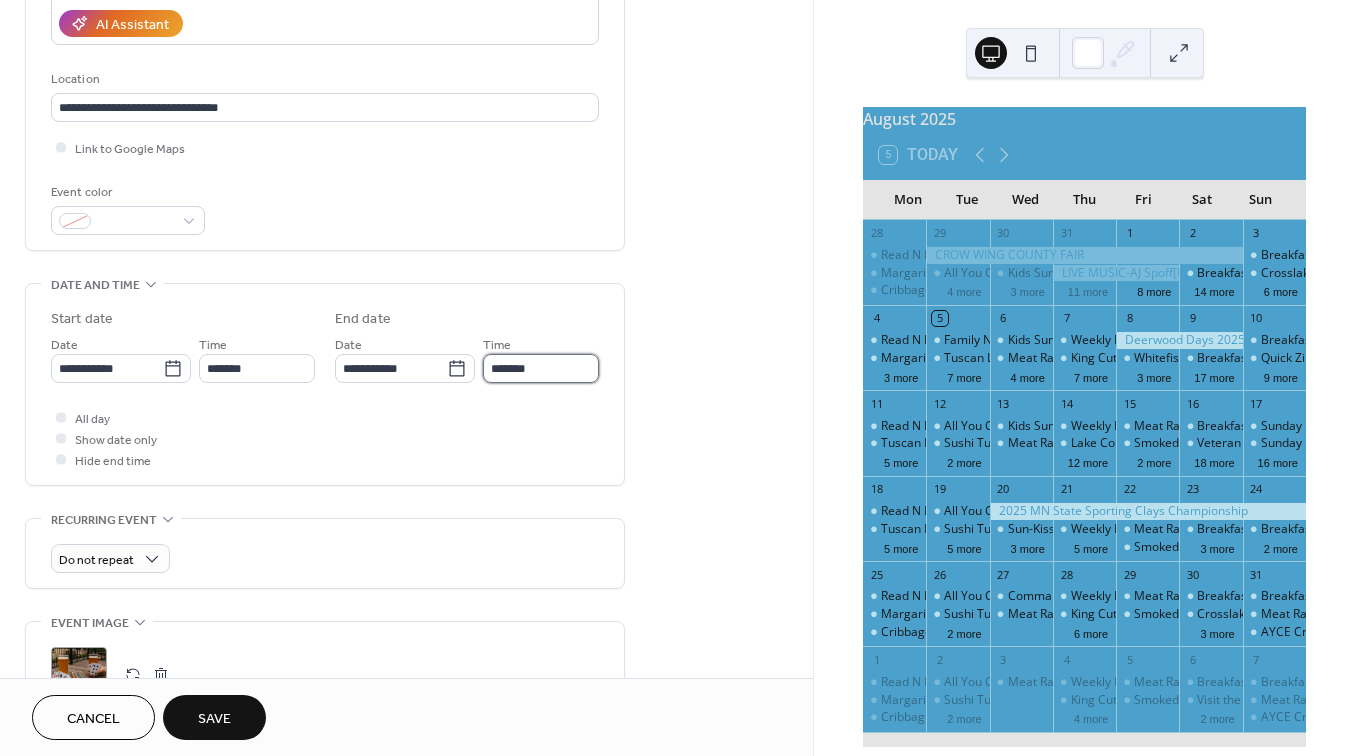 click on "*******" at bounding box center [541, 368] 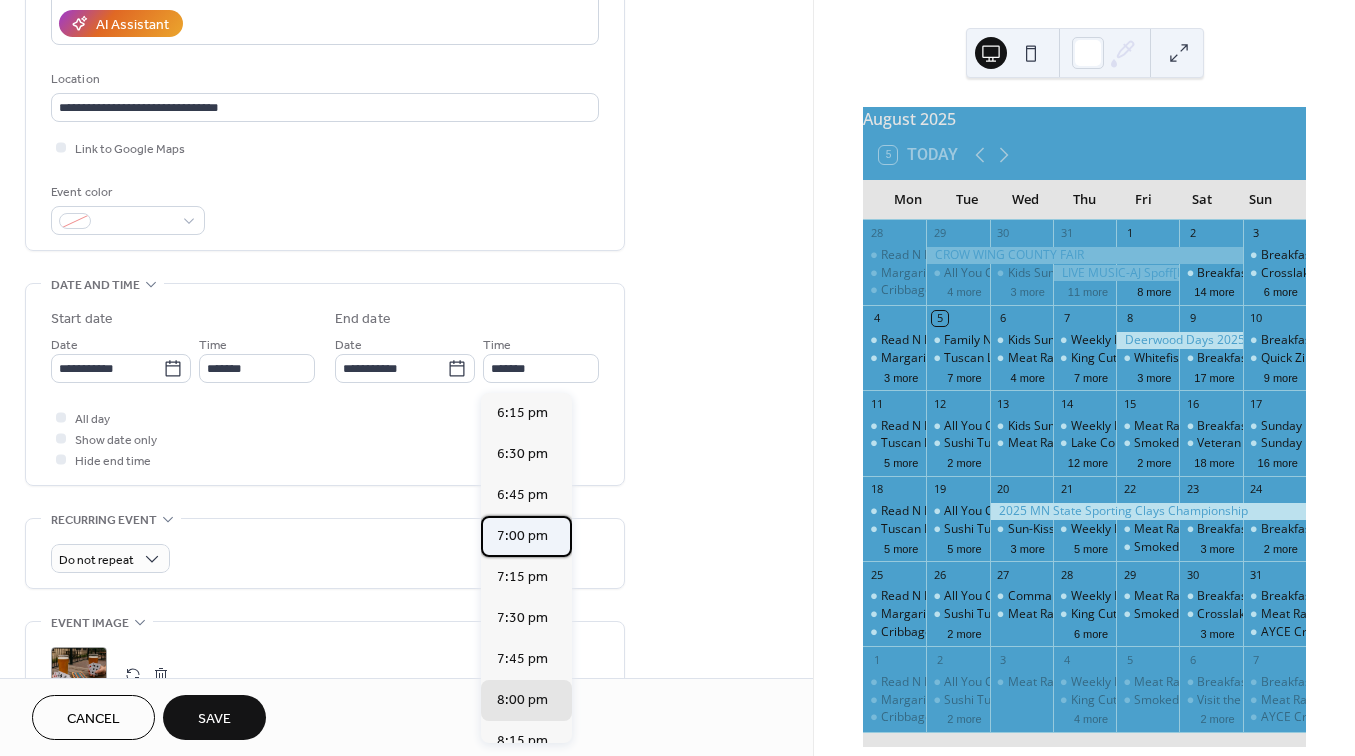 click on "7:00 pm" at bounding box center [522, 536] 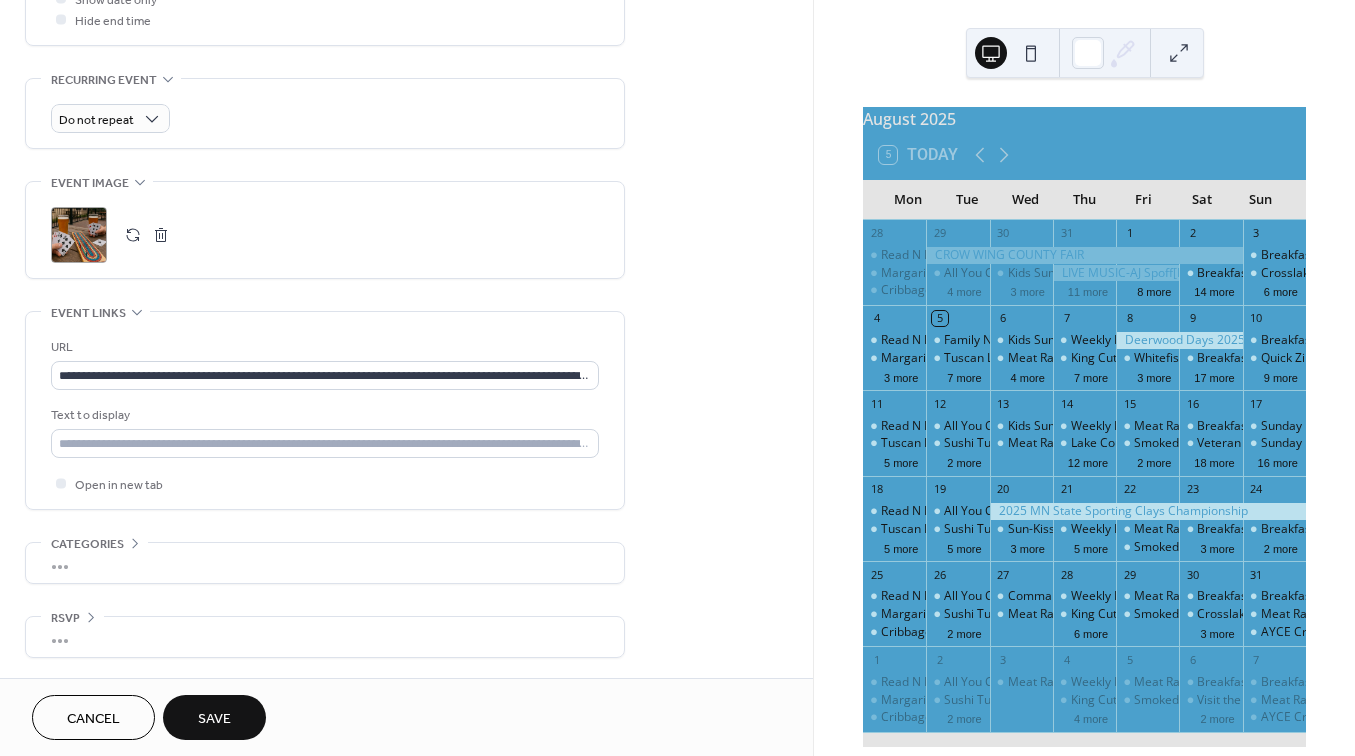 scroll, scrollTop: 818, scrollLeft: 0, axis: vertical 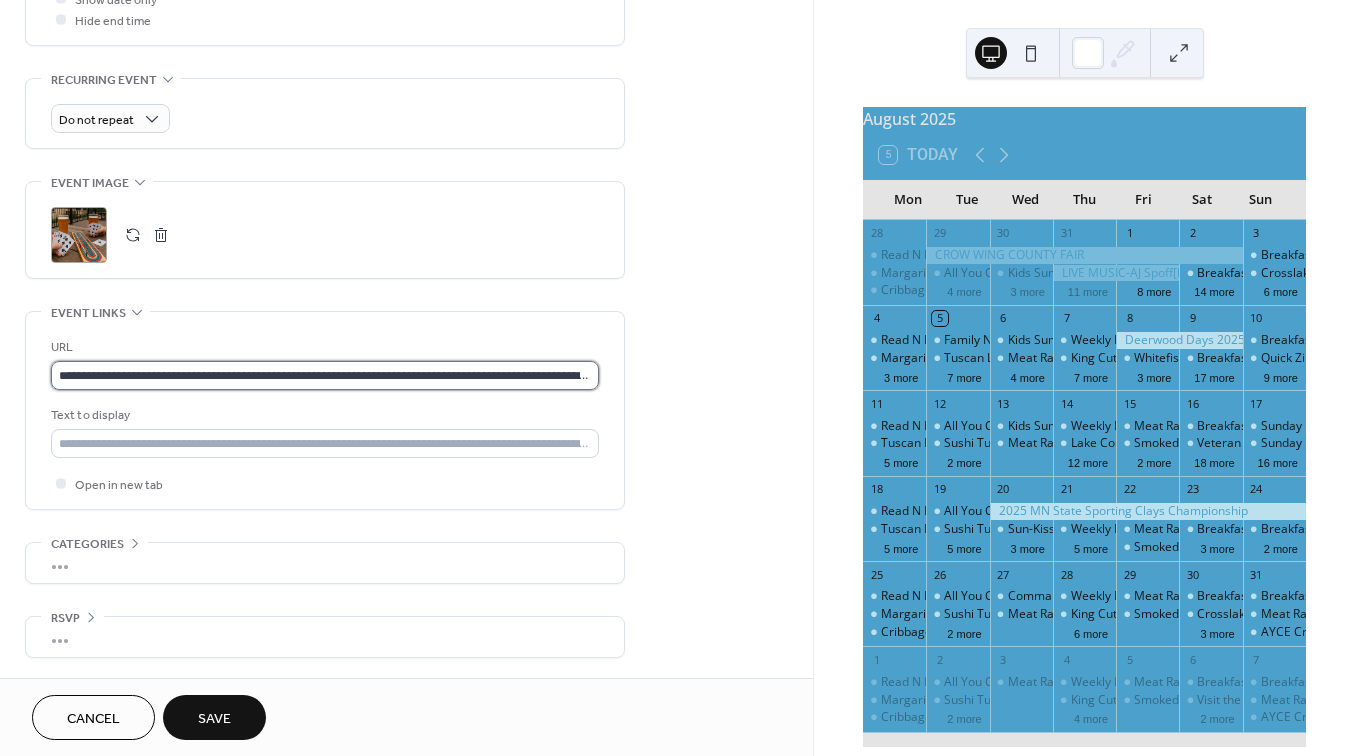 click on "**********" at bounding box center [325, 375] 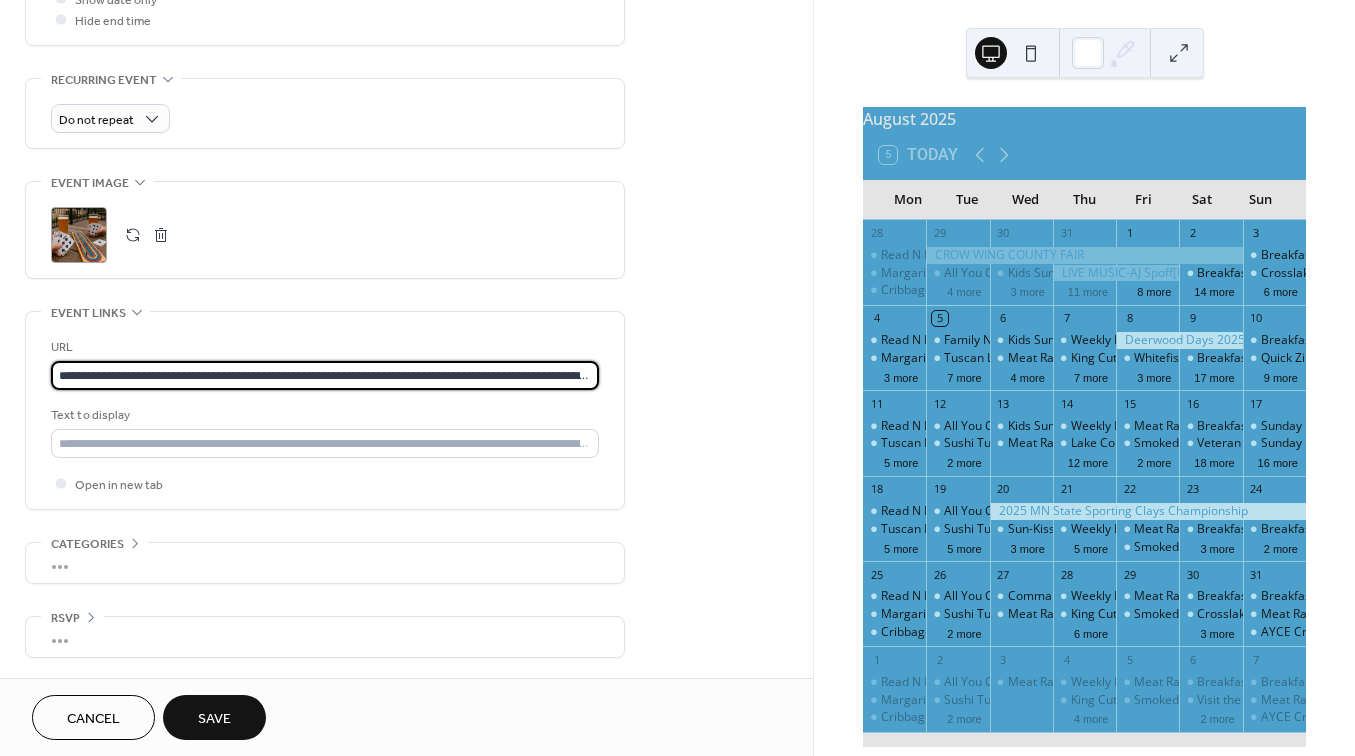 click on "**********" at bounding box center [325, 375] 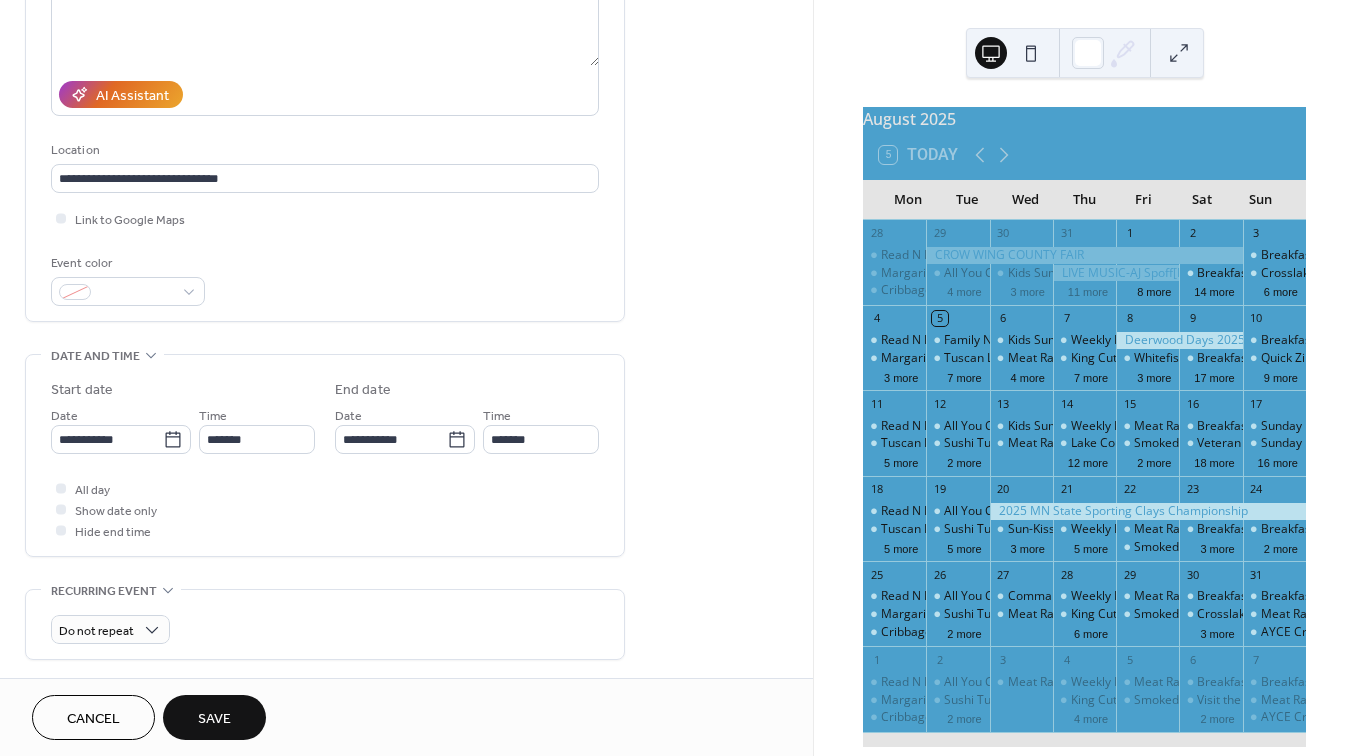 scroll, scrollTop: 289, scrollLeft: 0, axis: vertical 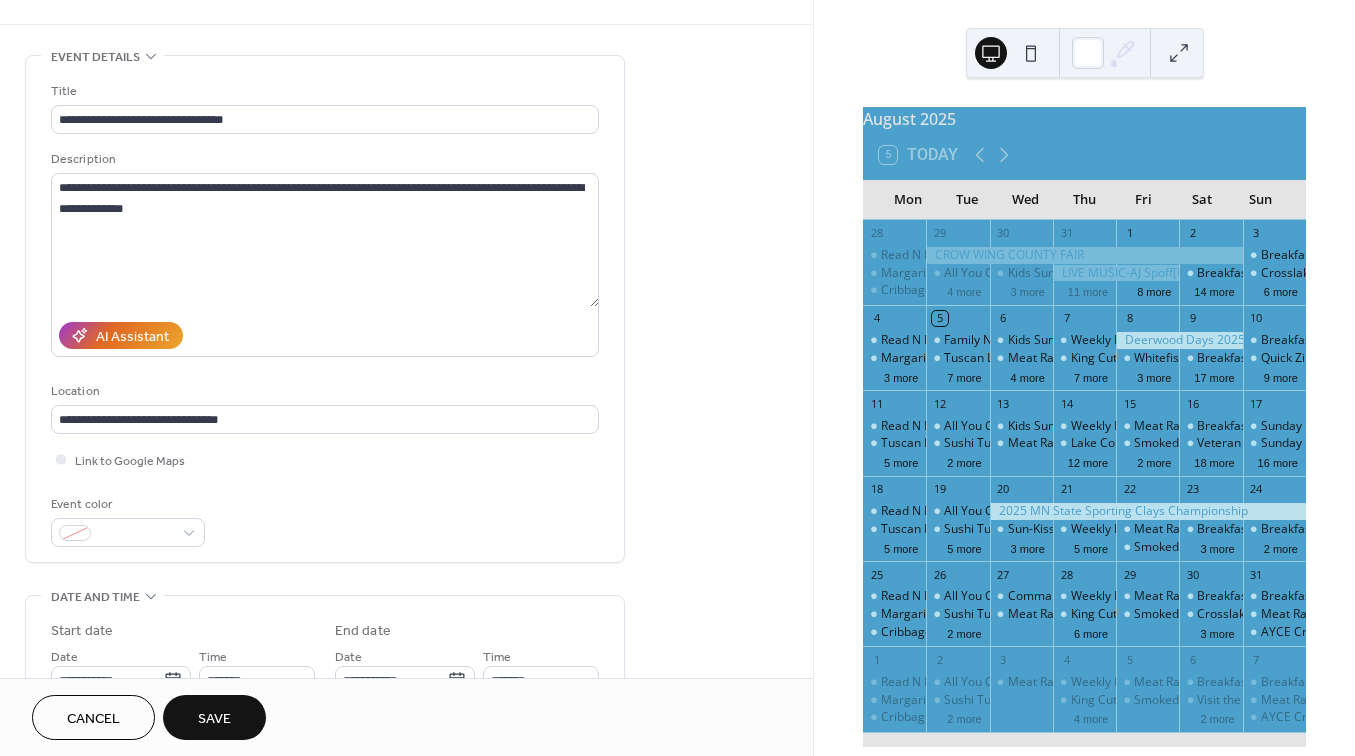 type on "**********" 